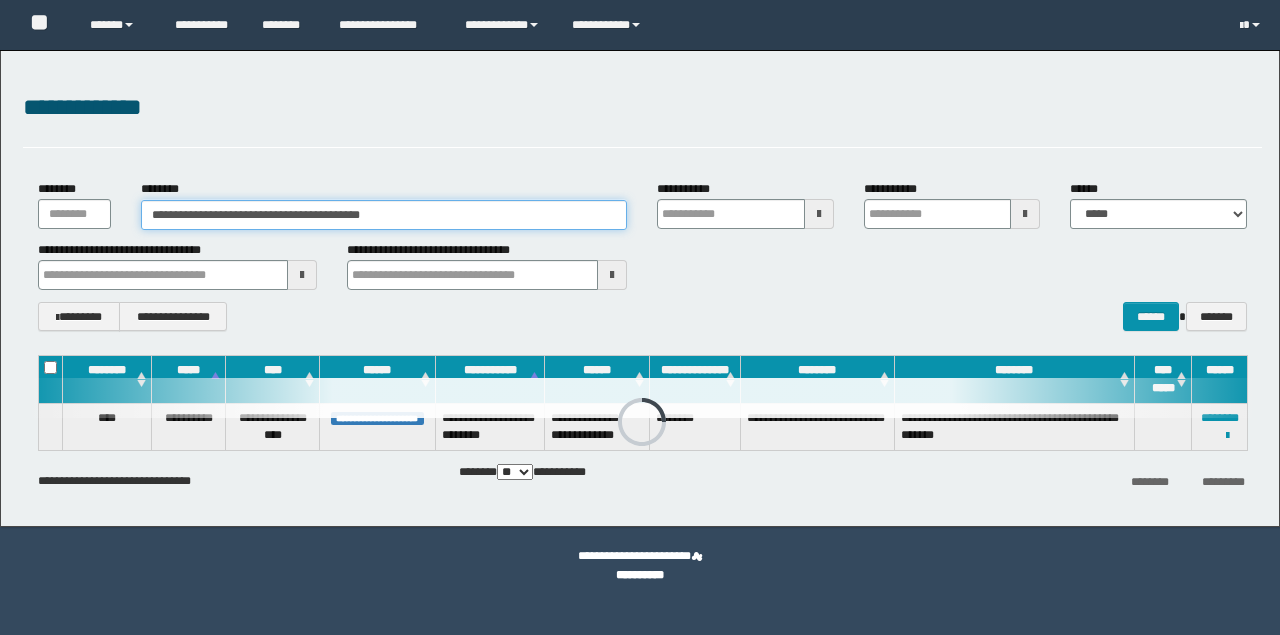 scroll, scrollTop: 0, scrollLeft: 0, axis: both 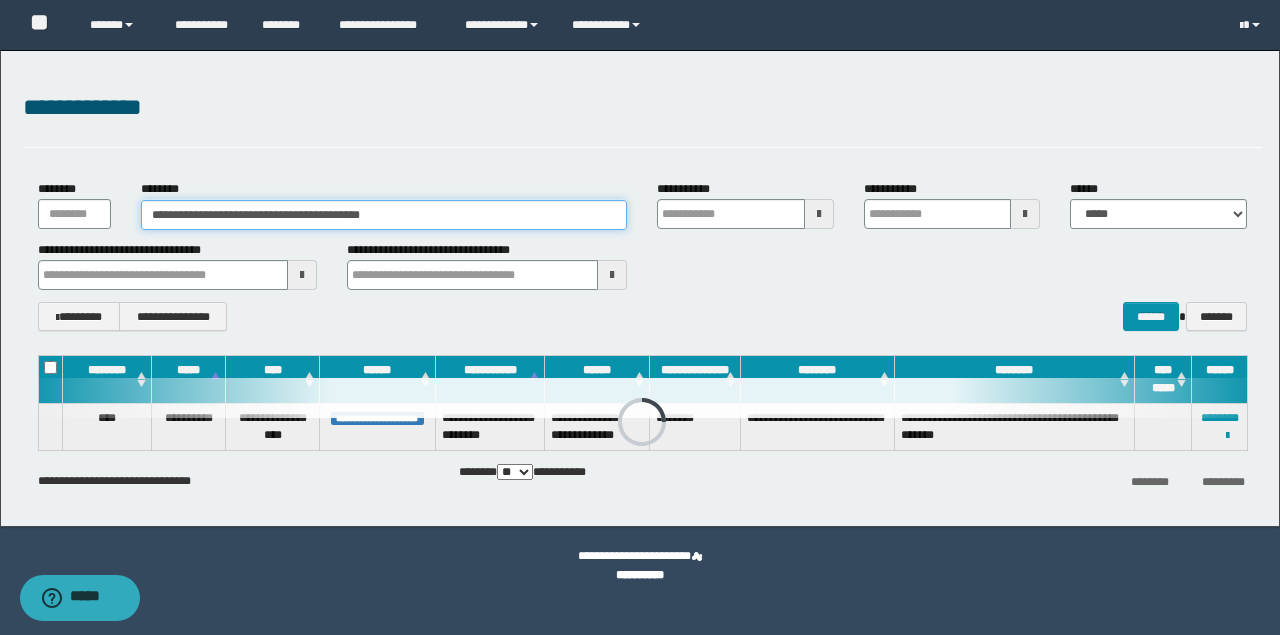 drag, startPoint x: 0, startPoint y: 0, endPoint x: 0, endPoint y: 176, distance: 176 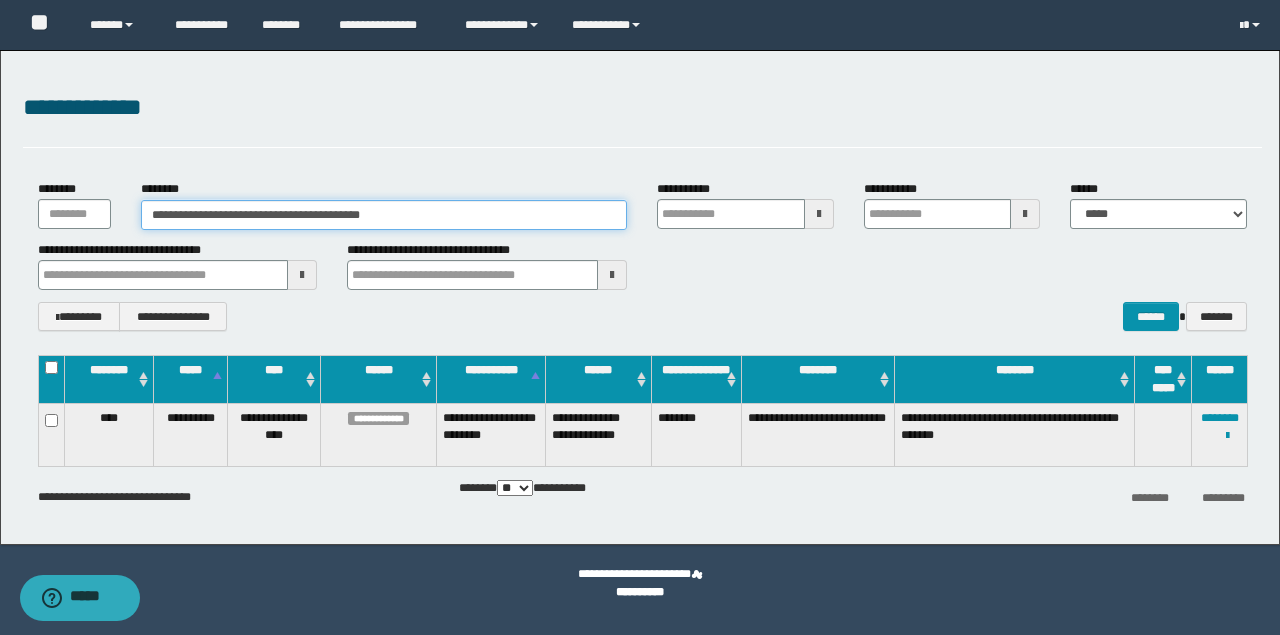 paste 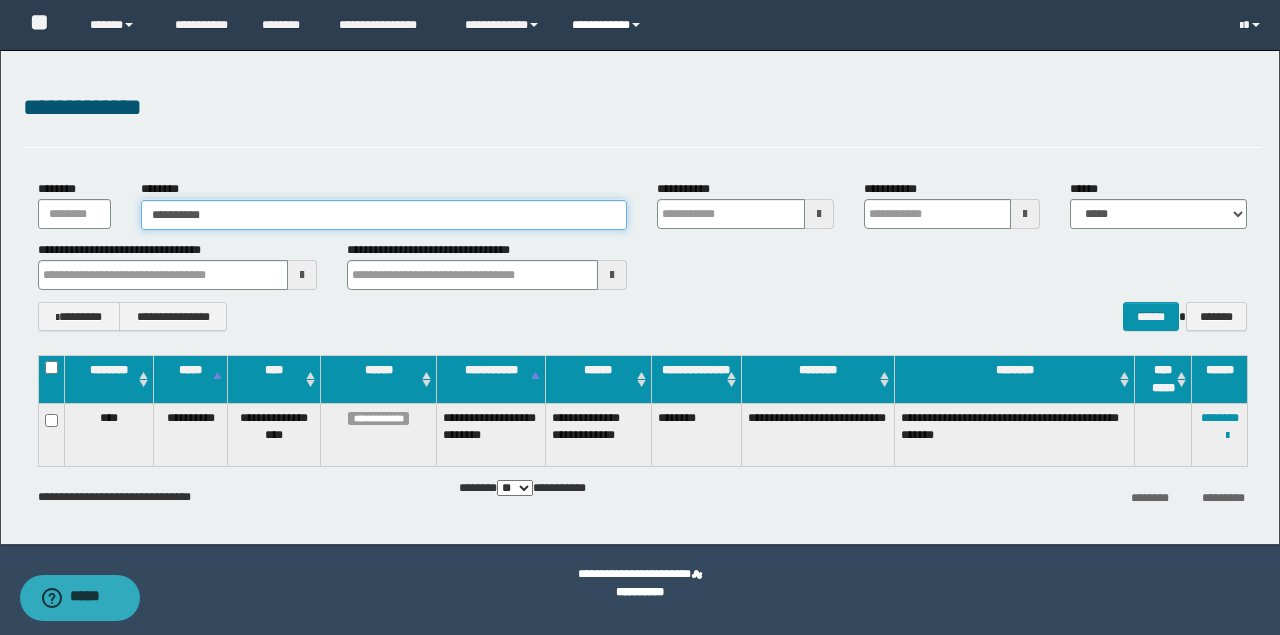 type on "**********" 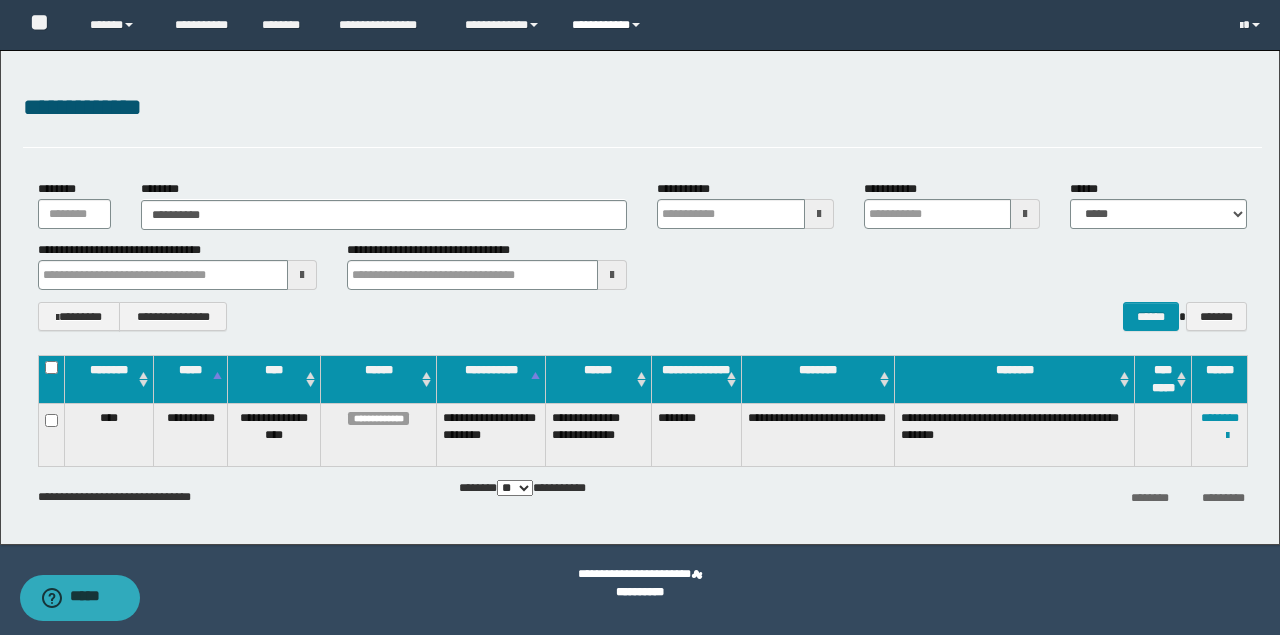 click on "**********" at bounding box center [609, 25] 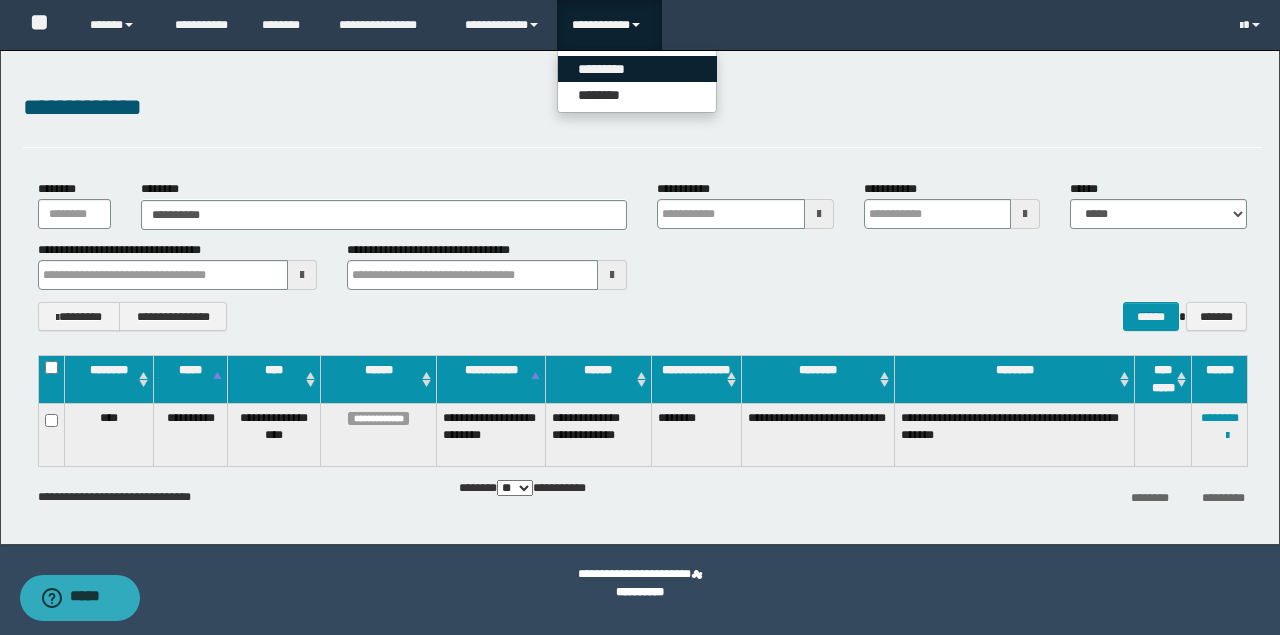 click on "*********" at bounding box center (637, 69) 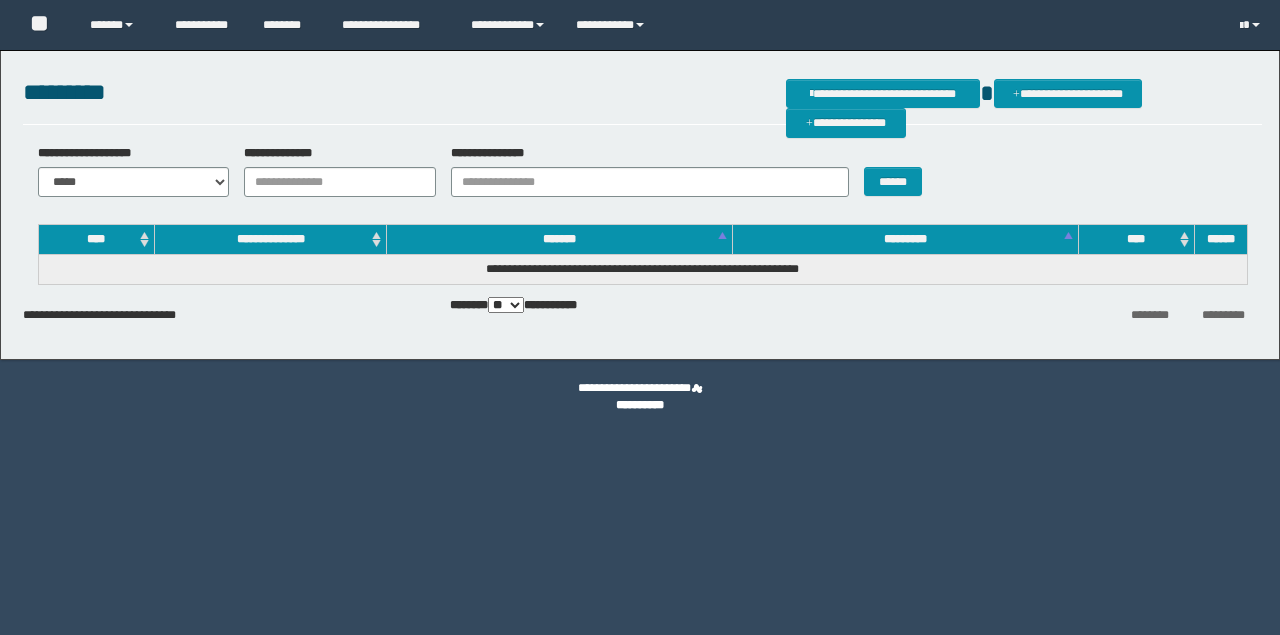 scroll, scrollTop: 0, scrollLeft: 0, axis: both 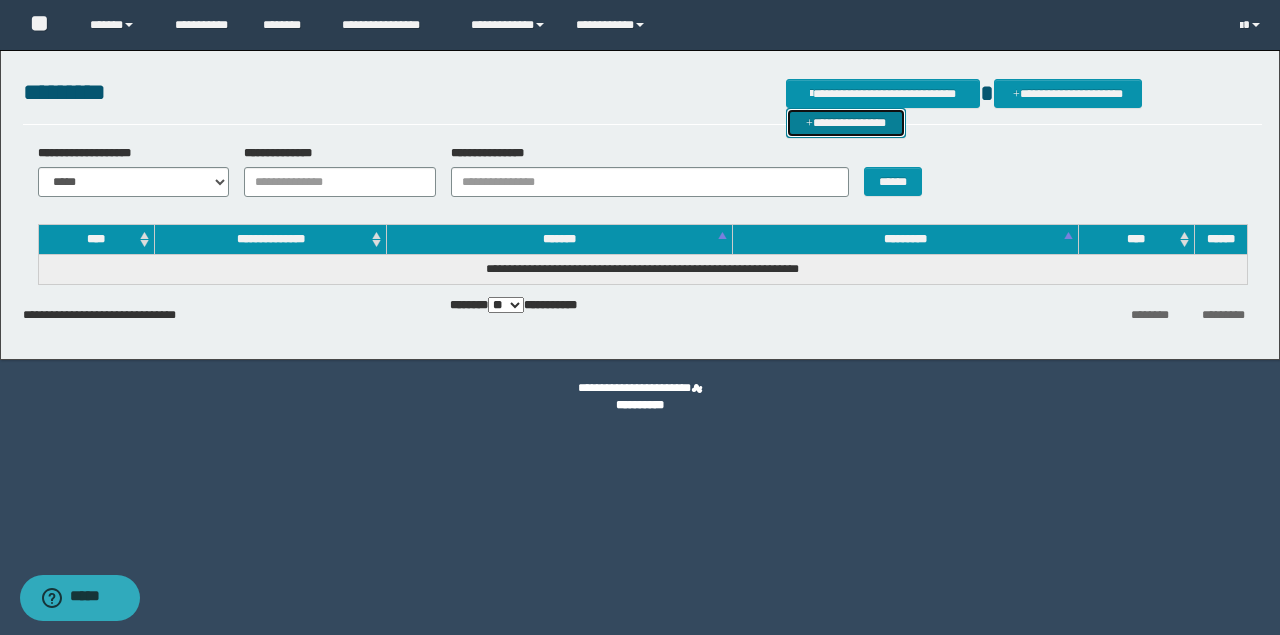 click on "**********" at bounding box center [846, 122] 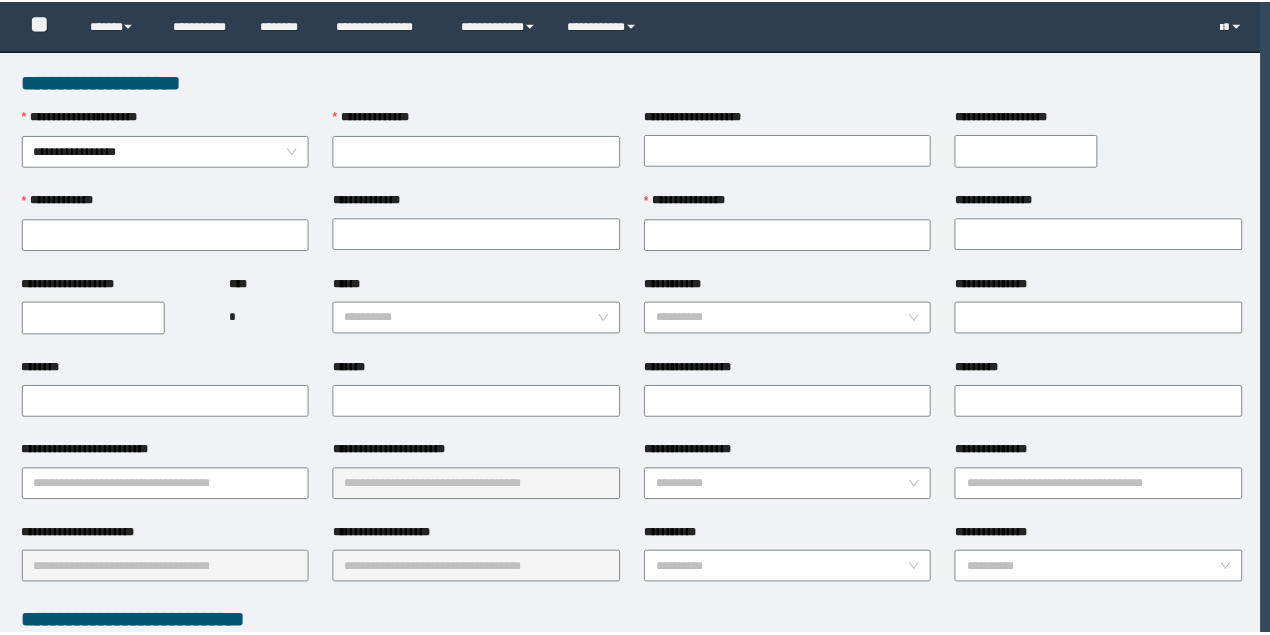 scroll, scrollTop: 0, scrollLeft: 0, axis: both 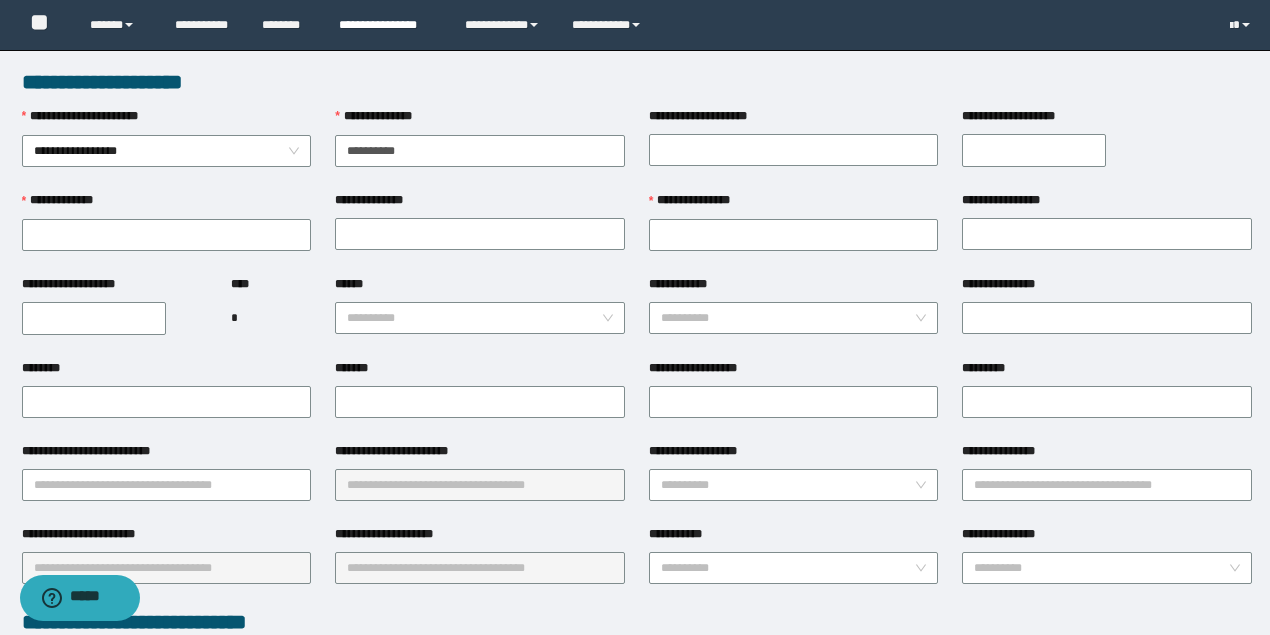 type on "**********" 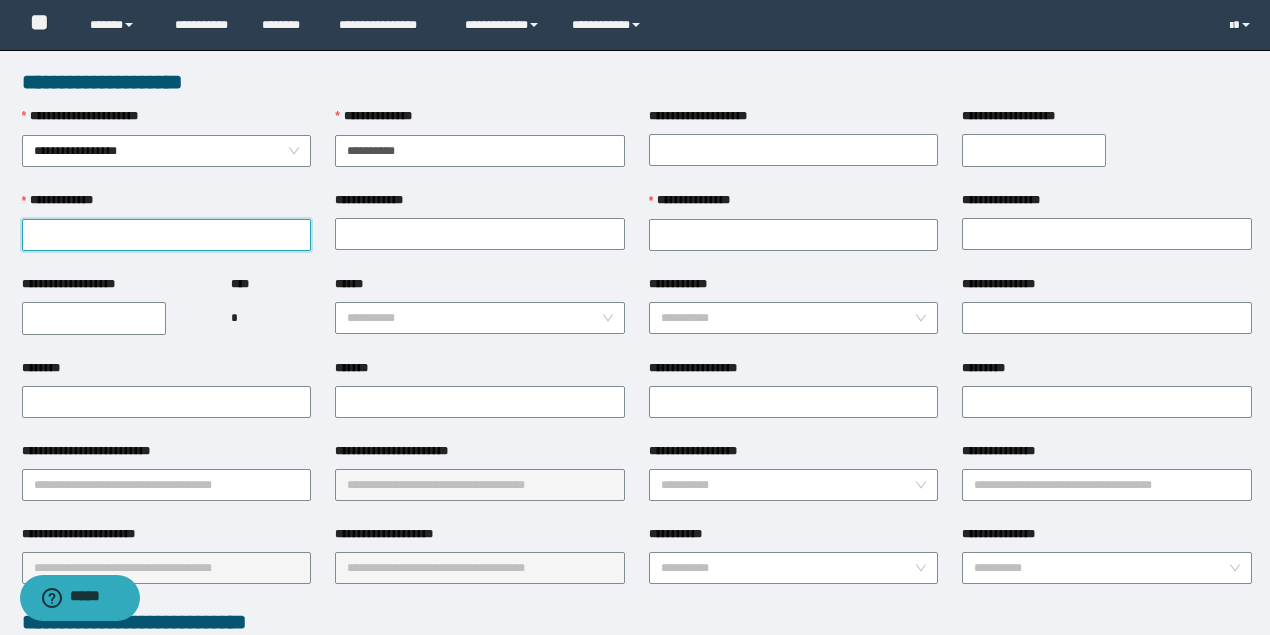 drag, startPoint x: 234, startPoint y: 232, endPoint x: 158, endPoint y: 234, distance: 76.02631 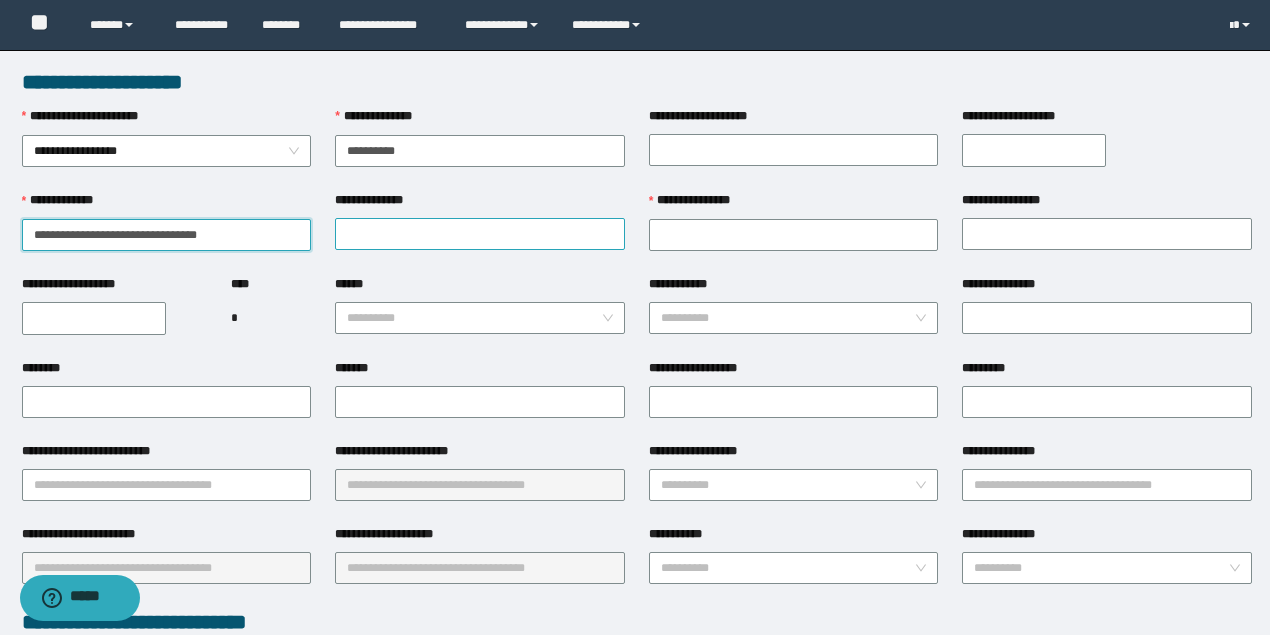 drag, startPoint x: 262, startPoint y: 237, endPoint x: 490, endPoint y: 238, distance: 228.0022 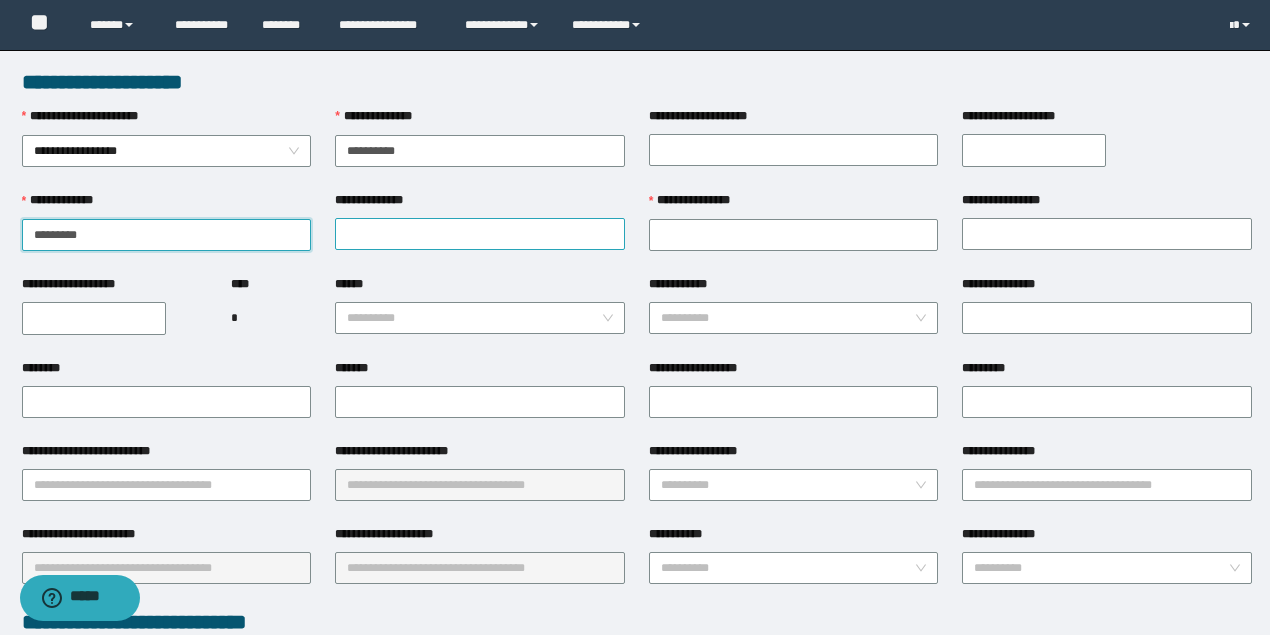 type on "********" 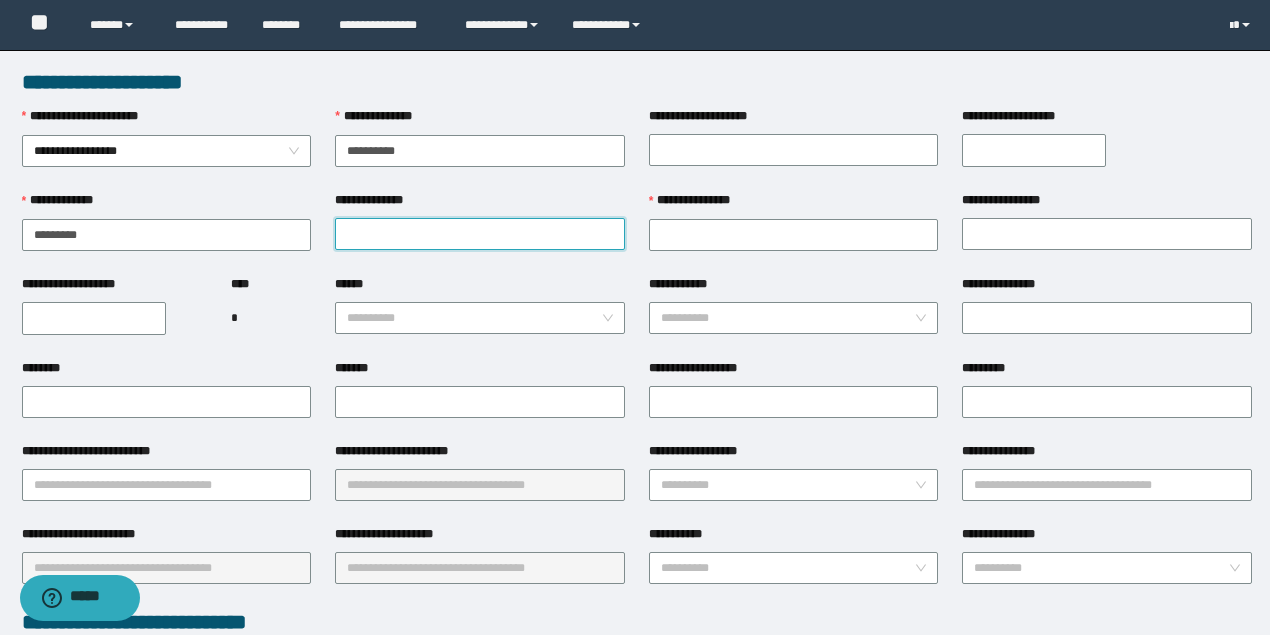 drag, startPoint x: 491, startPoint y: 238, endPoint x: 472, endPoint y: 236, distance: 19.104973 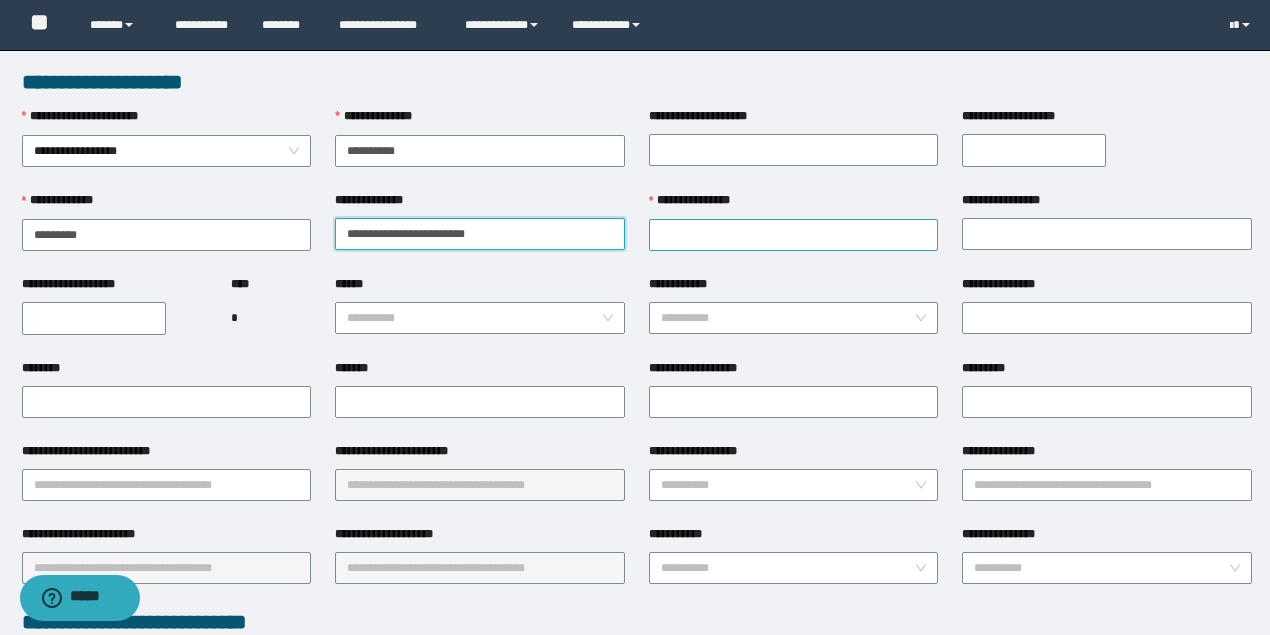 drag, startPoint x: 401, startPoint y: 230, endPoint x: 768, endPoint y: 230, distance: 367 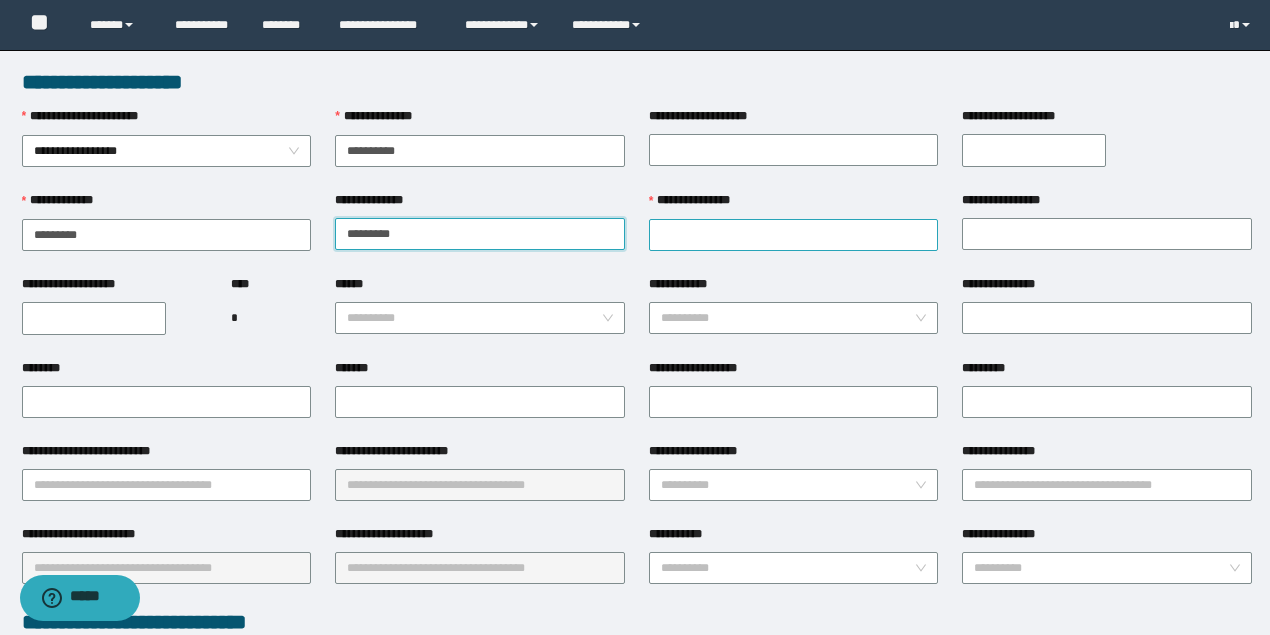 type on "*********" 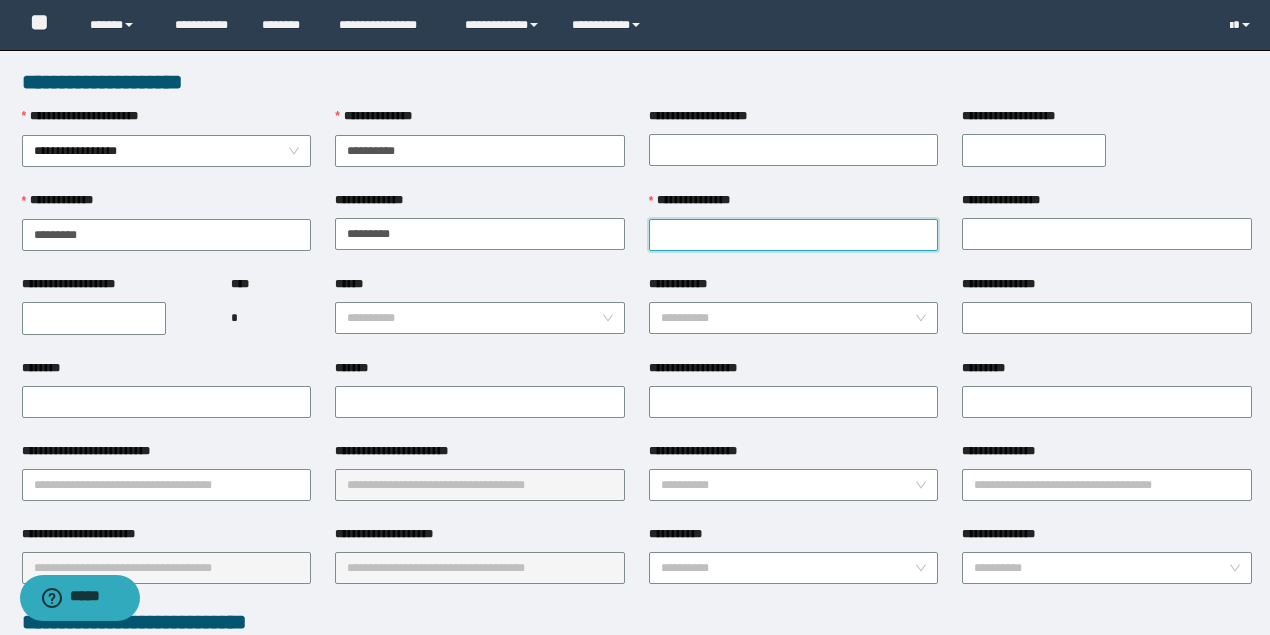 click on "**********" at bounding box center [794, 235] 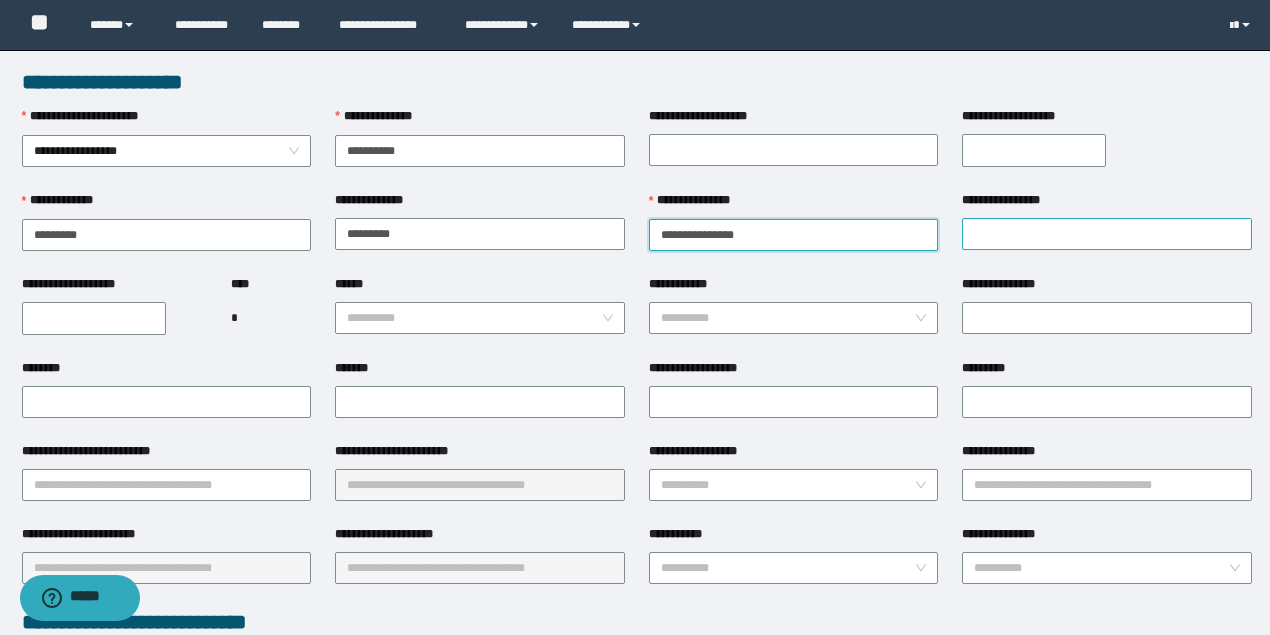 drag, startPoint x: 698, startPoint y: 234, endPoint x: 1111, endPoint y: 234, distance: 413 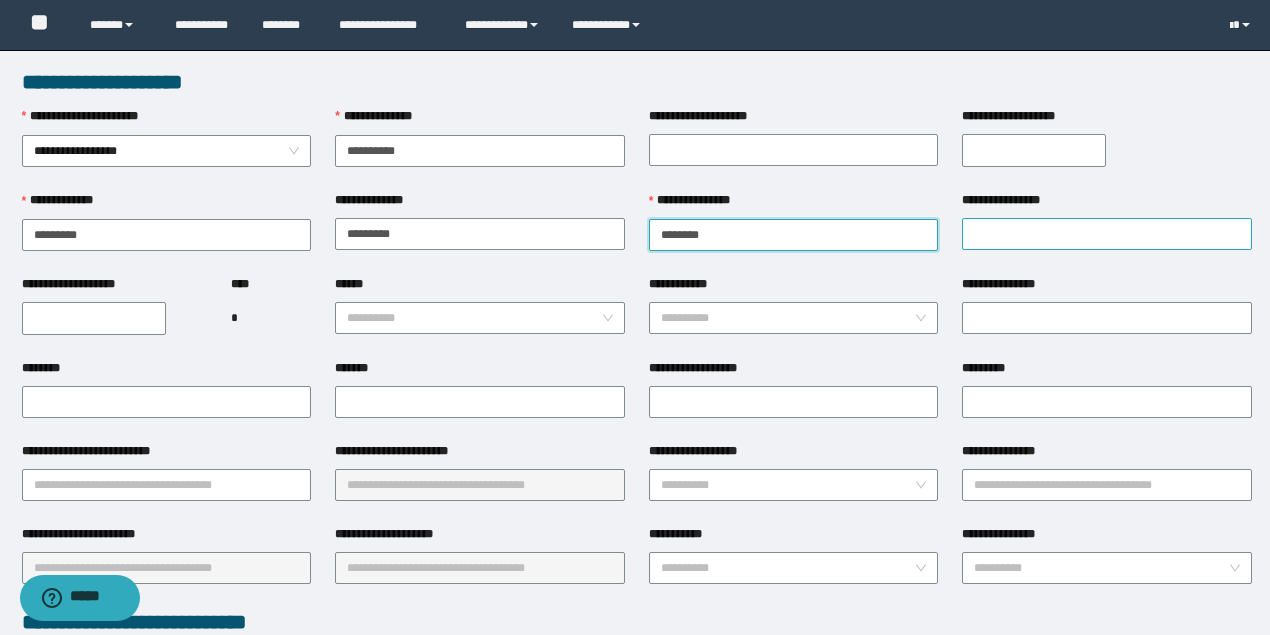 type on "******" 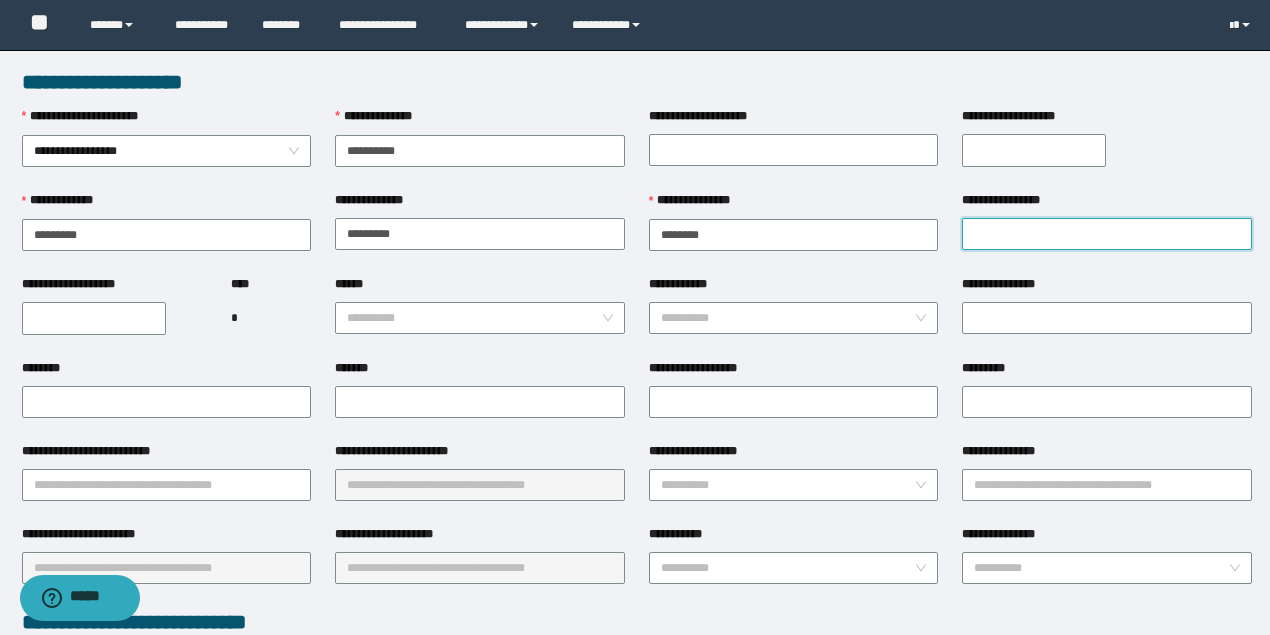 click on "**********" at bounding box center [1107, 234] 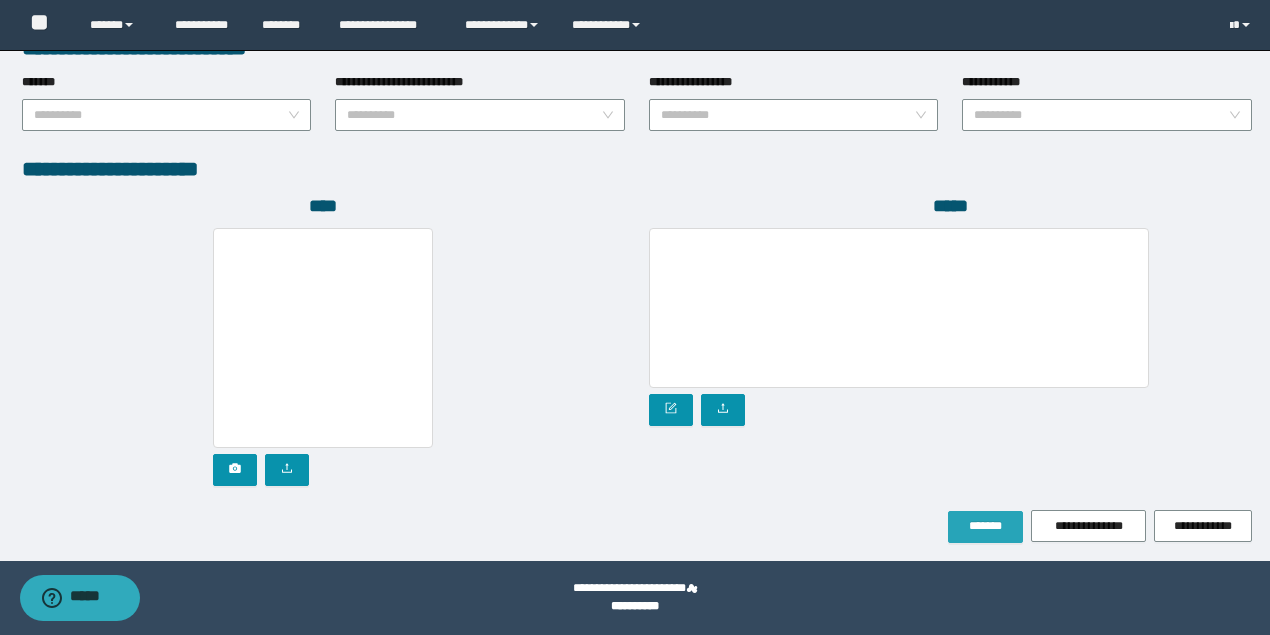 scroll, scrollTop: 1066, scrollLeft: 0, axis: vertical 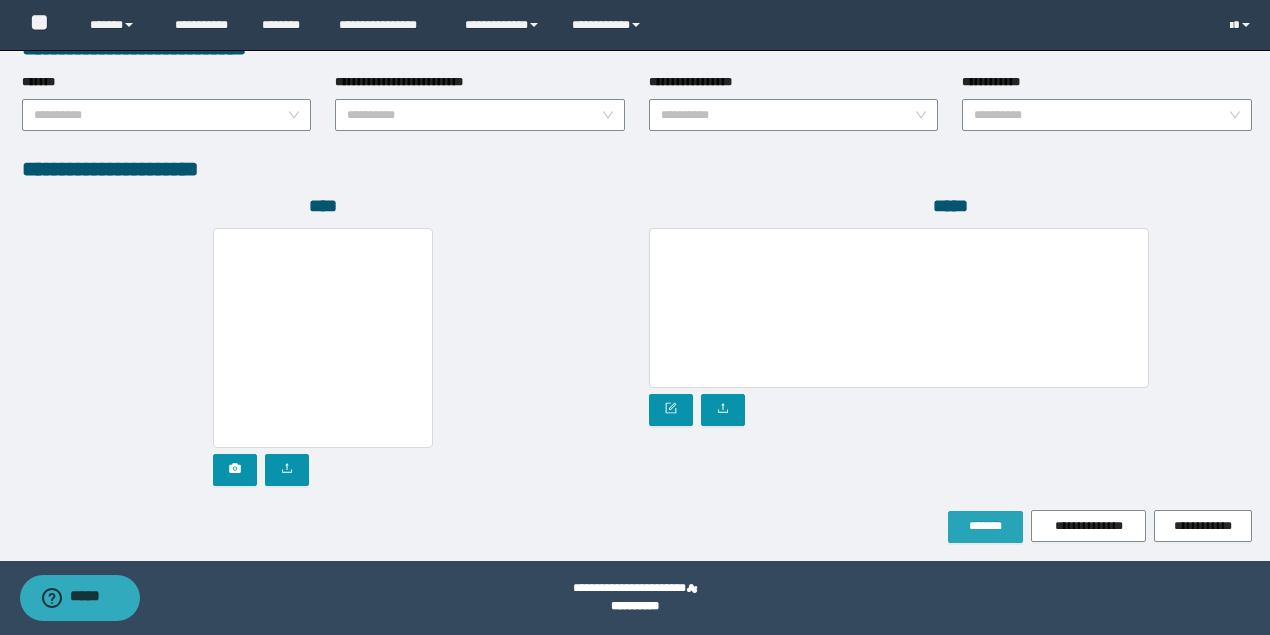 click on "*******" at bounding box center (985, 526) 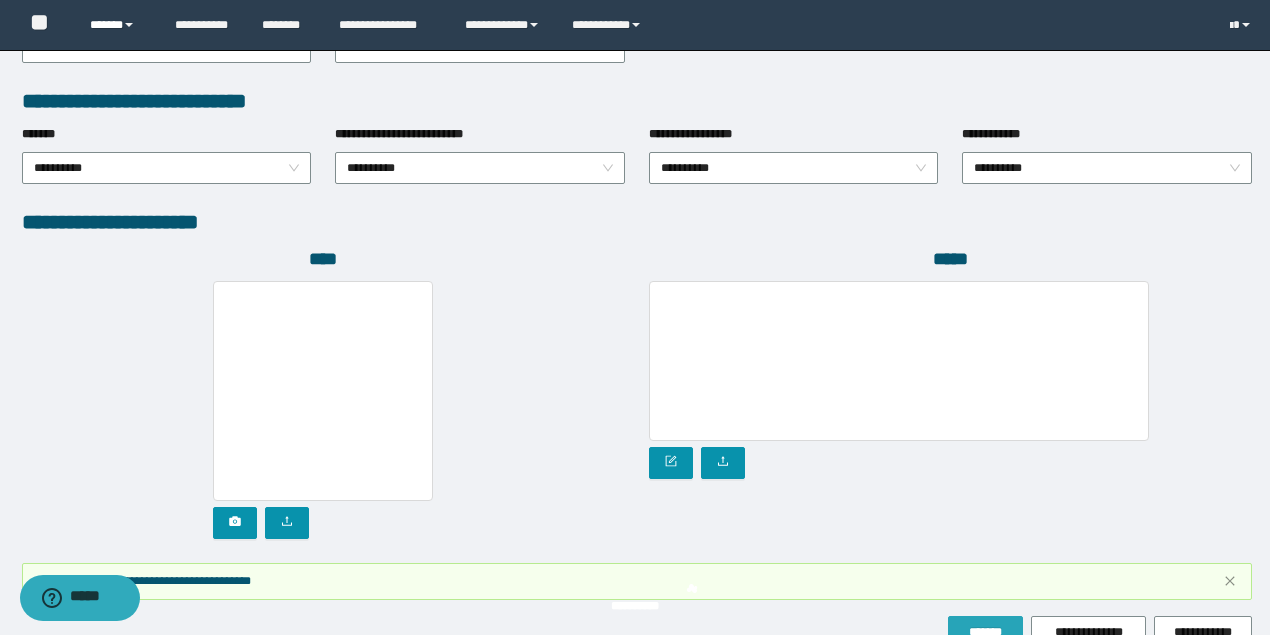 scroll, scrollTop: 1118, scrollLeft: 0, axis: vertical 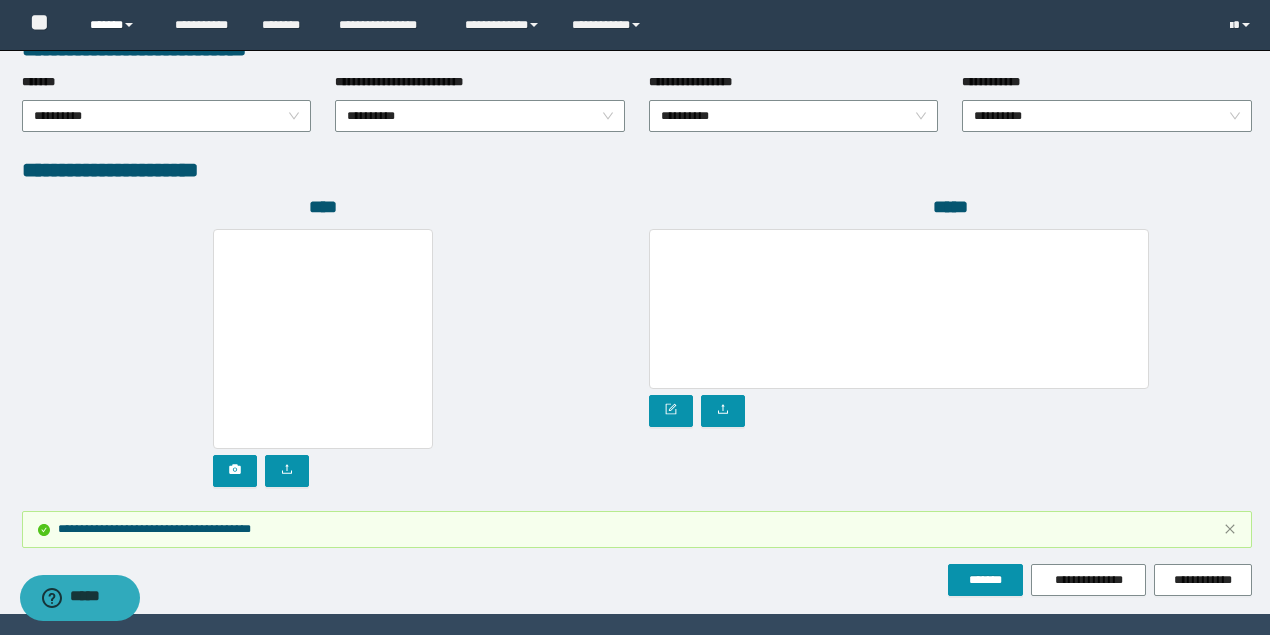 click on "******" at bounding box center [117, 25] 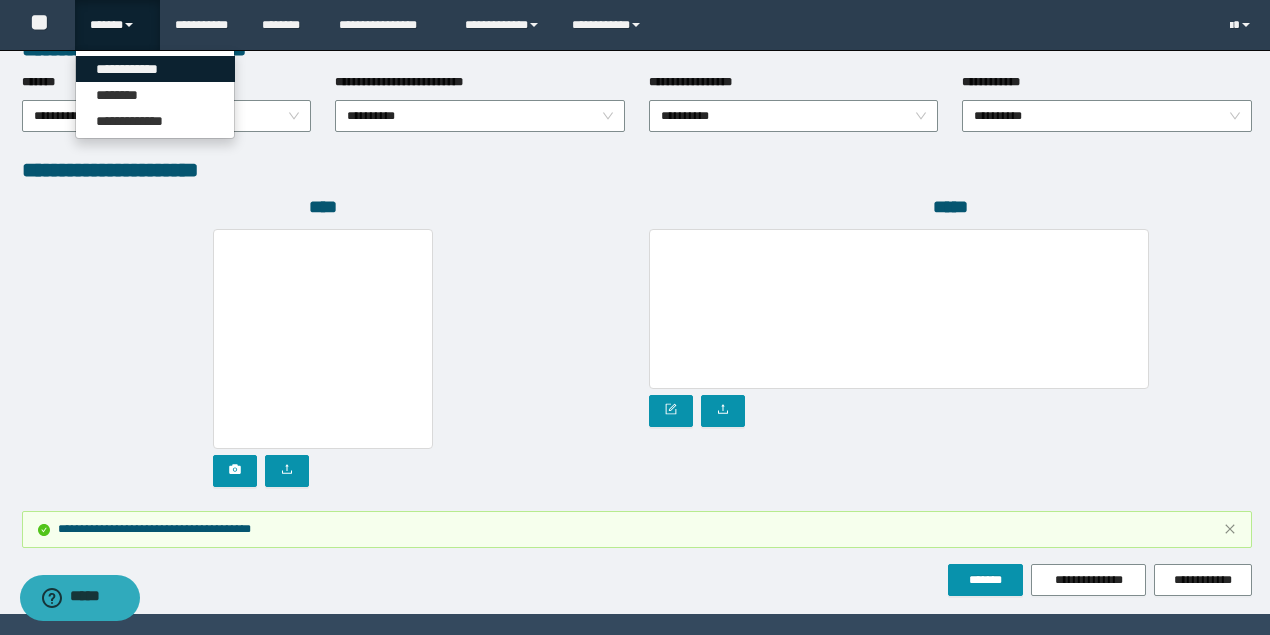 click on "**********" at bounding box center [155, 69] 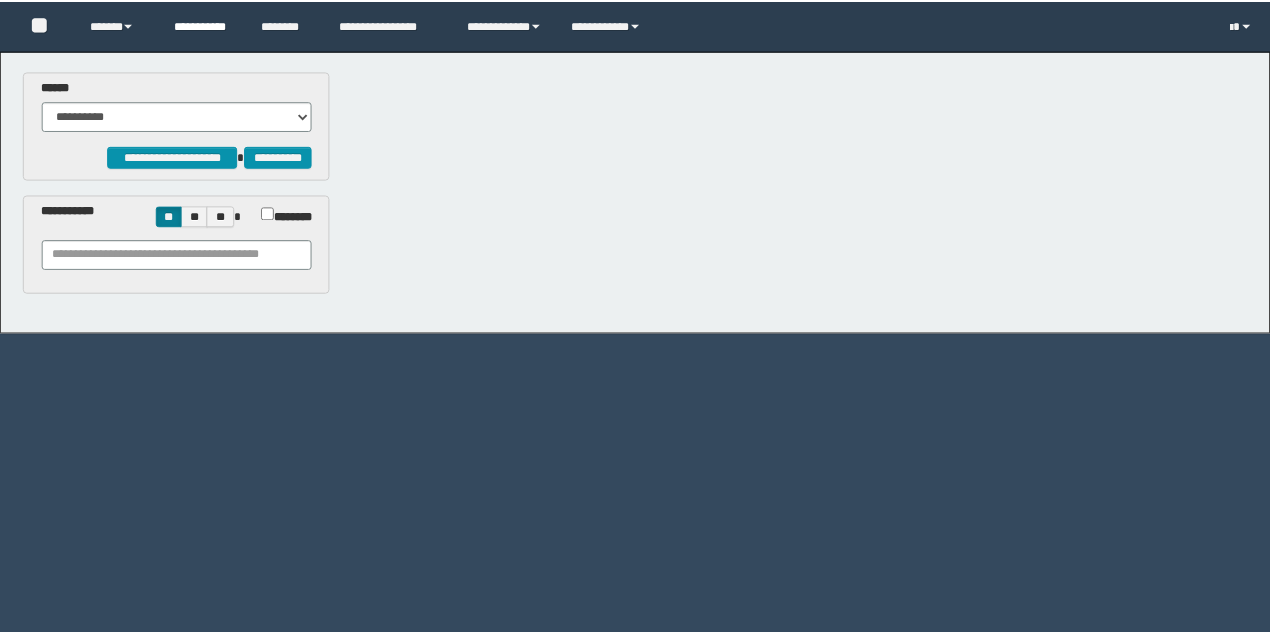 scroll, scrollTop: 0, scrollLeft: 0, axis: both 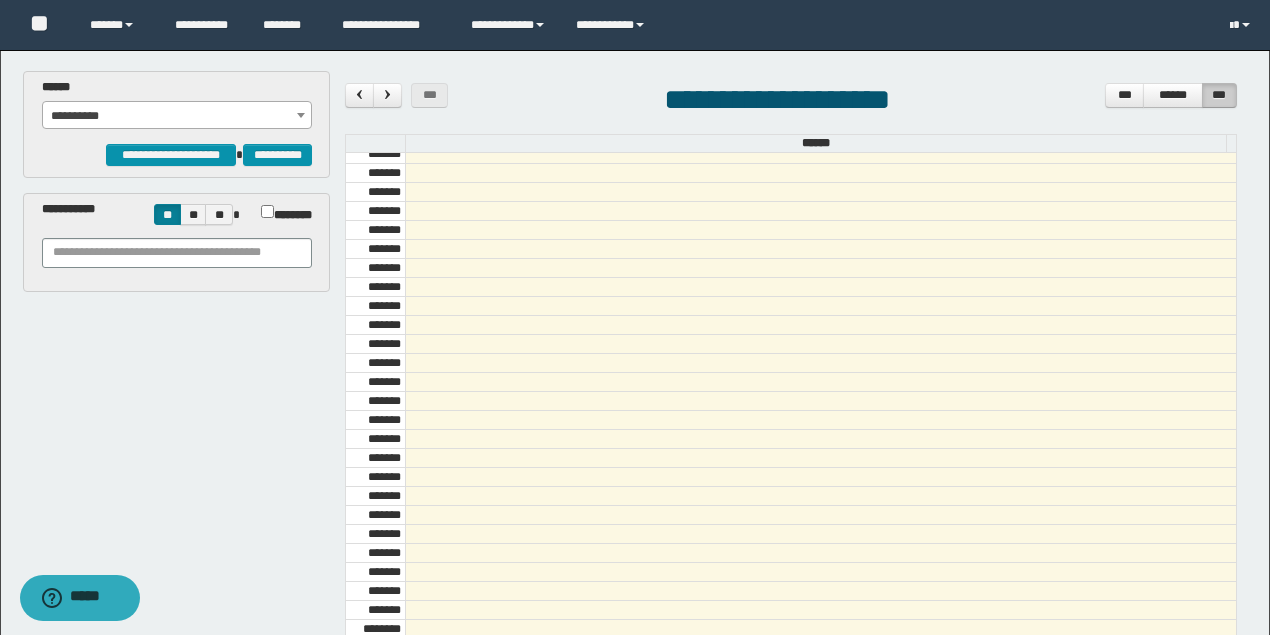 click on "**********" at bounding box center [177, 116] 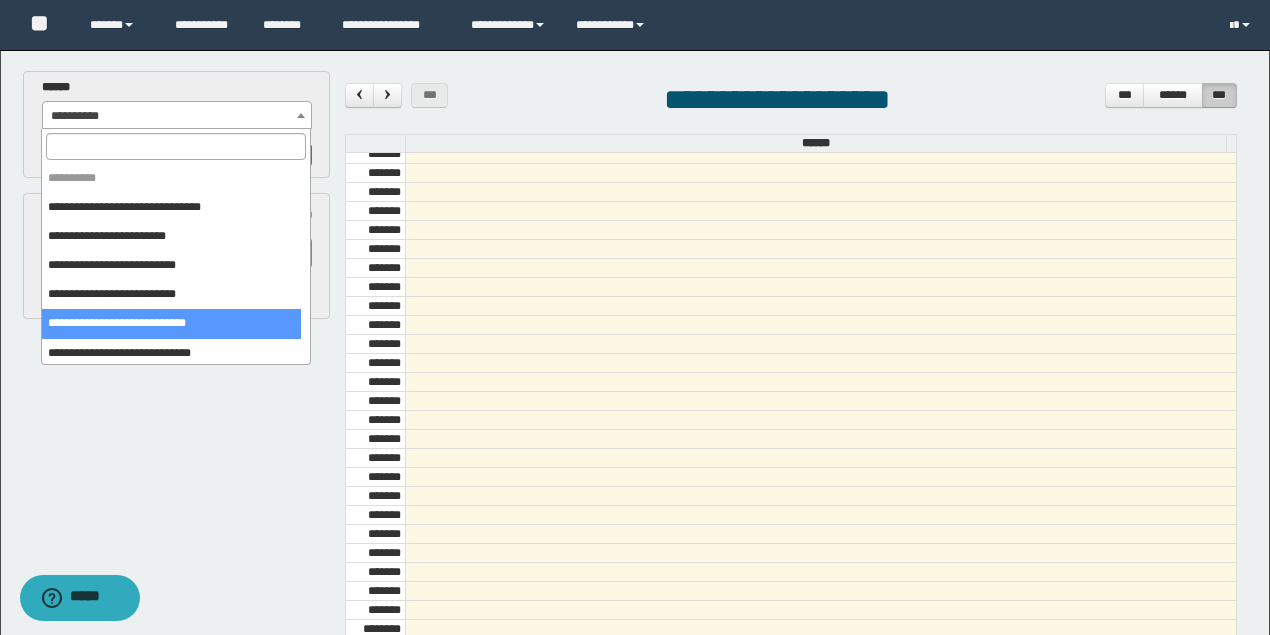 select on "*****" 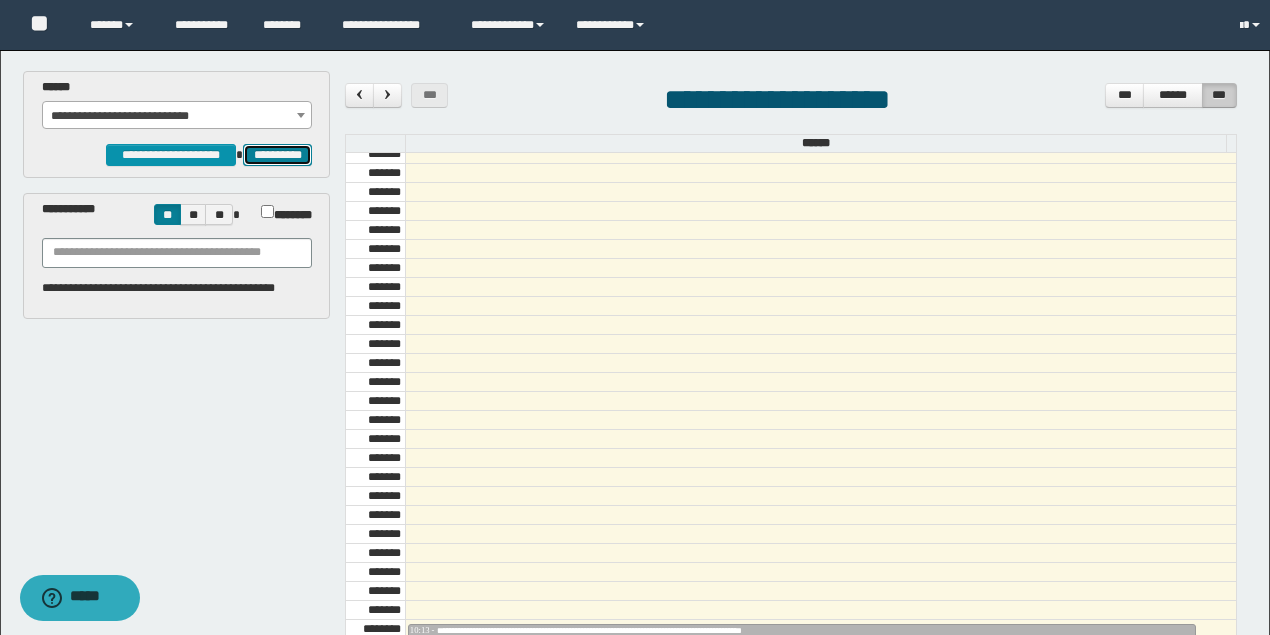 click on "**********" at bounding box center (277, 154) 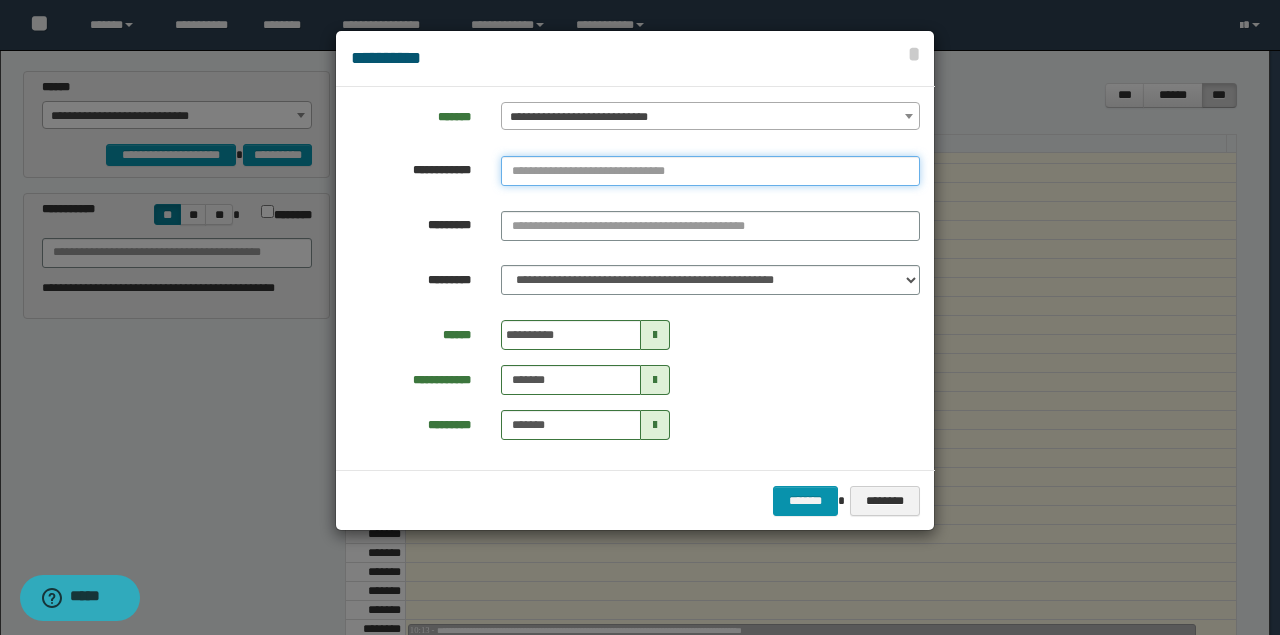 click at bounding box center [710, 171] 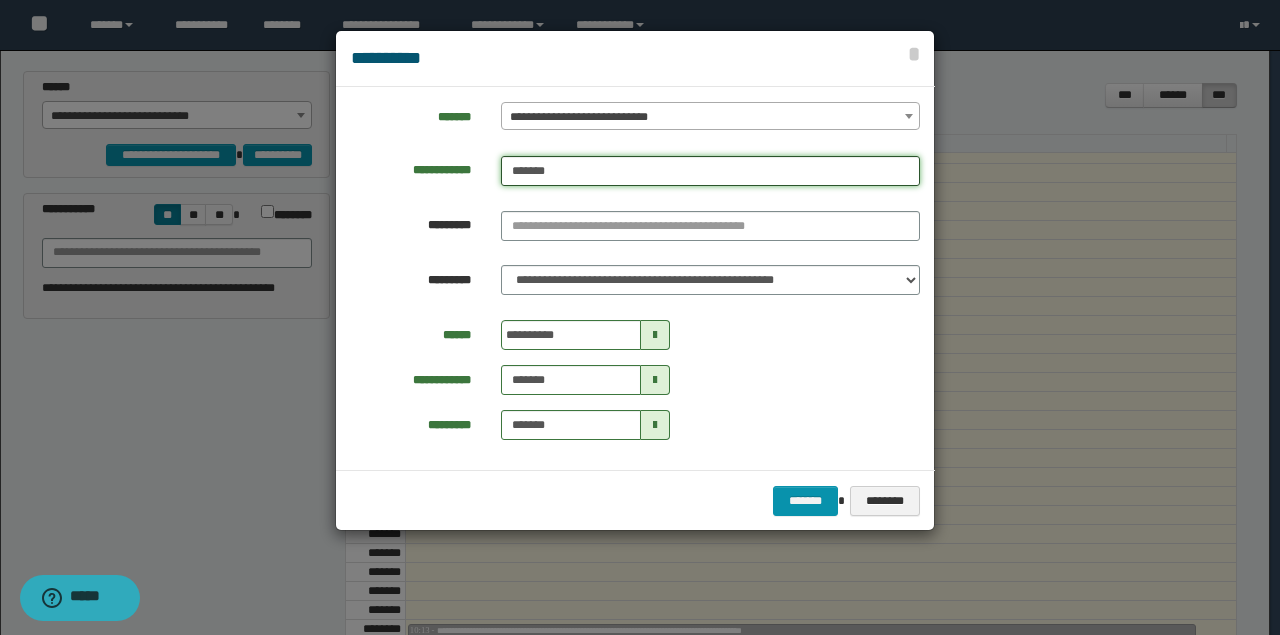 drag, startPoint x: 631, startPoint y: 182, endPoint x: 346, endPoint y: 174, distance: 285.11224 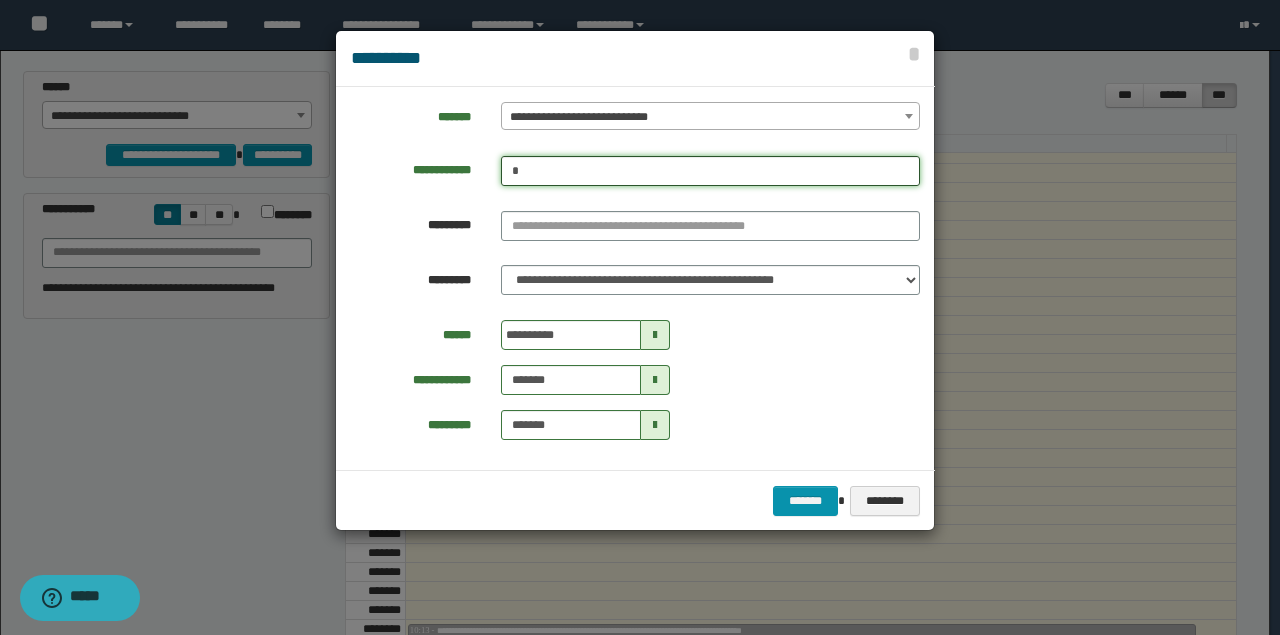 drag, startPoint x: 538, startPoint y: 164, endPoint x: 356, endPoint y: 150, distance: 182.53767 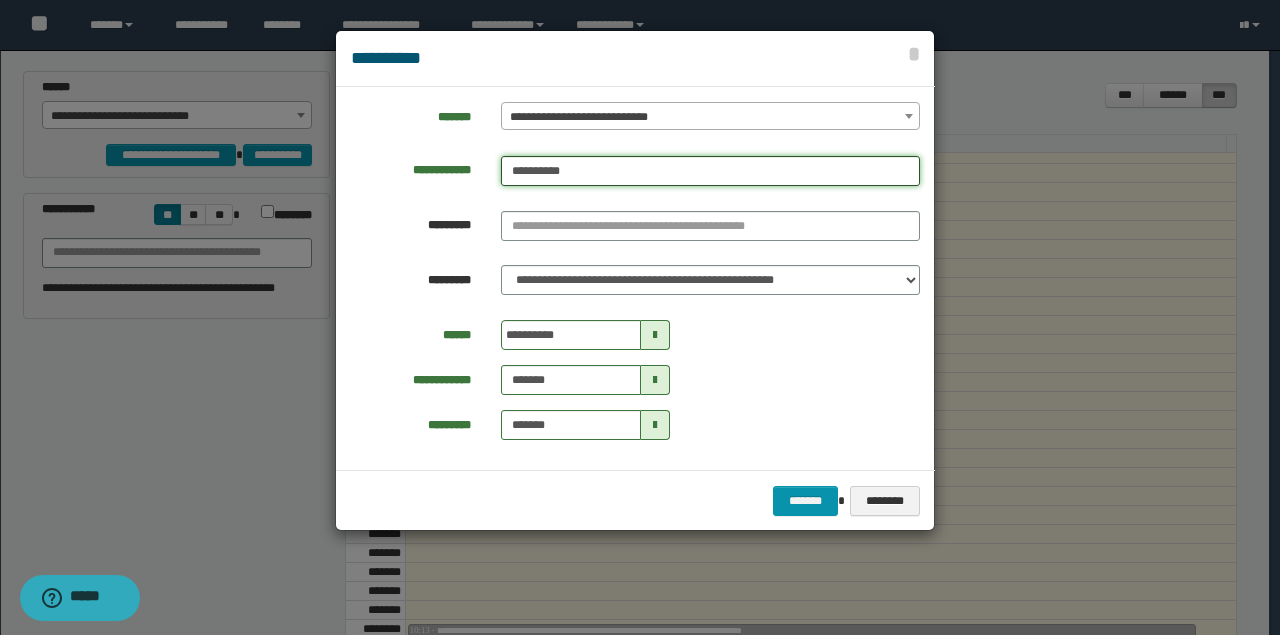 type on "**********" 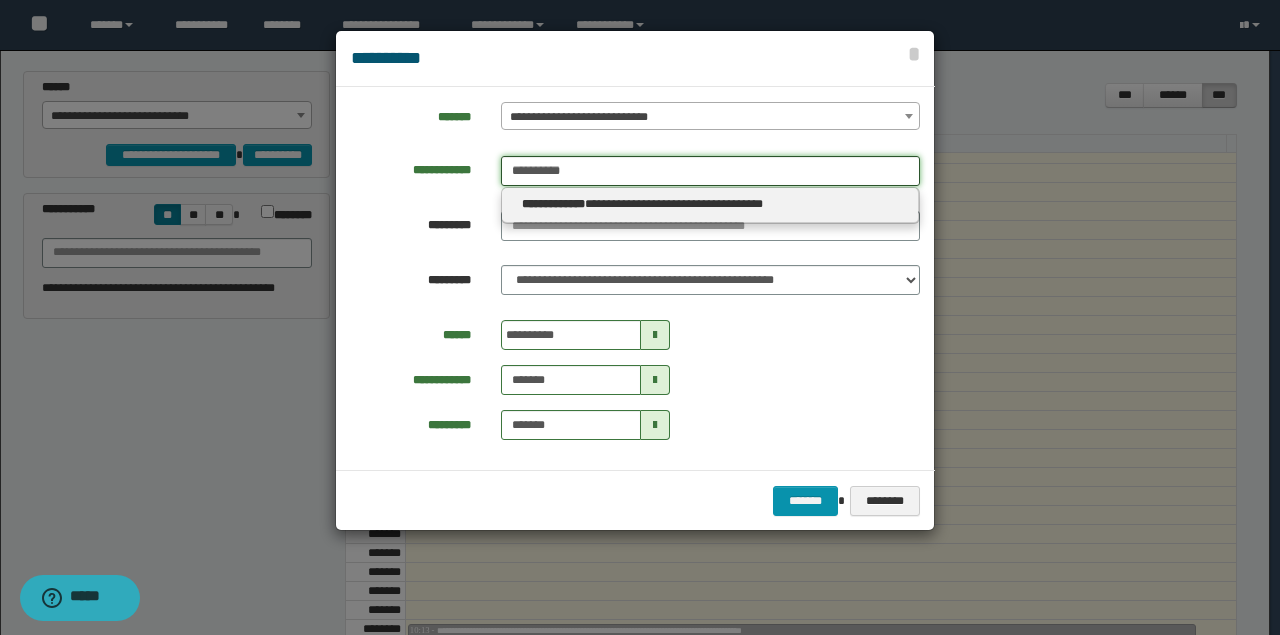 type on "**********" 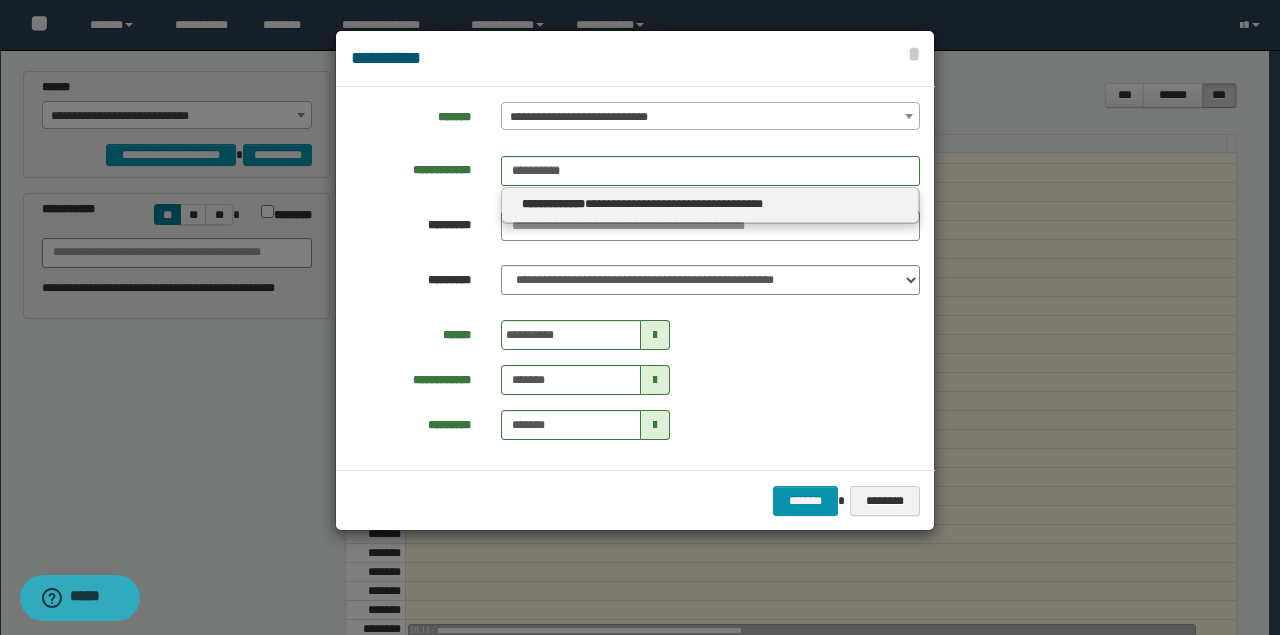 click on "**********" at bounding box center [710, 205] 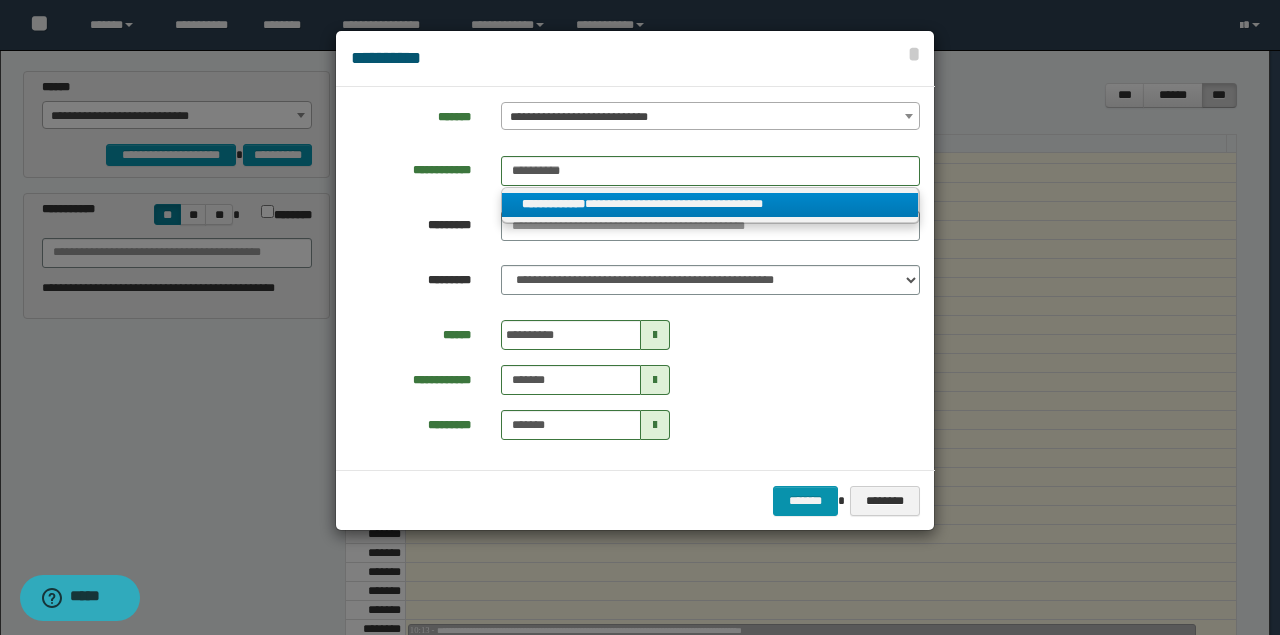 click on "**********" at bounding box center [710, 204] 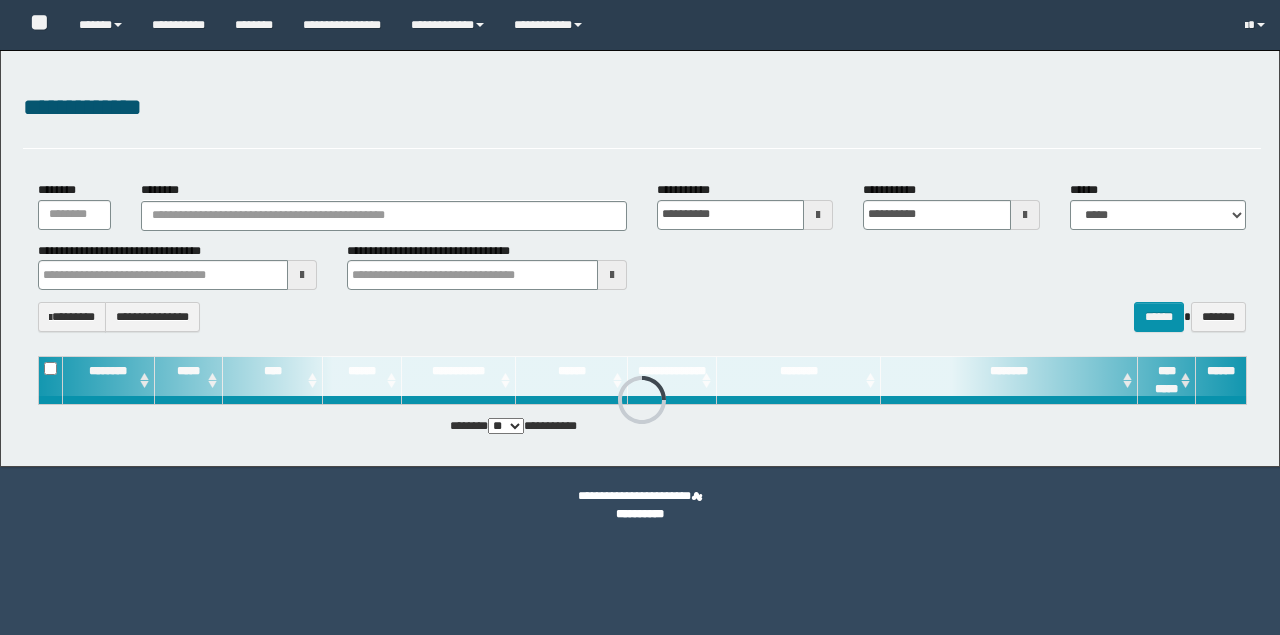 scroll, scrollTop: 0, scrollLeft: 0, axis: both 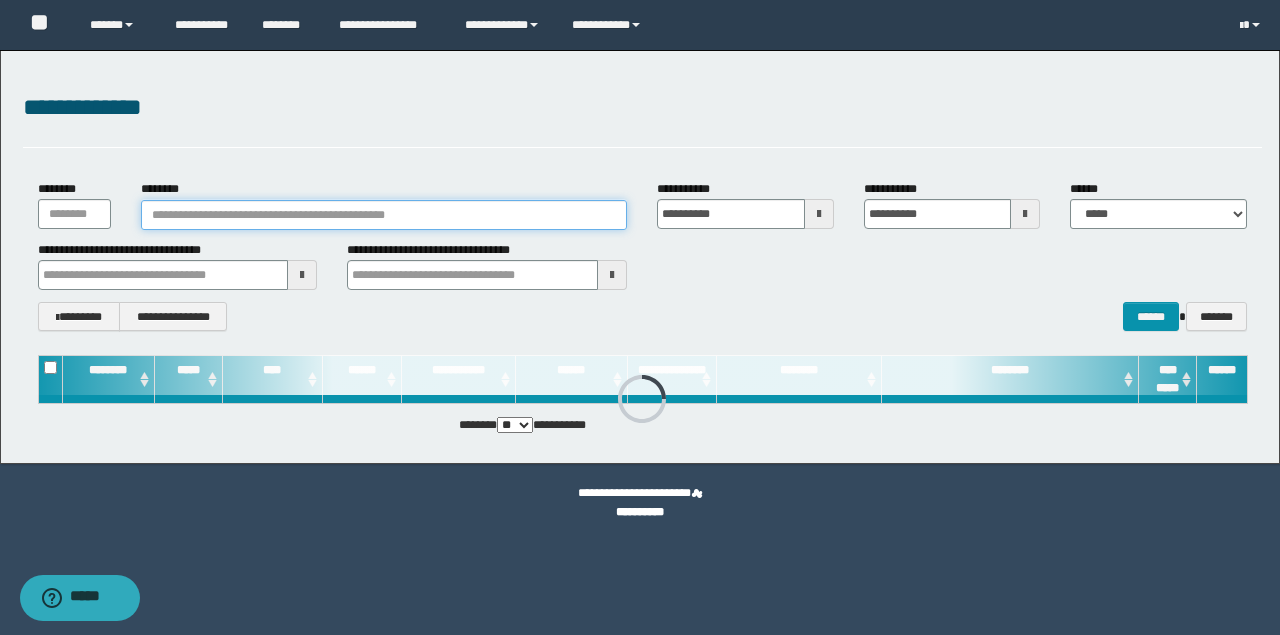 click on "********" at bounding box center (384, 215) 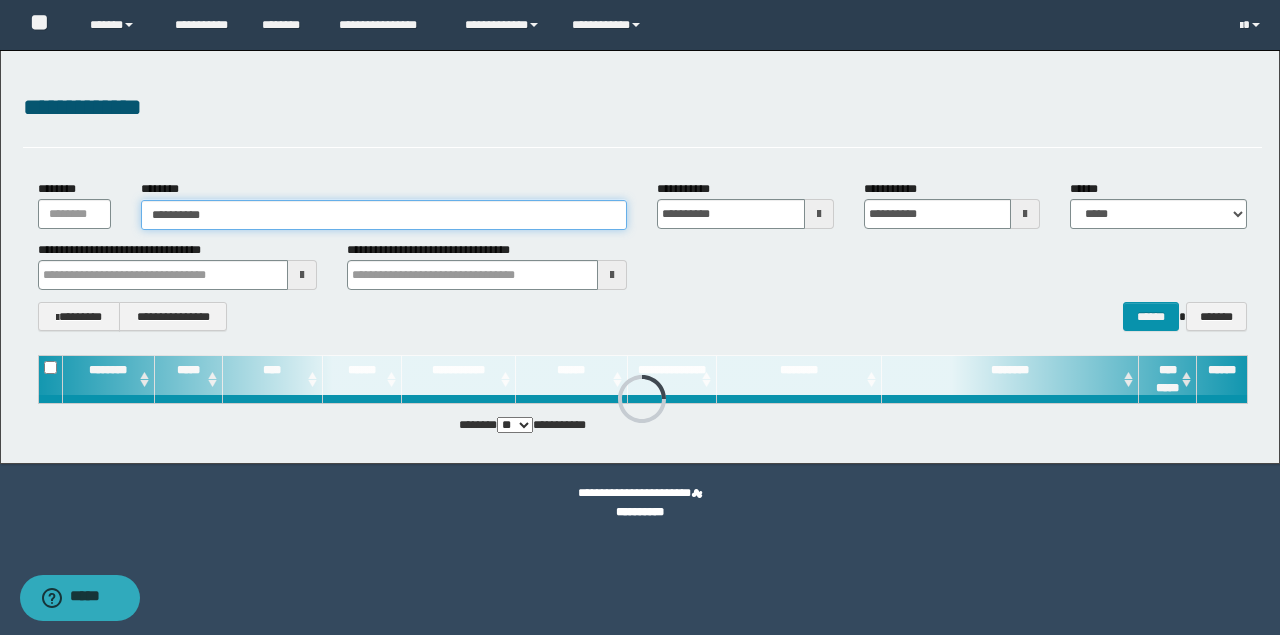 type on "**********" 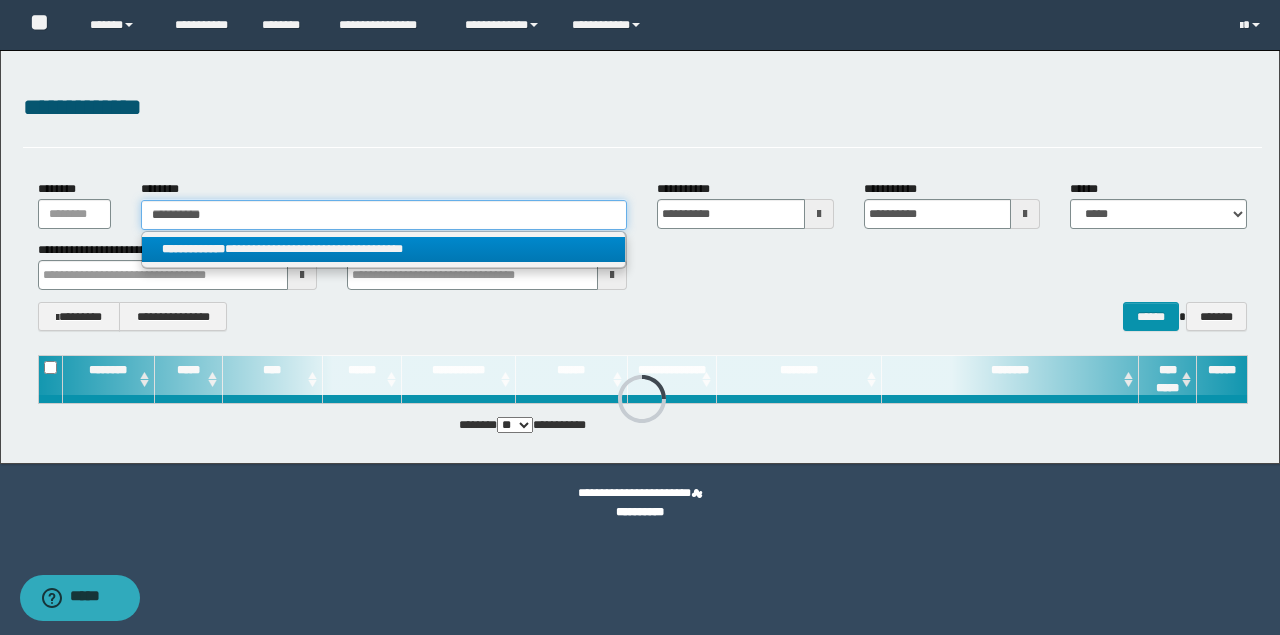 type on "**********" 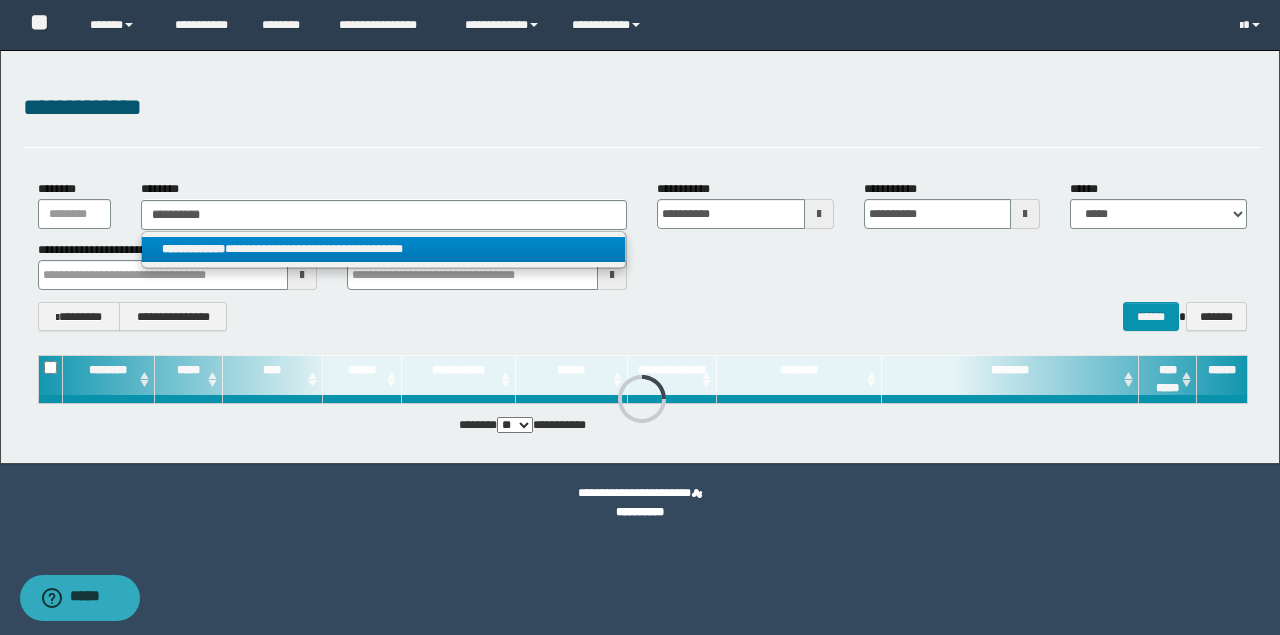 click on "**********" at bounding box center [384, 249] 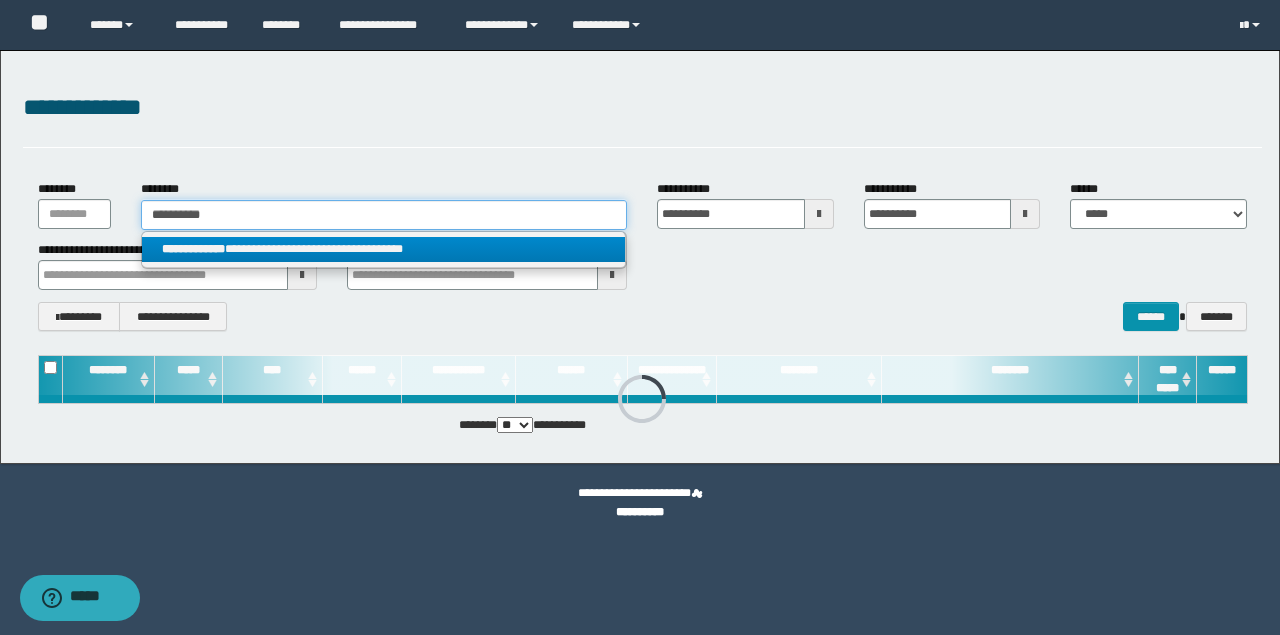 type 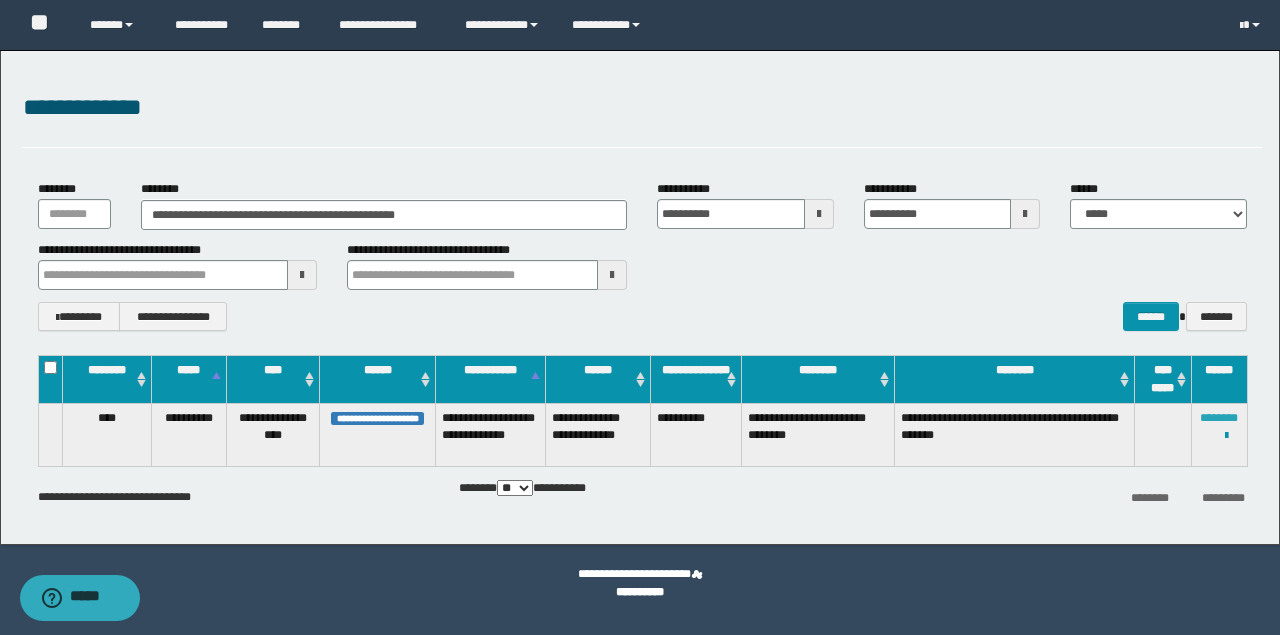 click on "********" at bounding box center (1219, 418) 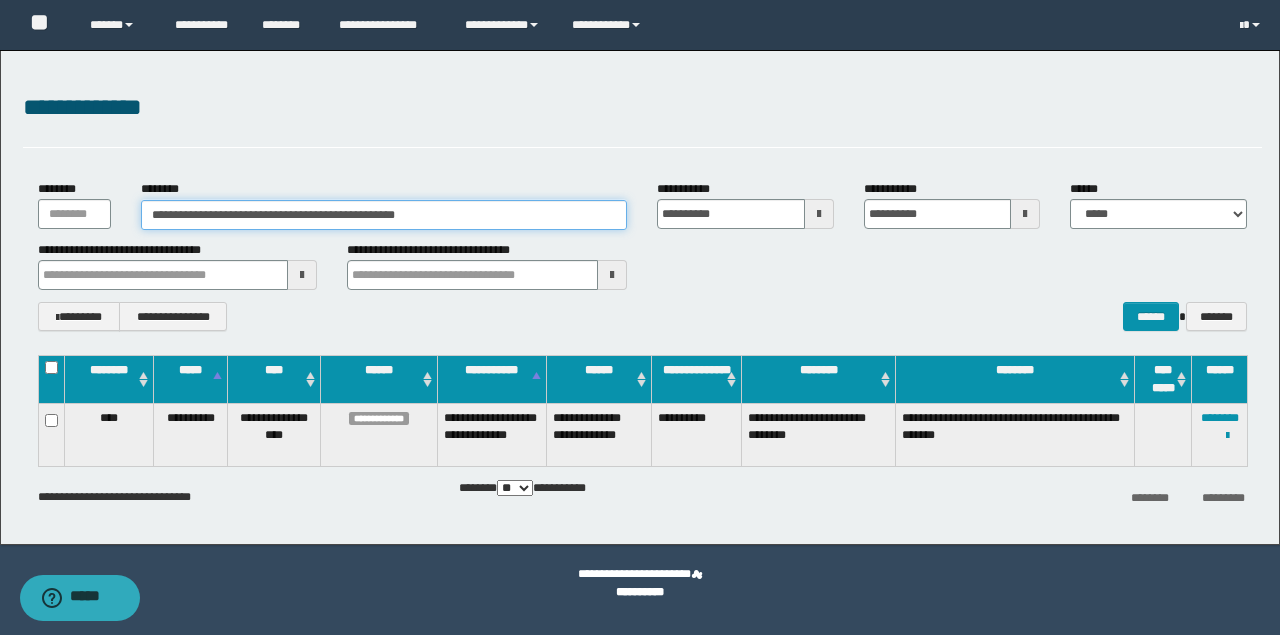 drag, startPoint x: 529, startPoint y: 202, endPoint x: 0, endPoint y: 197, distance: 529.0236 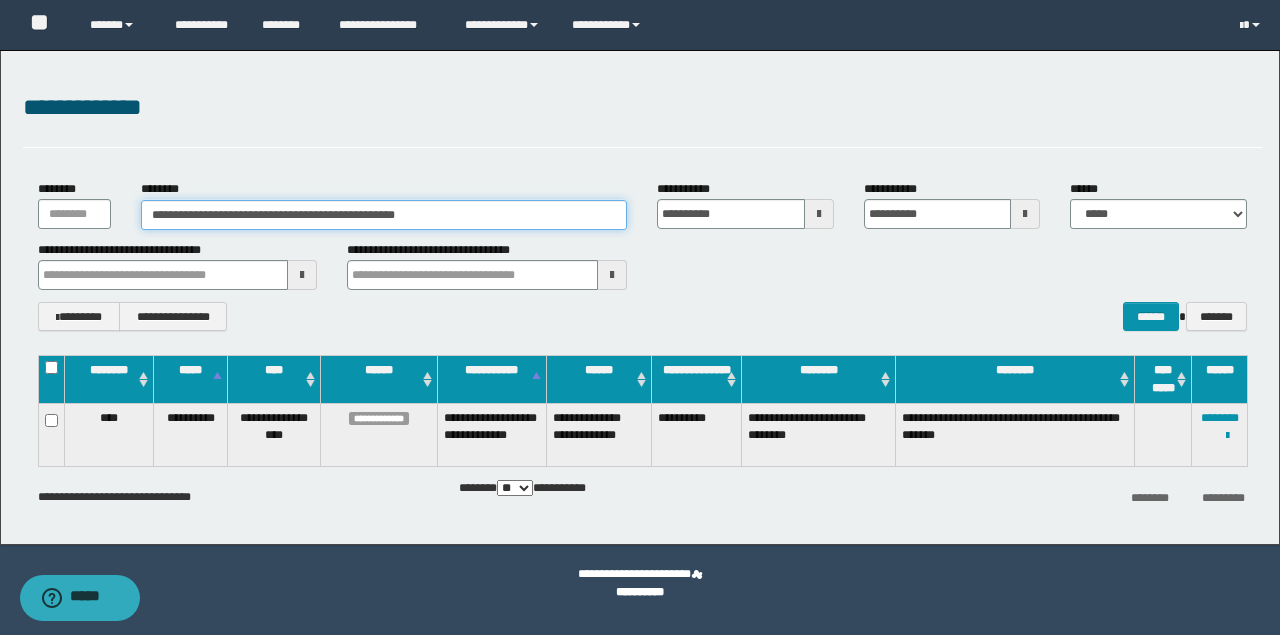 paste 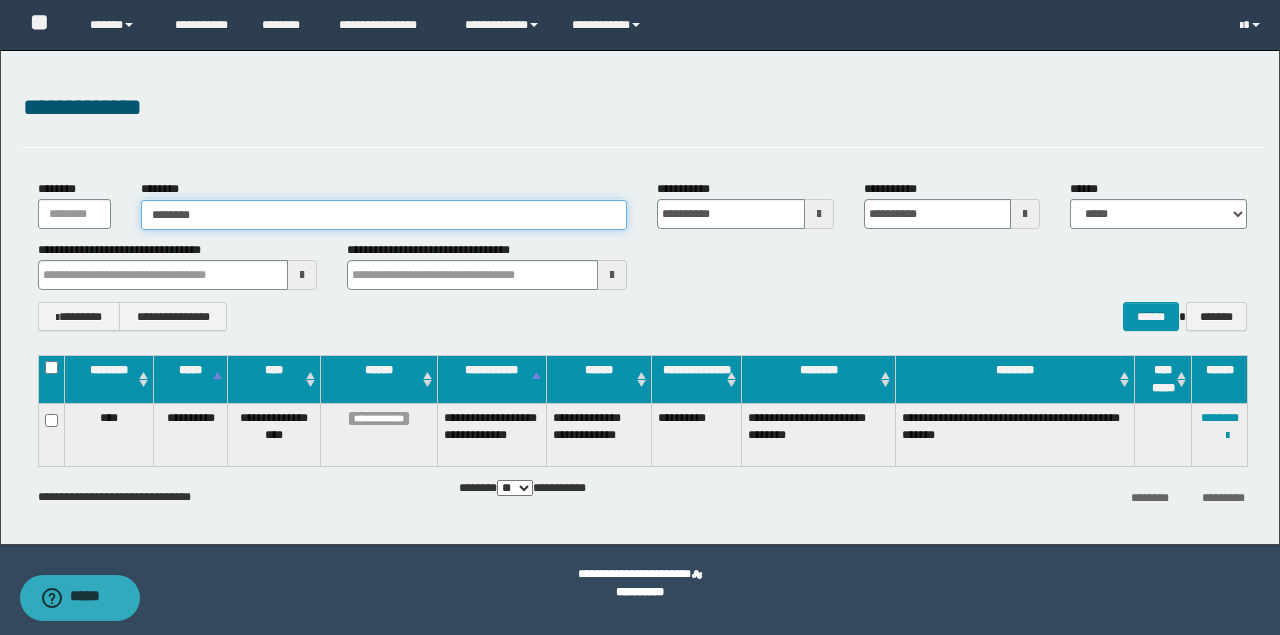 type on "********" 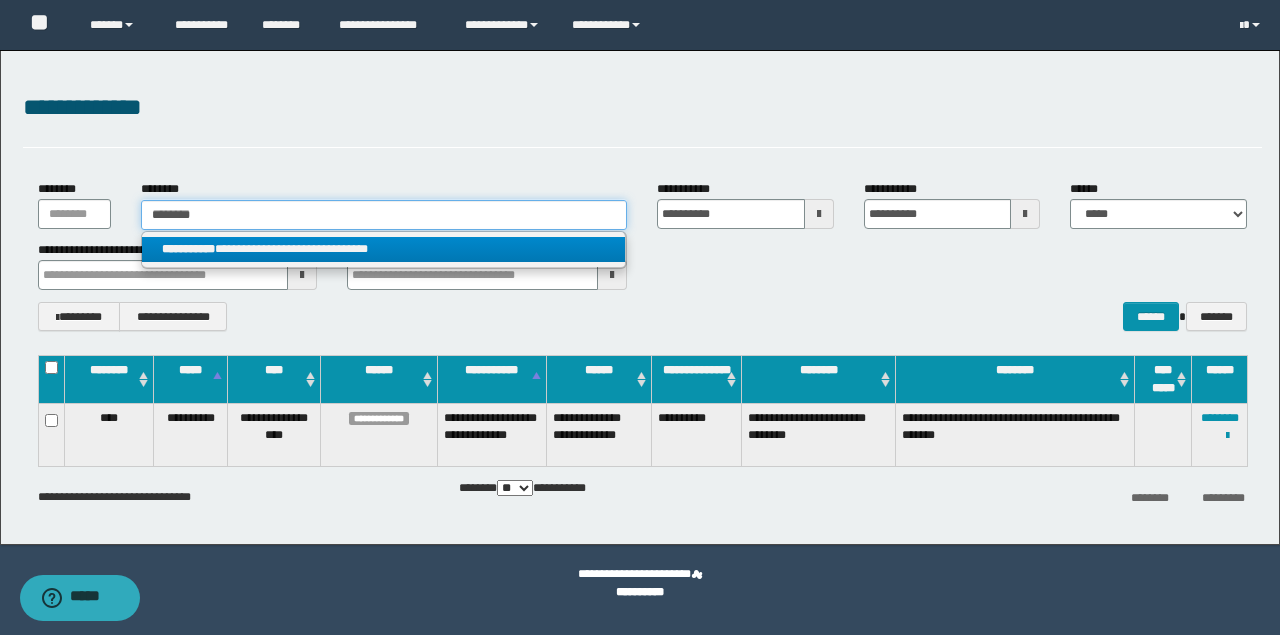 type on "********" 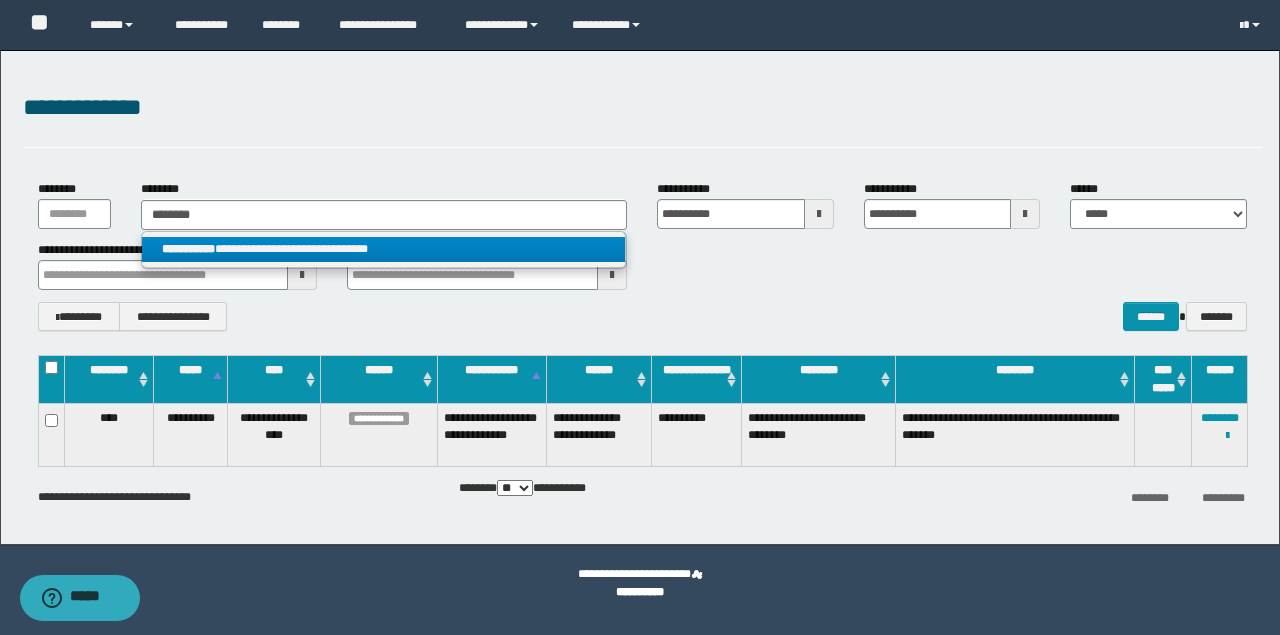 click on "**********" at bounding box center (384, 249) 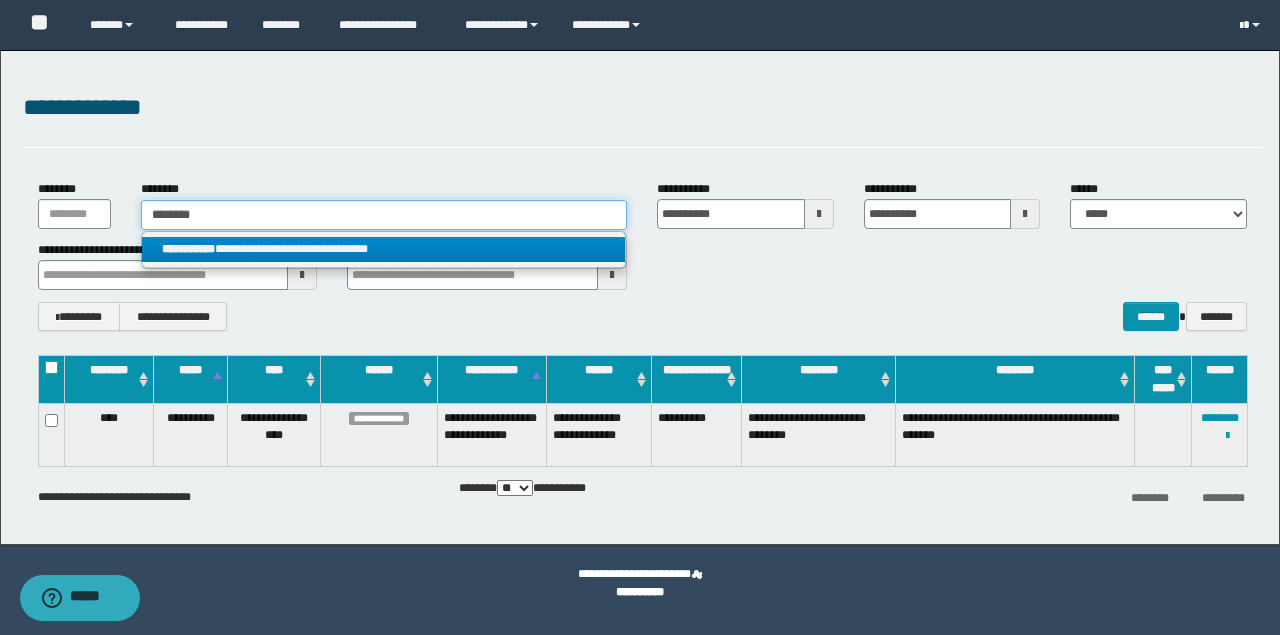 type 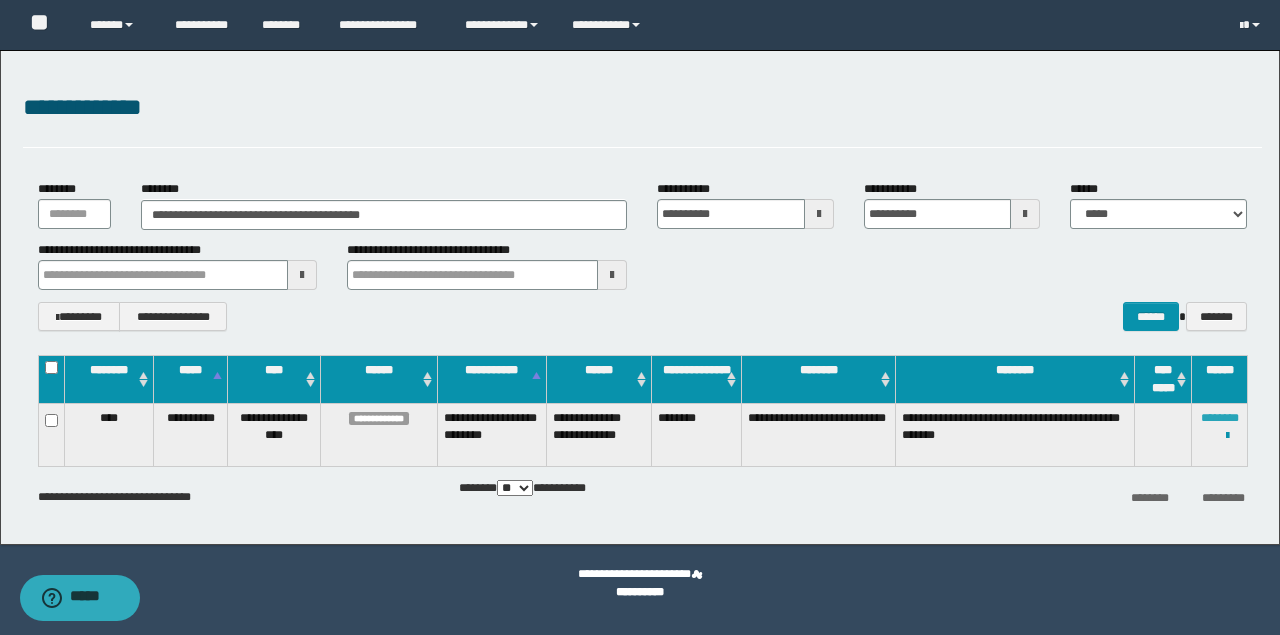 click on "********" at bounding box center [1220, 418] 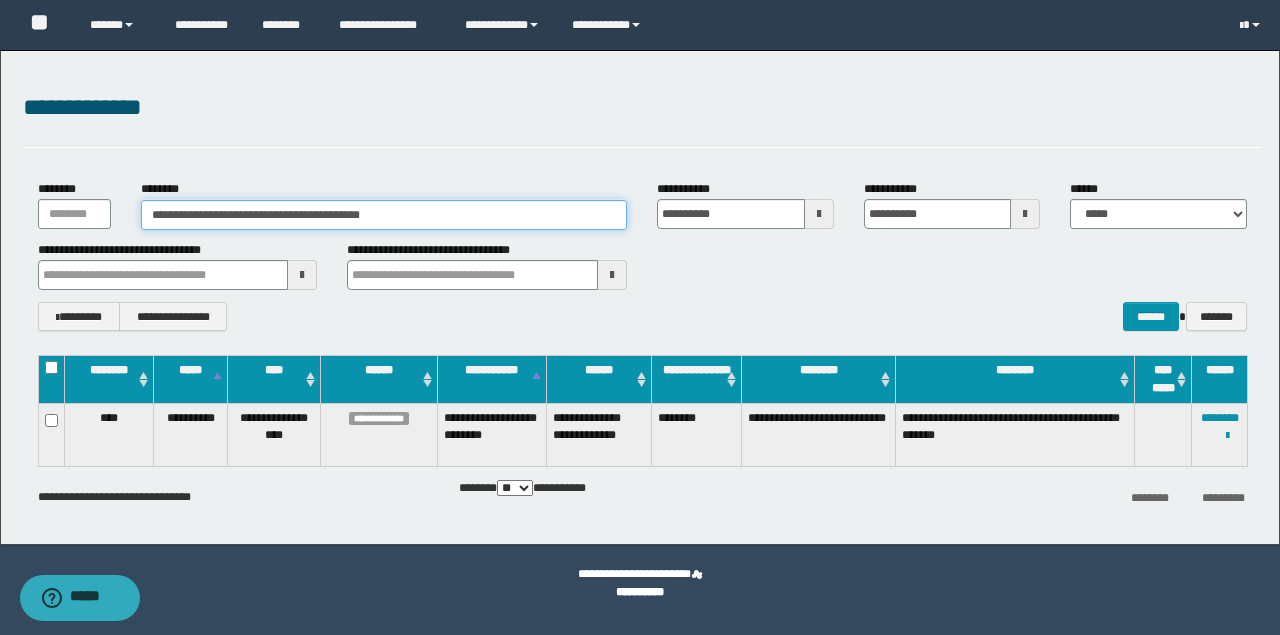 drag, startPoint x: 487, startPoint y: 222, endPoint x: 0, endPoint y: 222, distance: 487 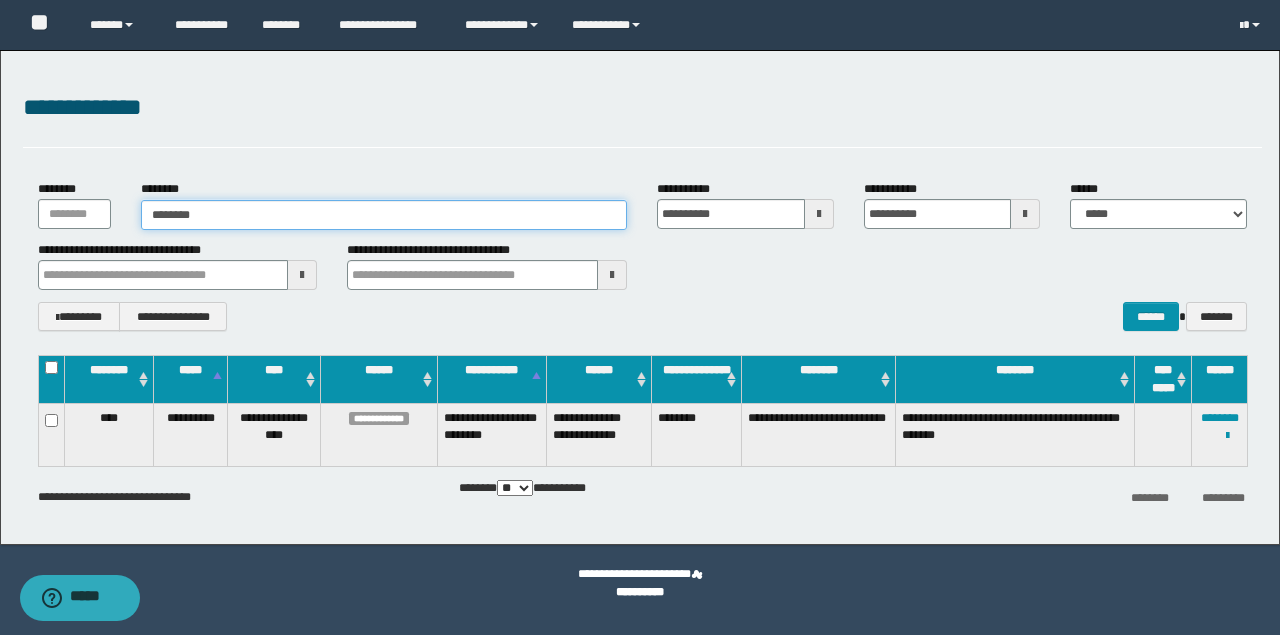type on "********" 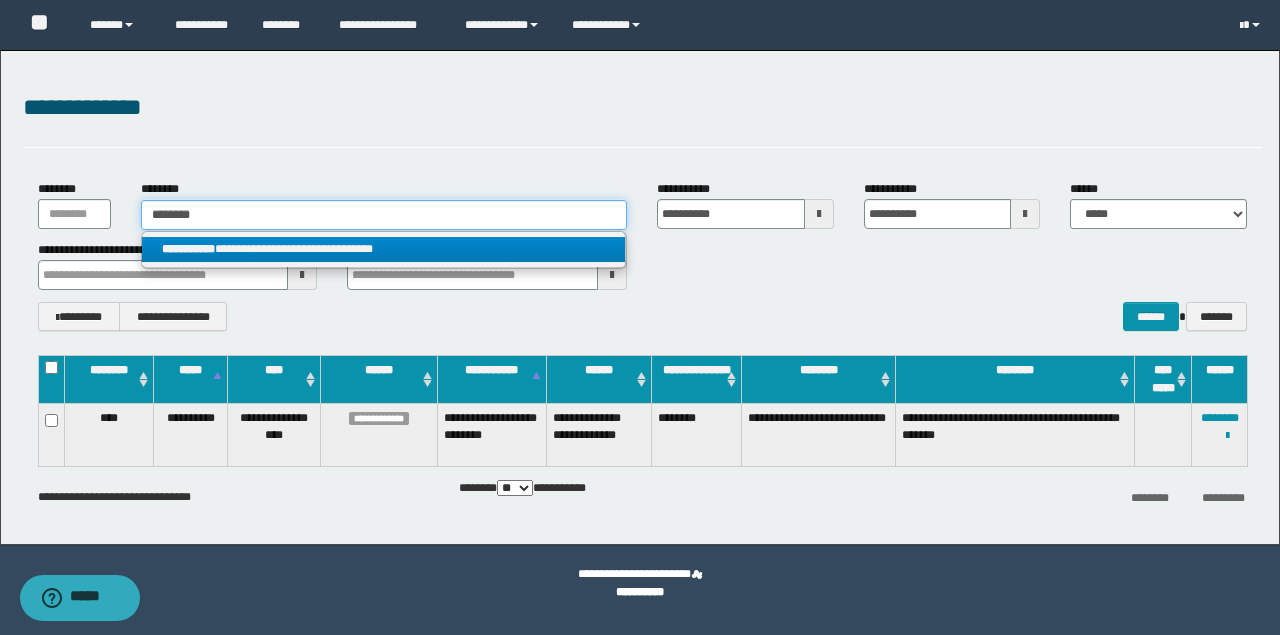 type on "********" 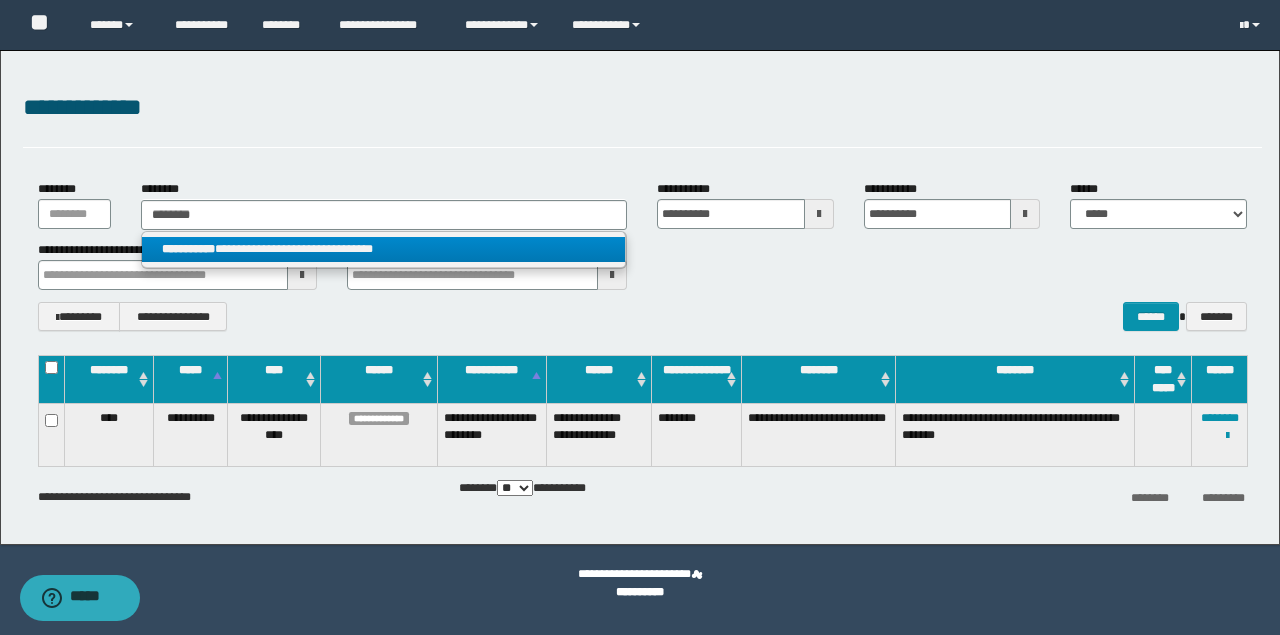 click on "**********" at bounding box center [384, 249] 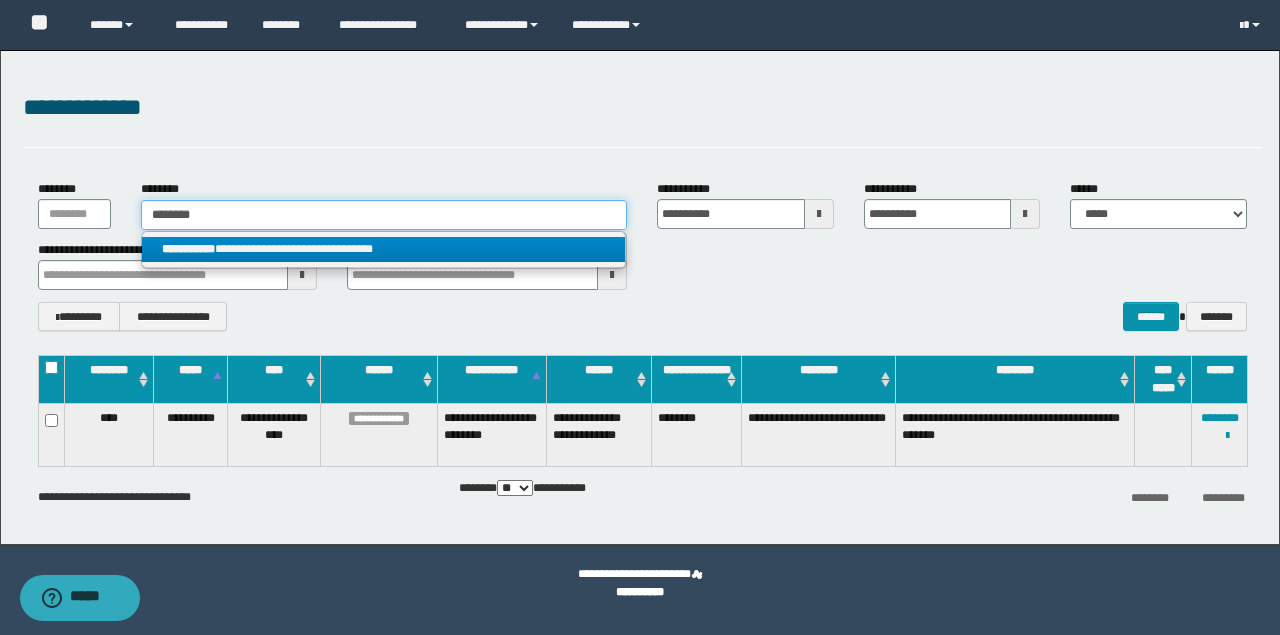 type 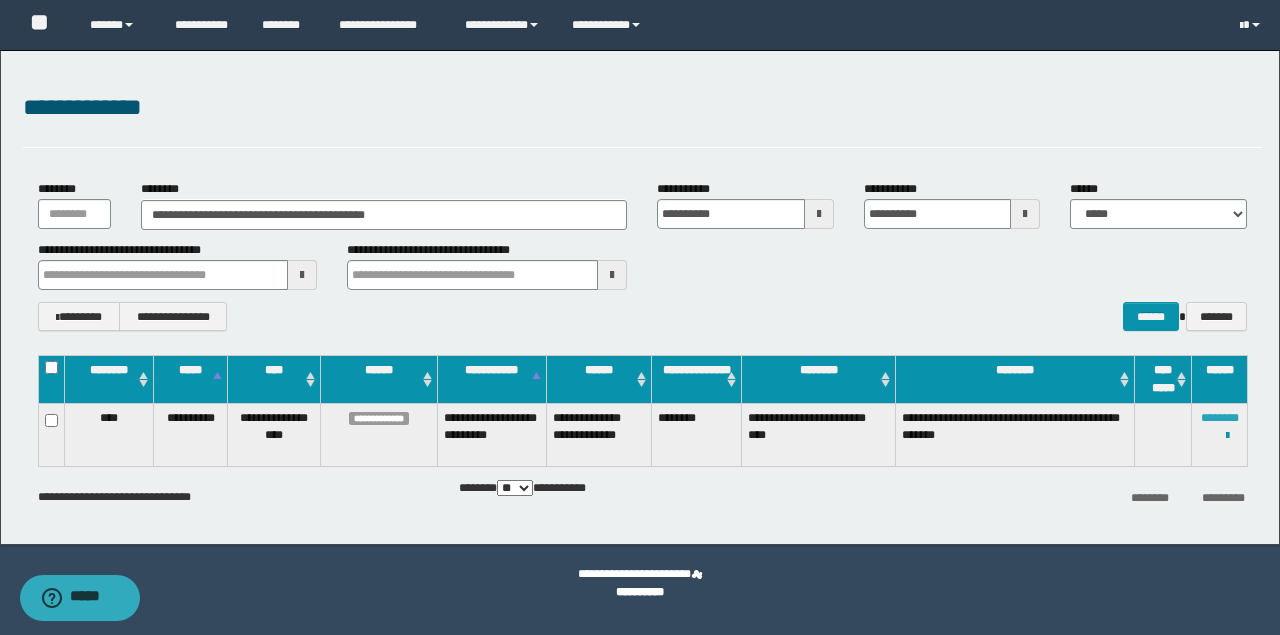 click on "********" at bounding box center (1220, 418) 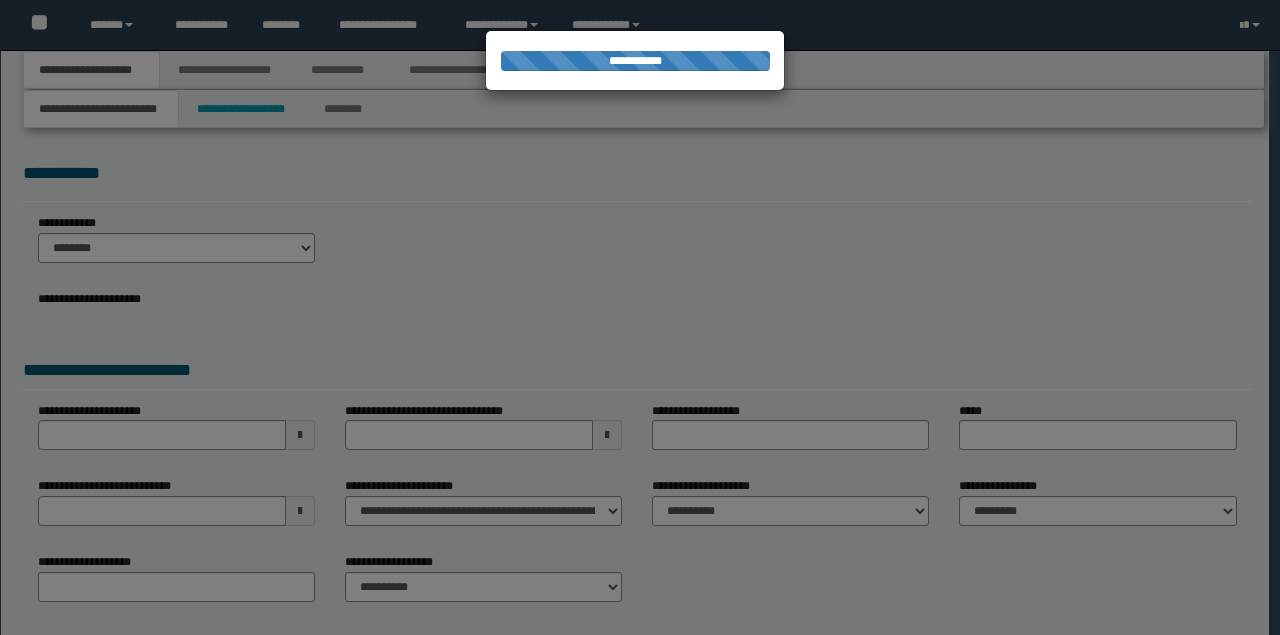 scroll, scrollTop: 0, scrollLeft: 0, axis: both 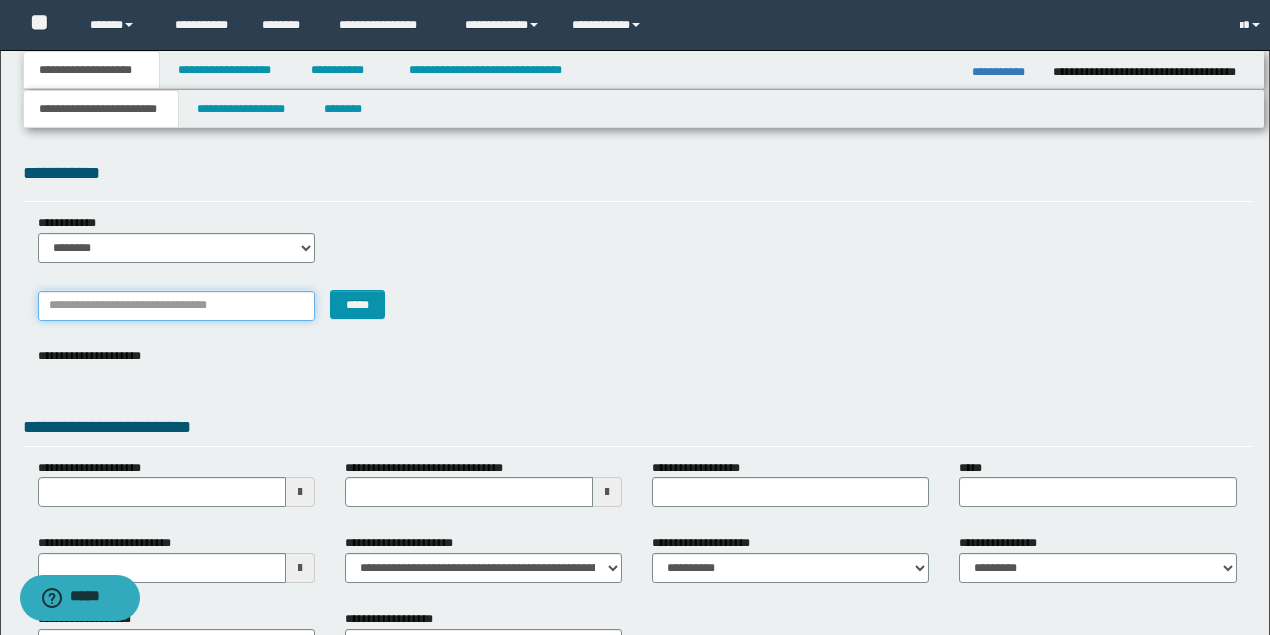 click on "*******" at bounding box center [176, 306] 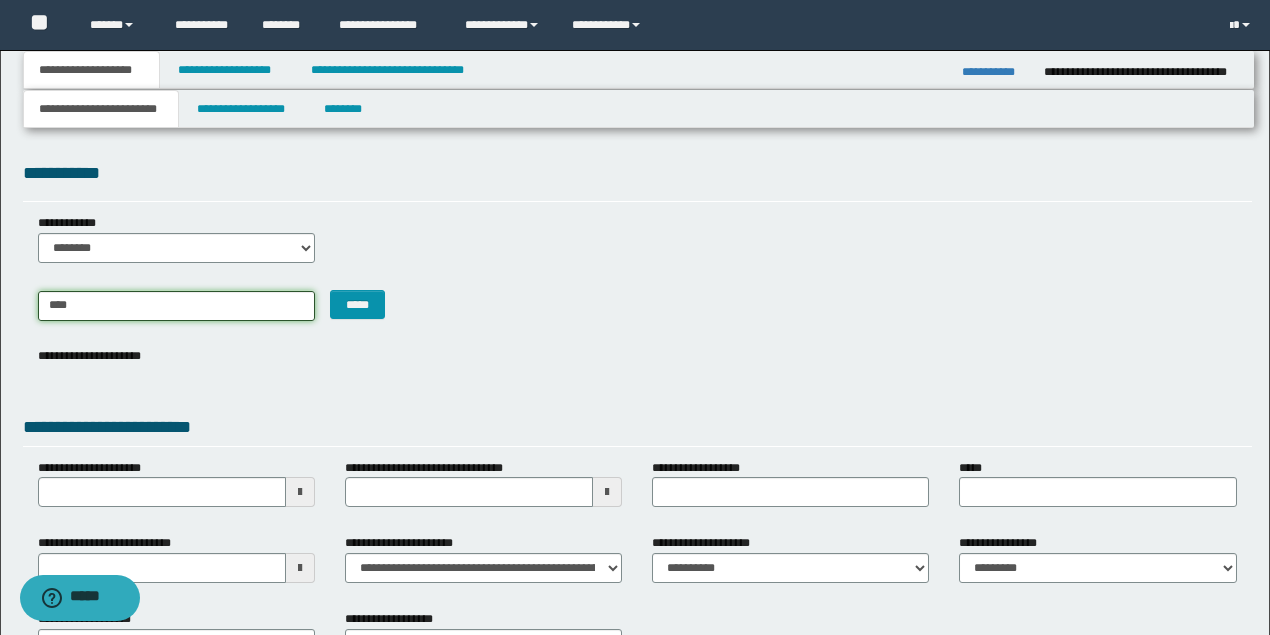 type on "*****" 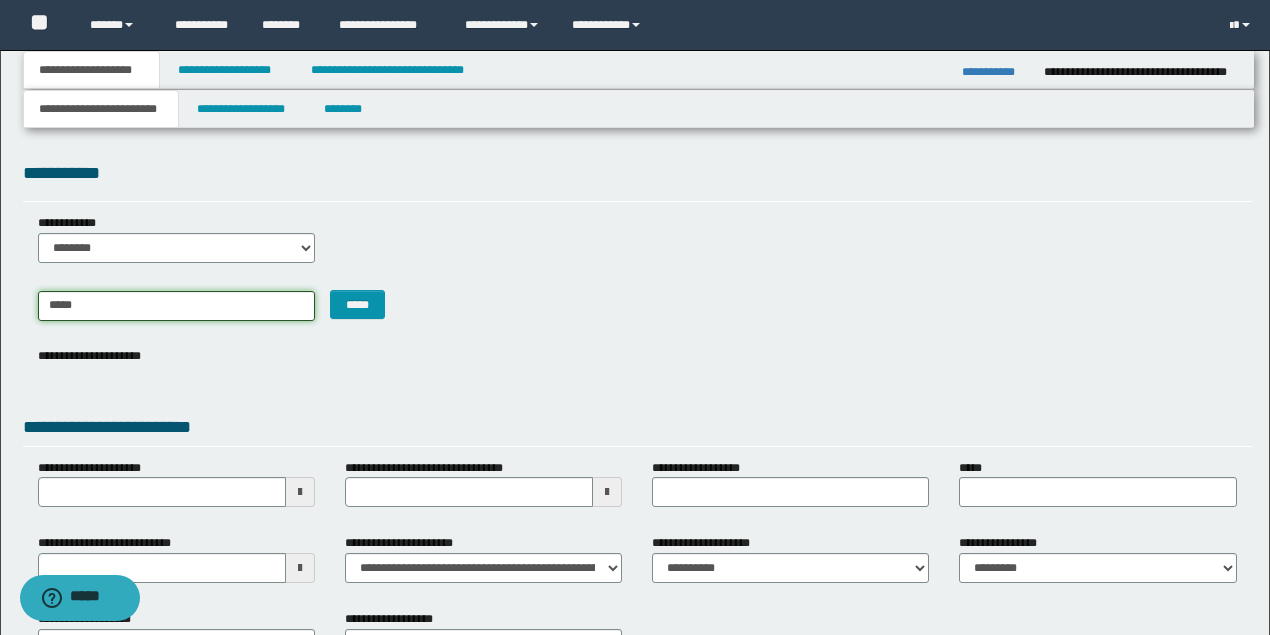 type on "*********" 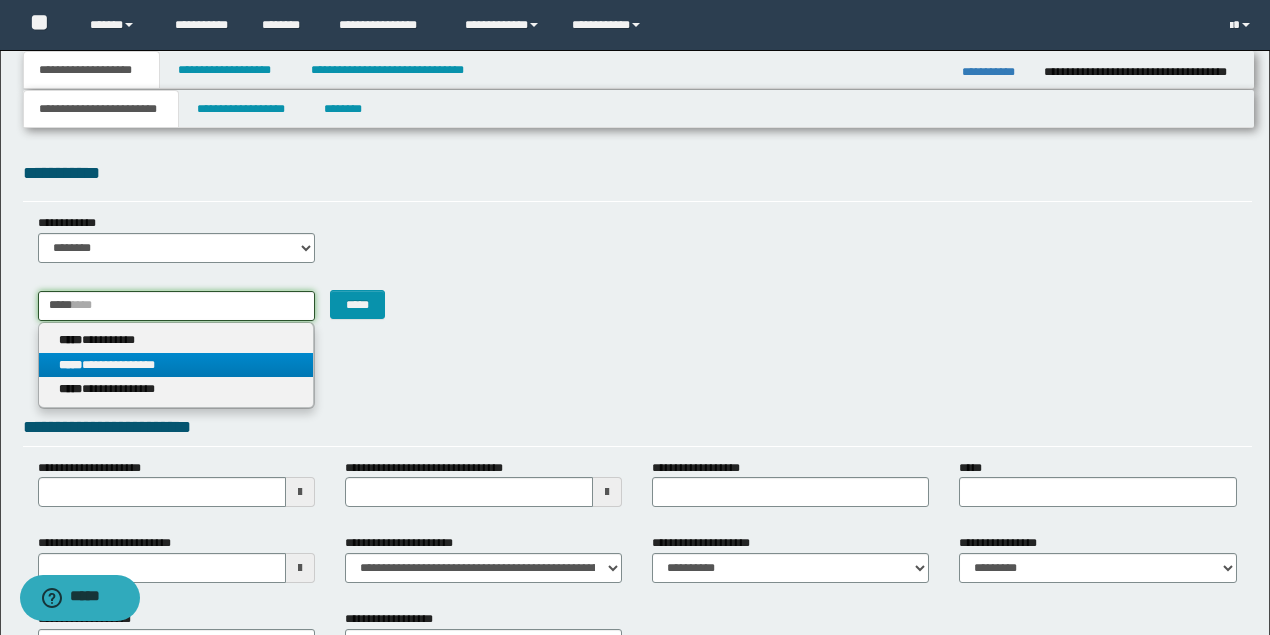 type on "*****" 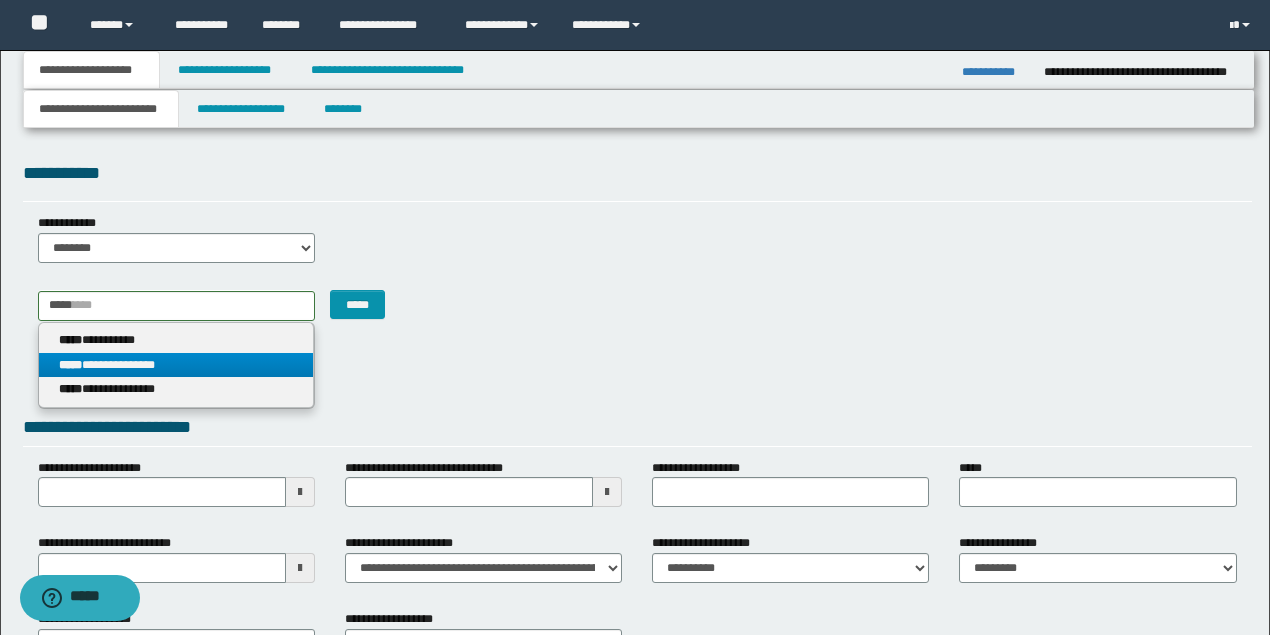 click on "**********" at bounding box center [176, 365] 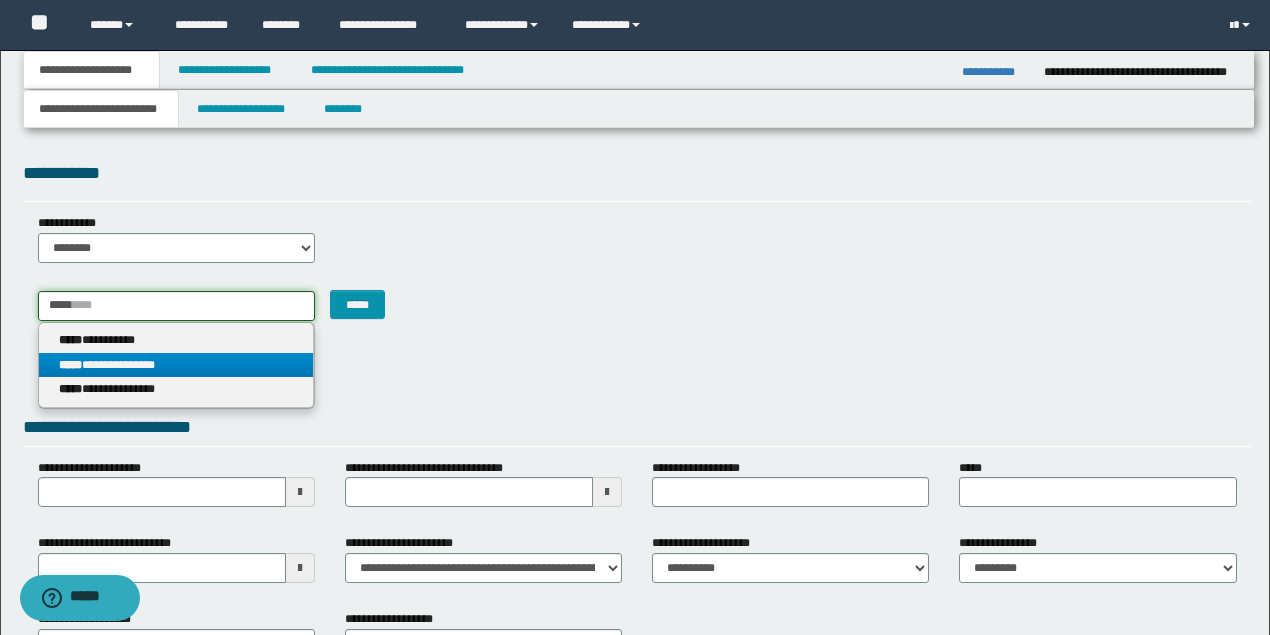 type 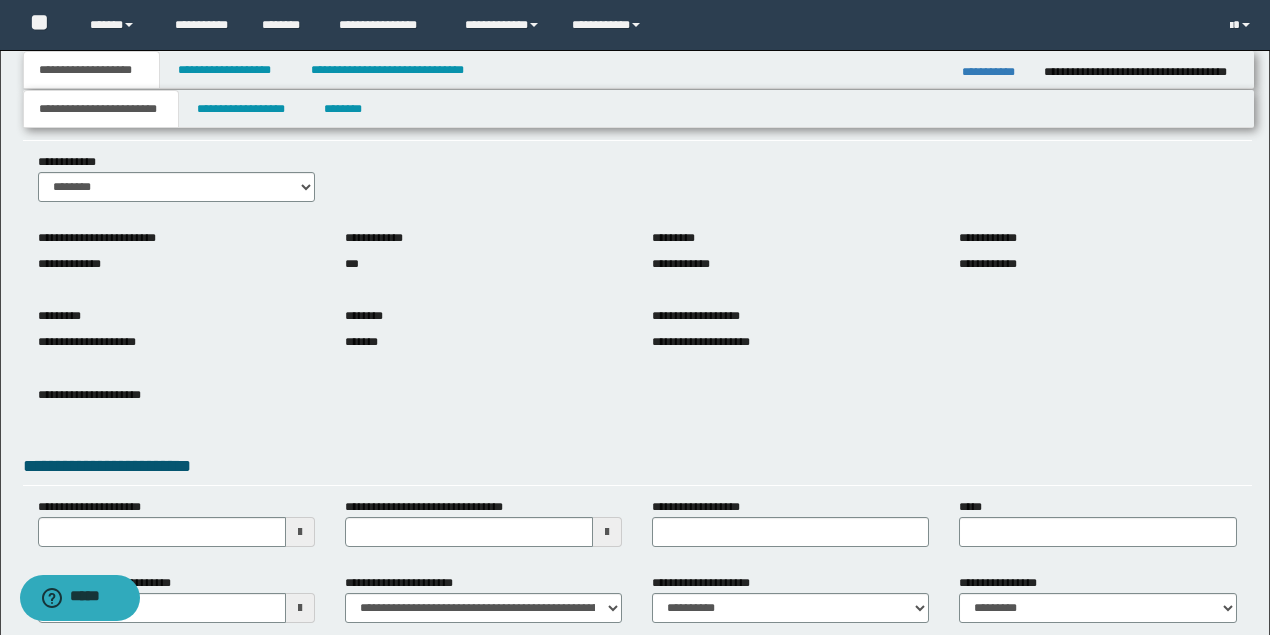 scroll, scrollTop: 200, scrollLeft: 0, axis: vertical 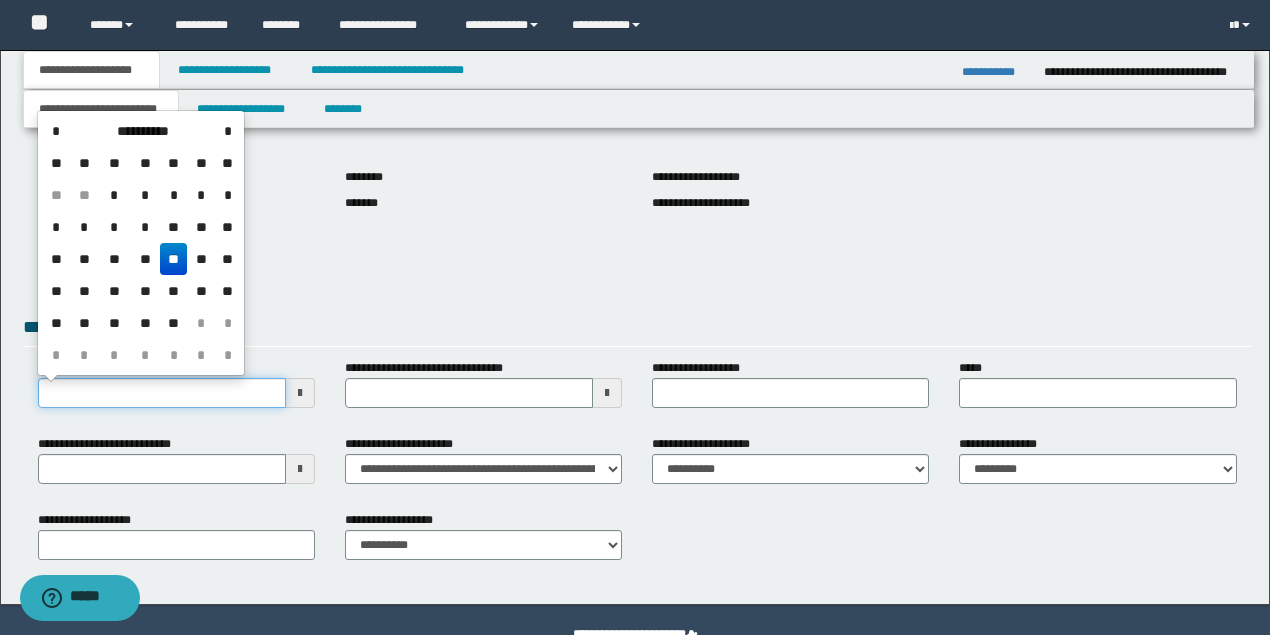 click on "**********" at bounding box center (162, 393) 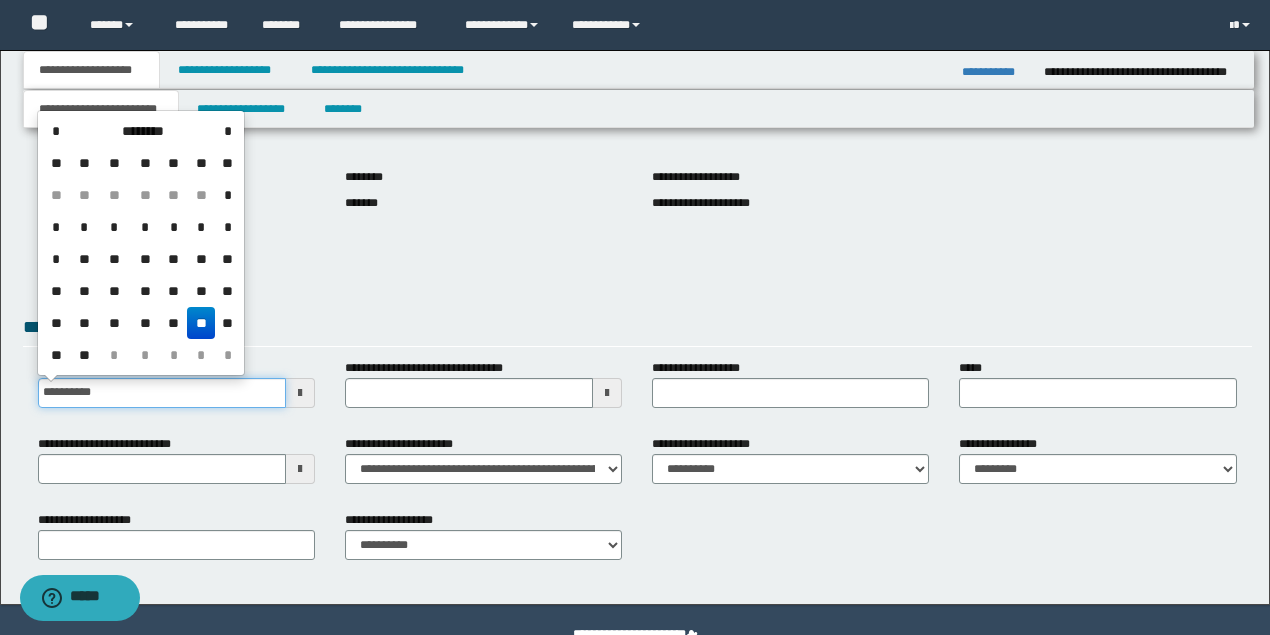 type on "**********" 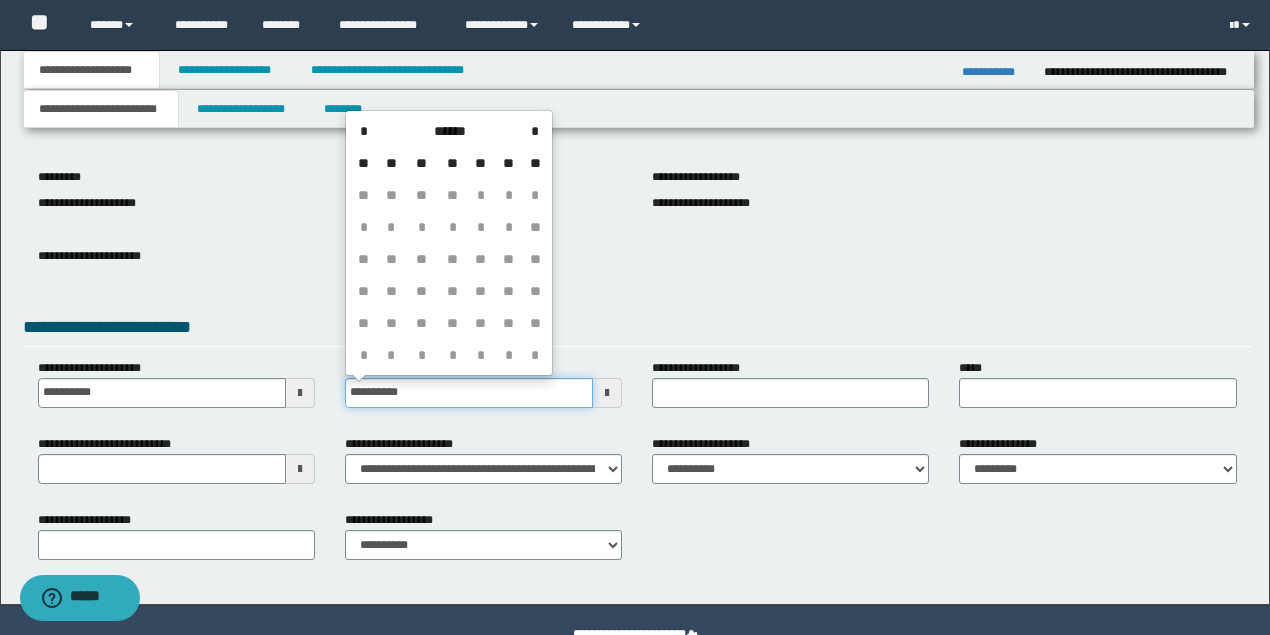 type on "**********" 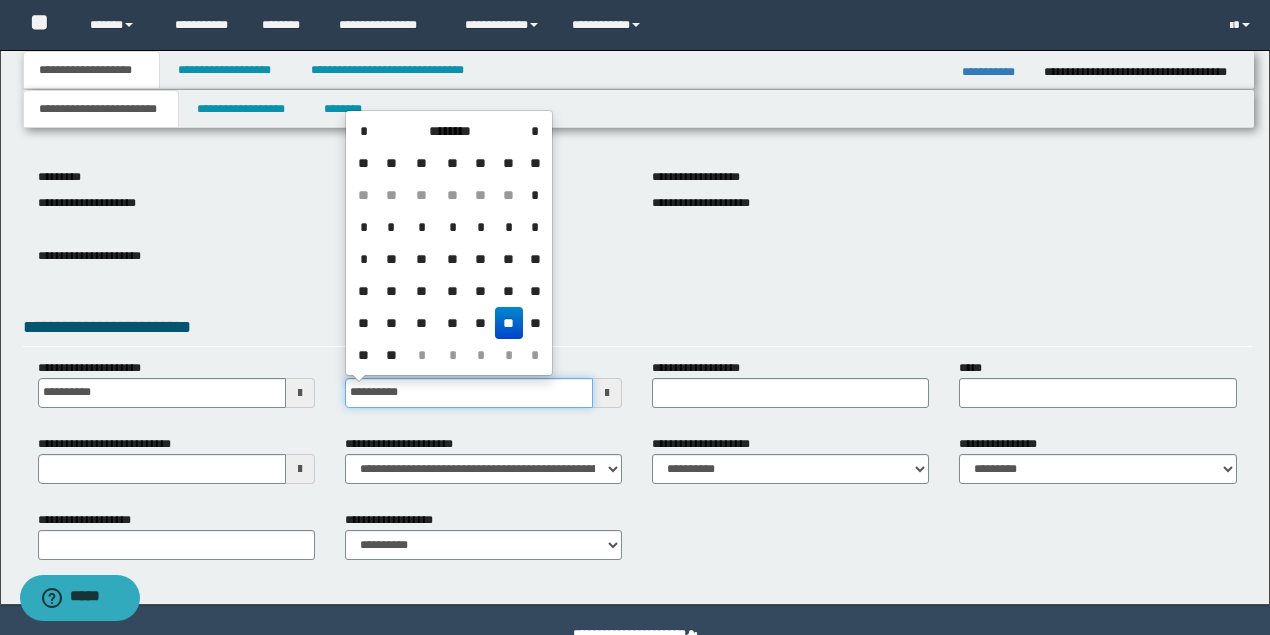 type on "**********" 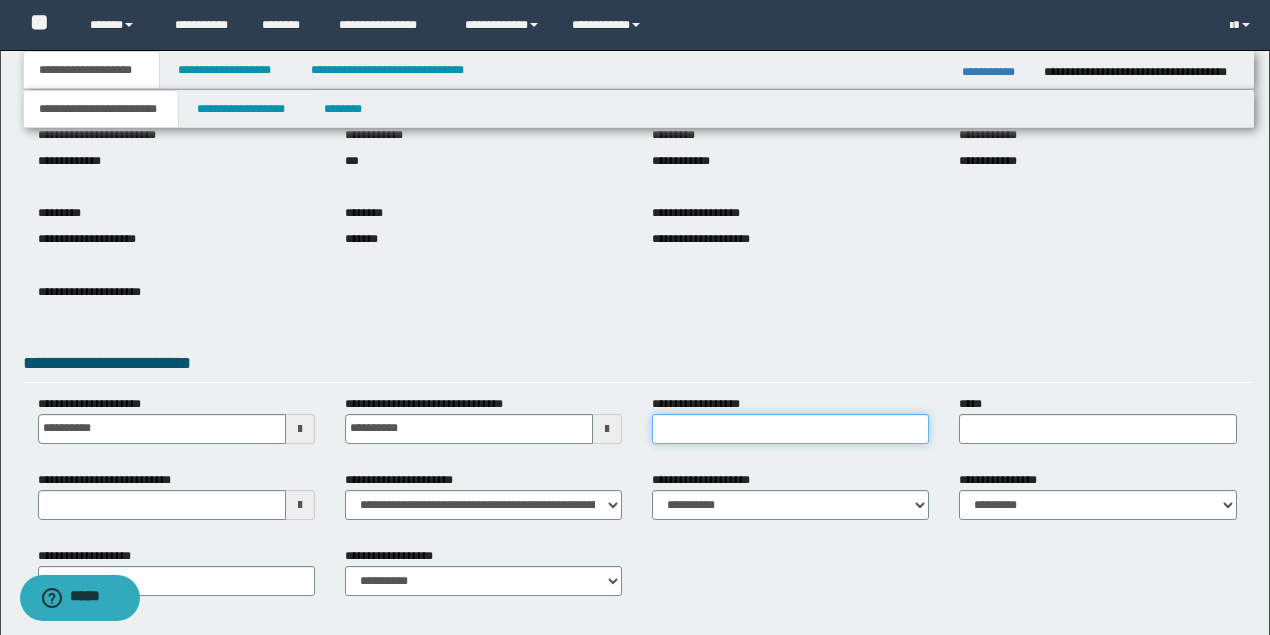 scroll, scrollTop: 133, scrollLeft: 0, axis: vertical 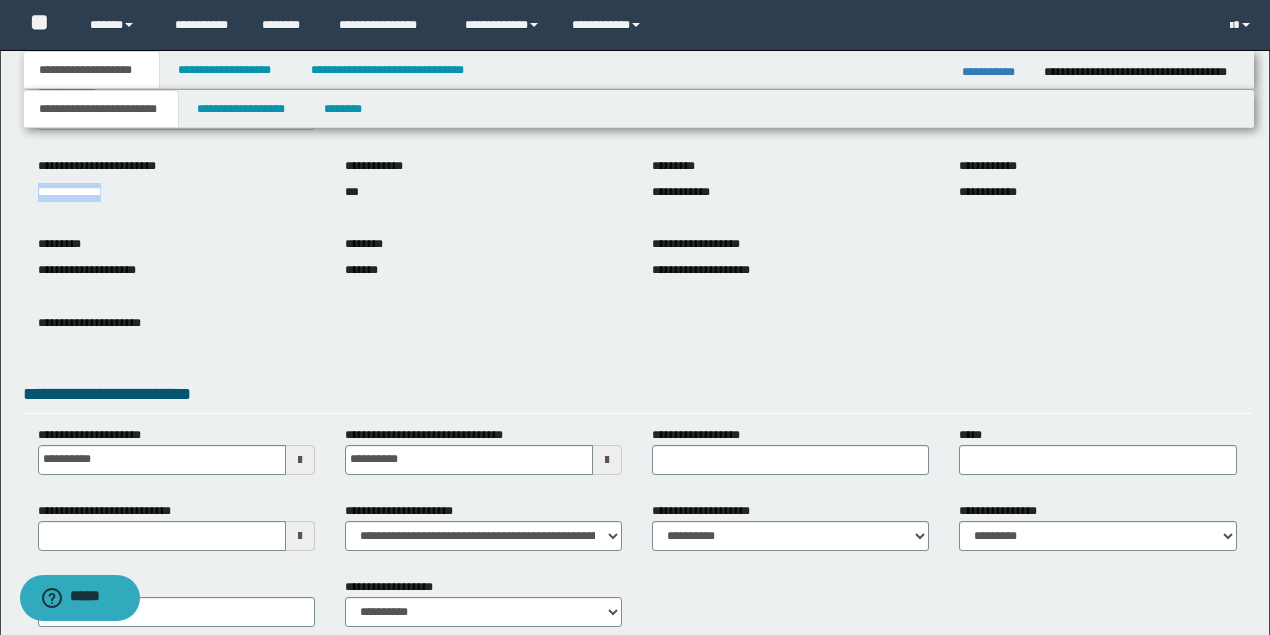 drag, startPoint x: 148, startPoint y: 185, endPoint x: 0, endPoint y: 184, distance: 148.00337 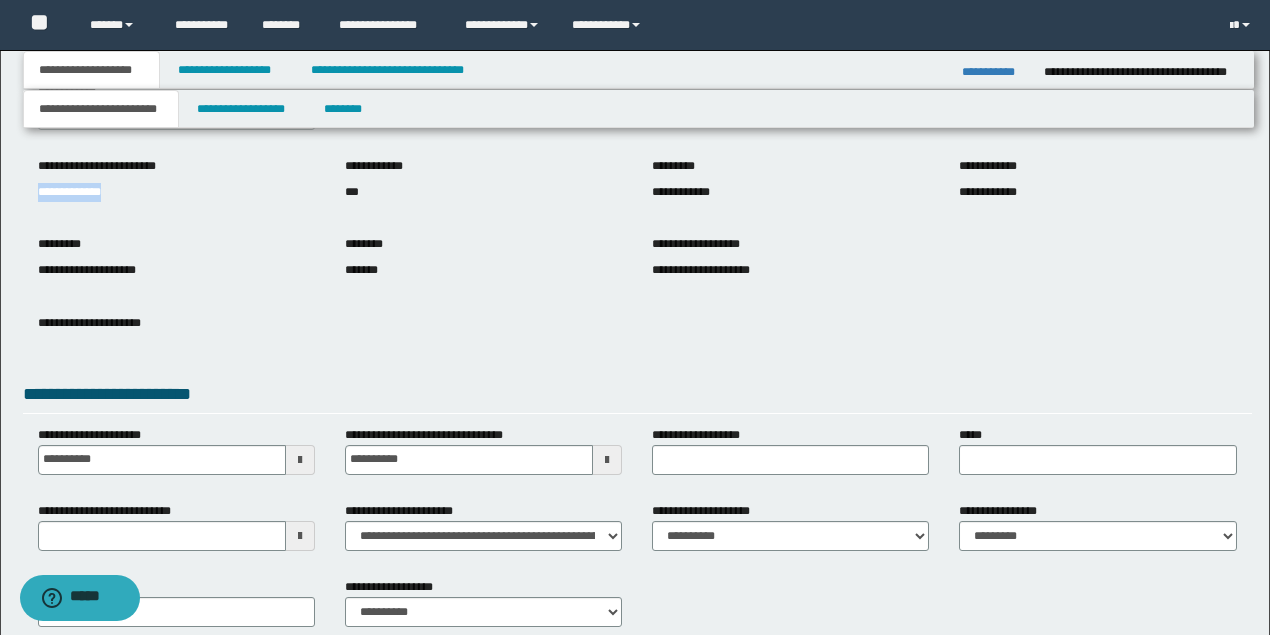 copy on "**********" 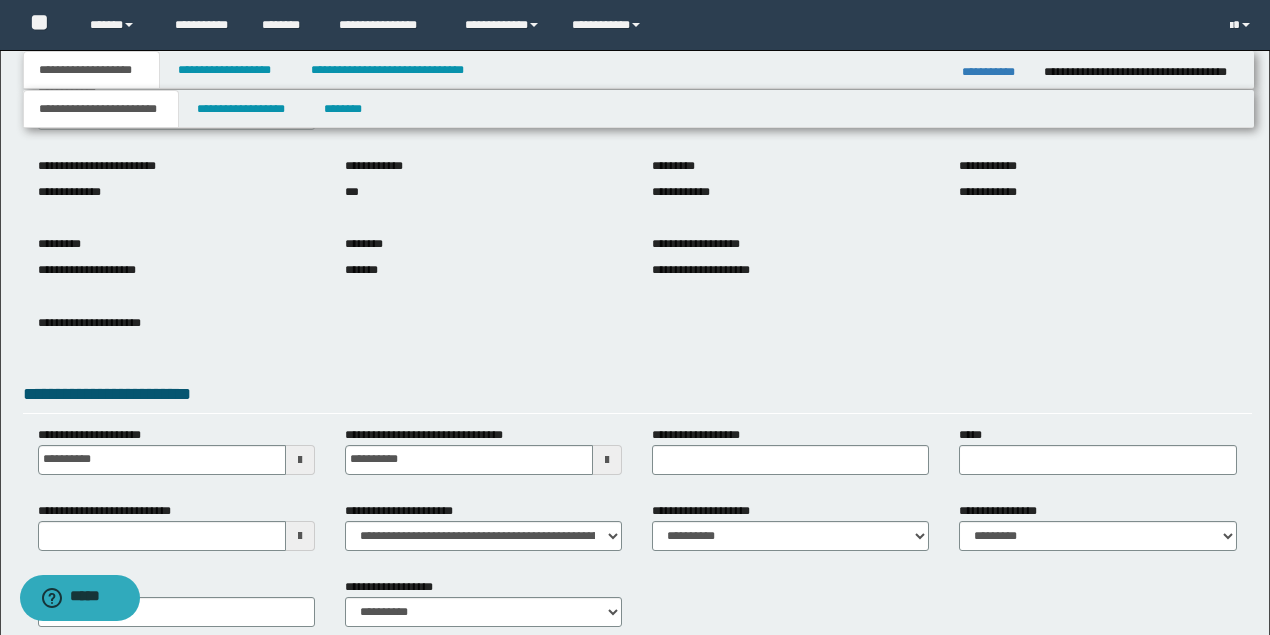click on "**********" at bounding box center [790, 458] 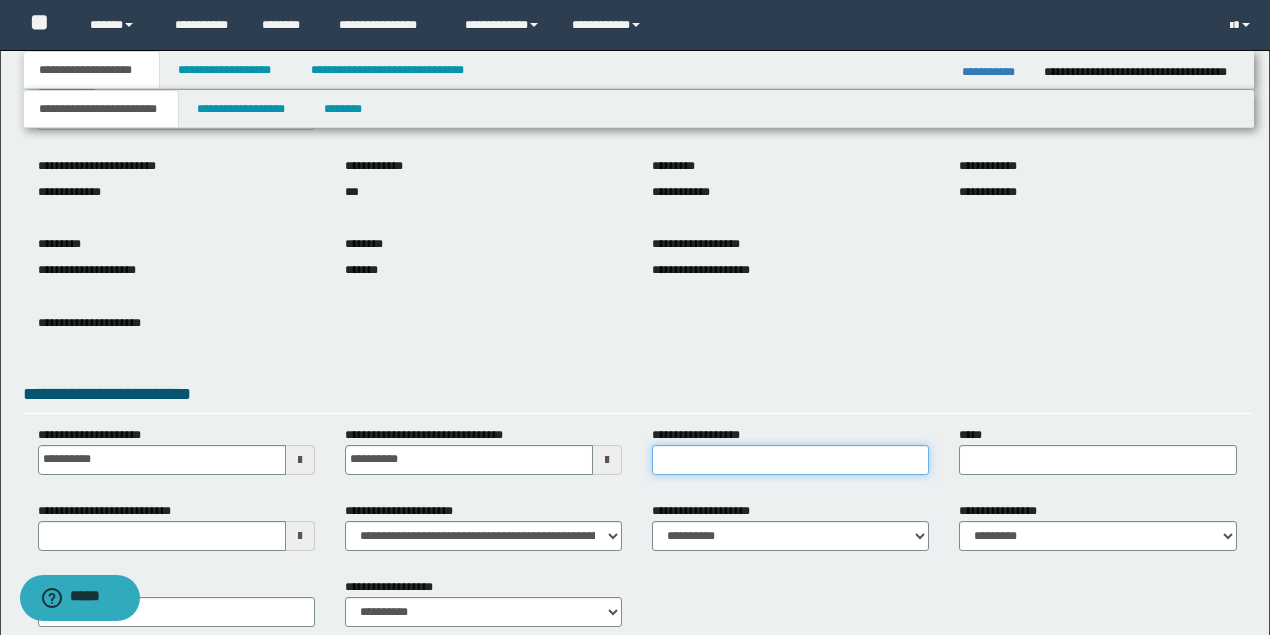 click on "**********" at bounding box center (790, 460) 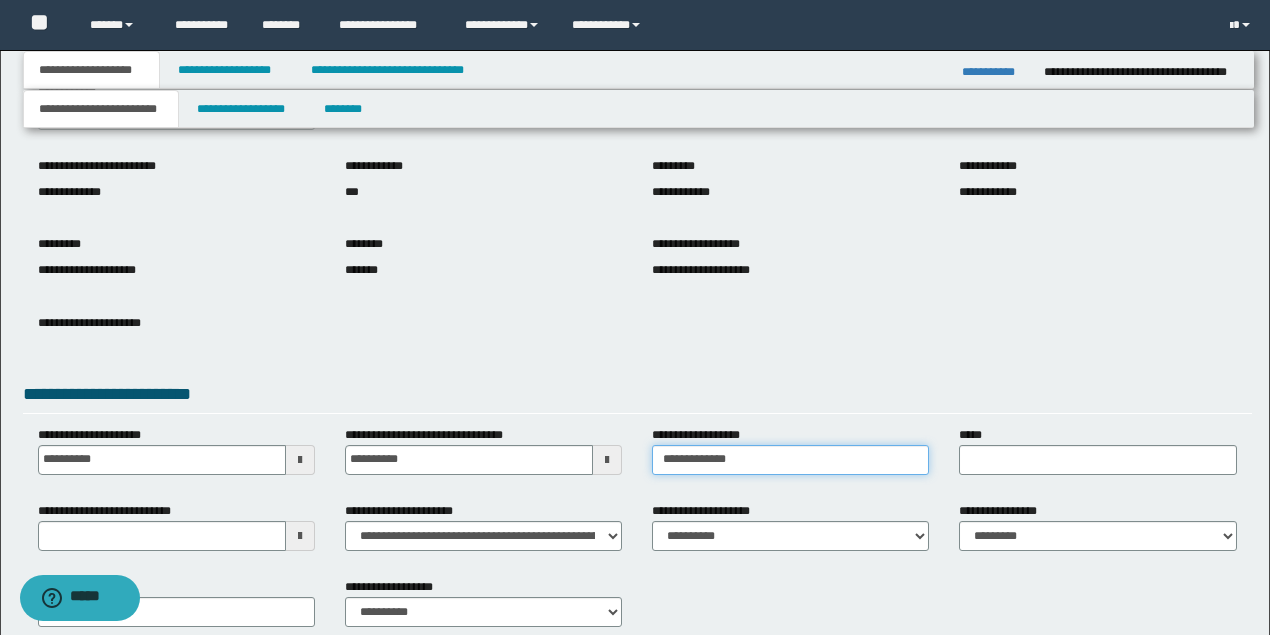 type on "**********" 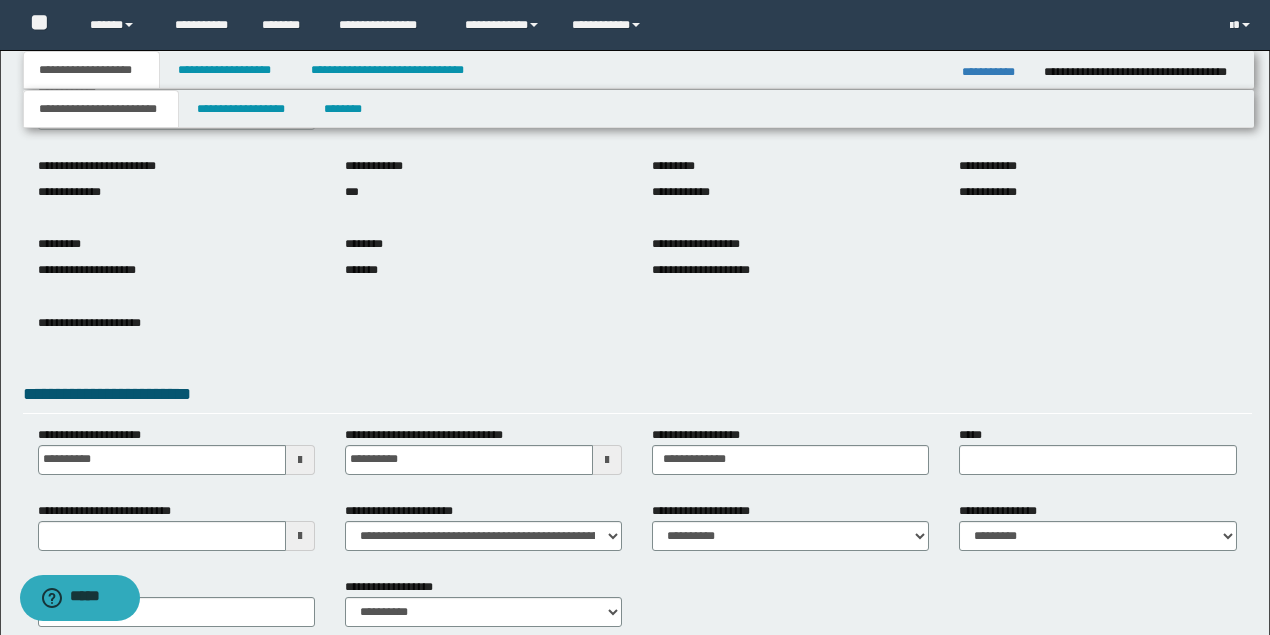 click on "**********" at bounding box center [483, 526] 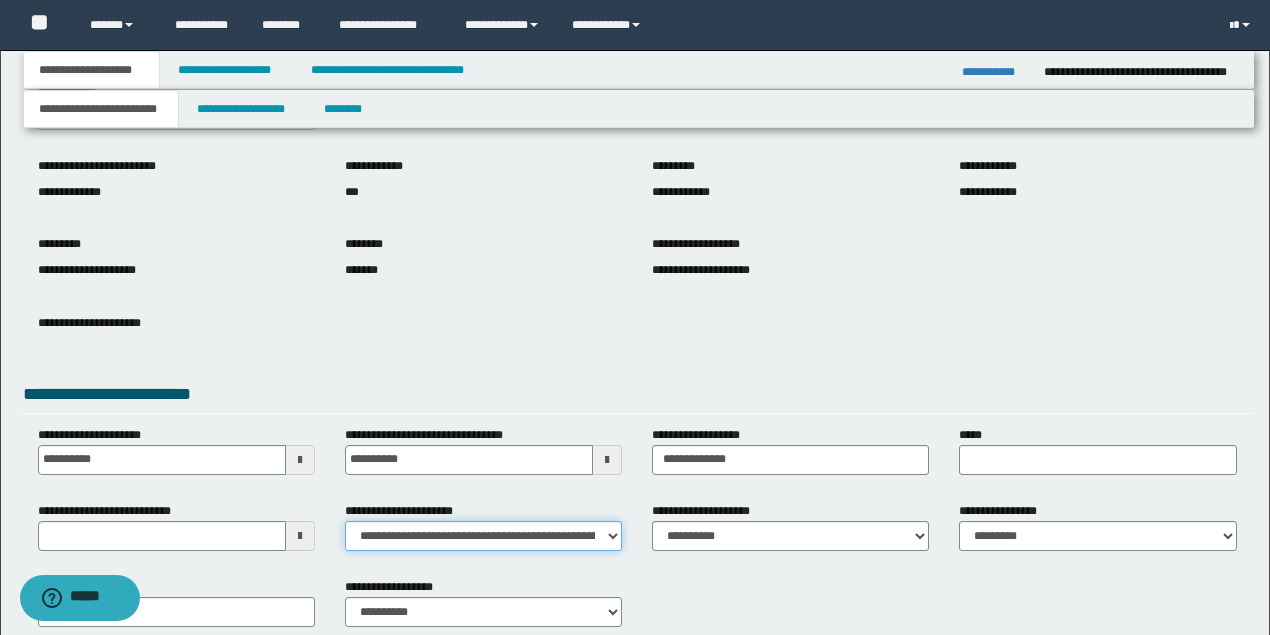 click on "**********" at bounding box center (483, 536) 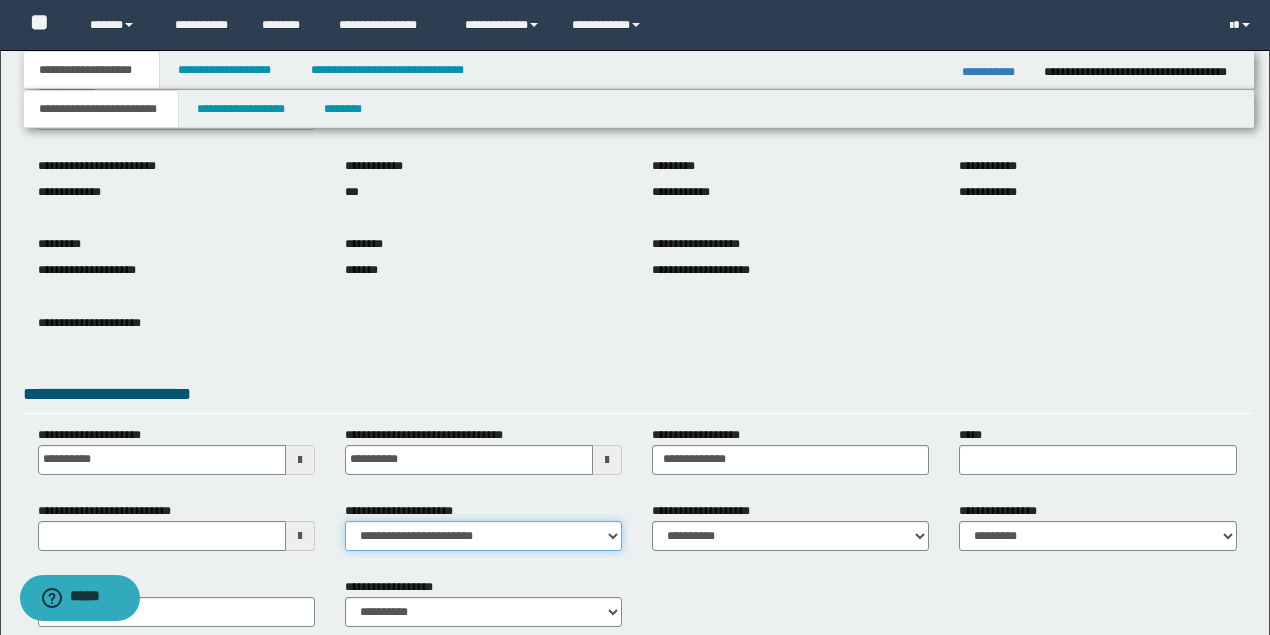 click on "**********" at bounding box center [483, 536] 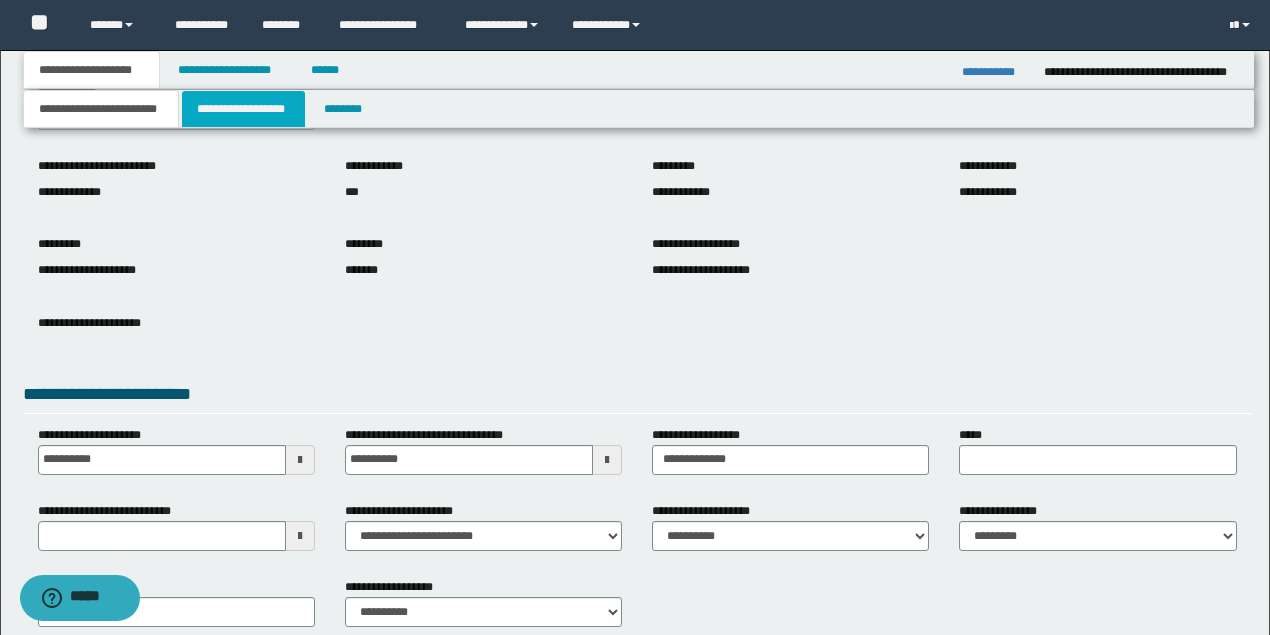 click on "**********" at bounding box center (243, 109) 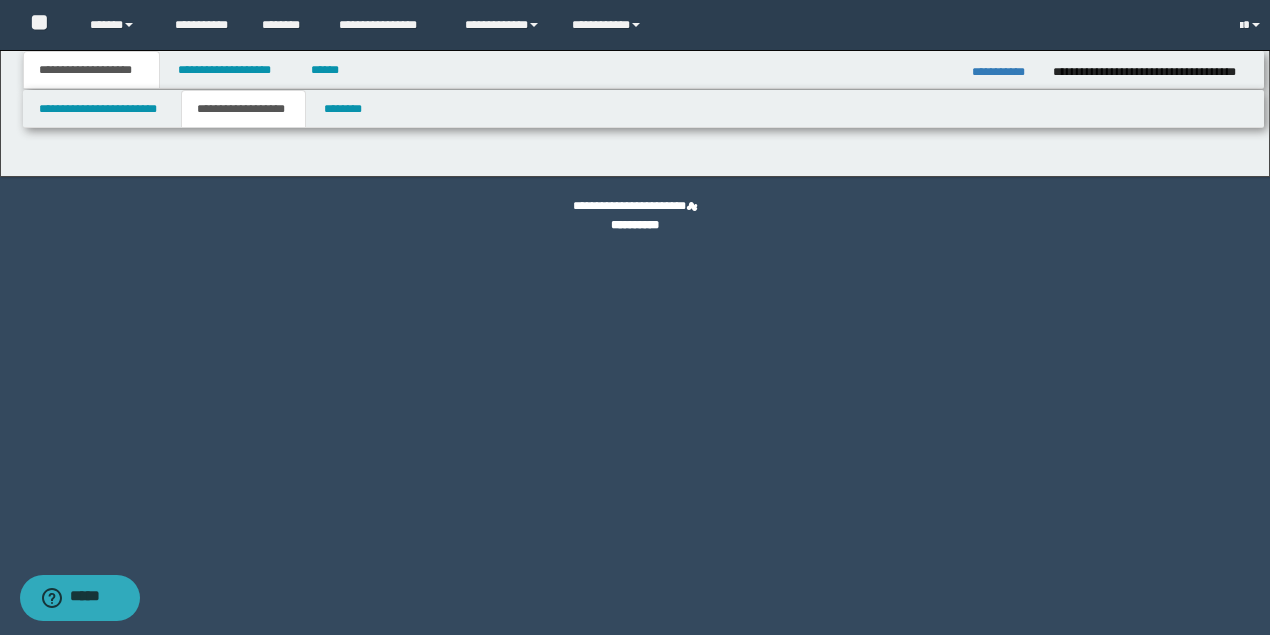 scroll, scrollTop: 0, scrollLeft: 0, axis: both 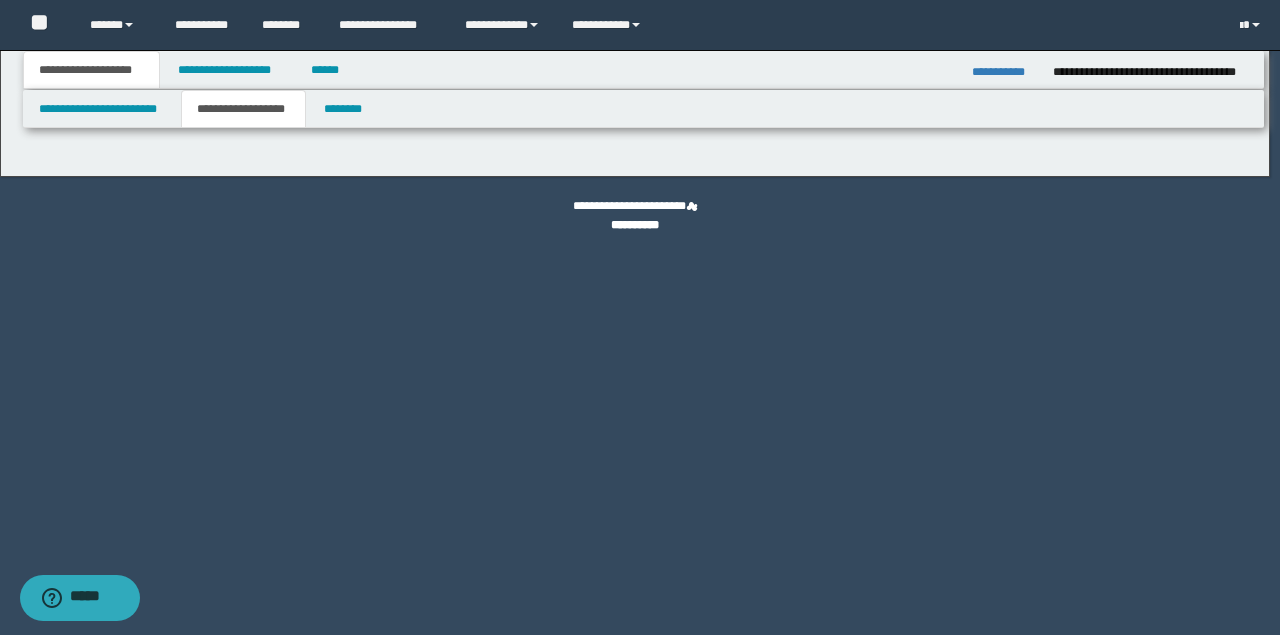 type on "**********" 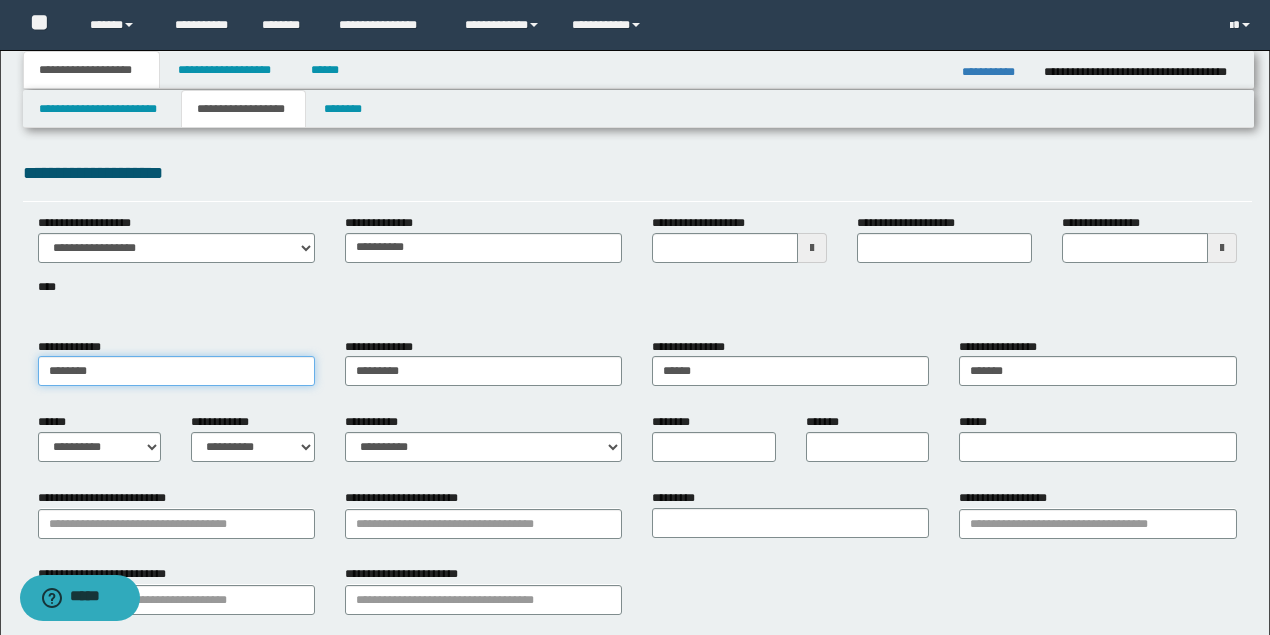 click on "**********" at bounding box center (635, 529) 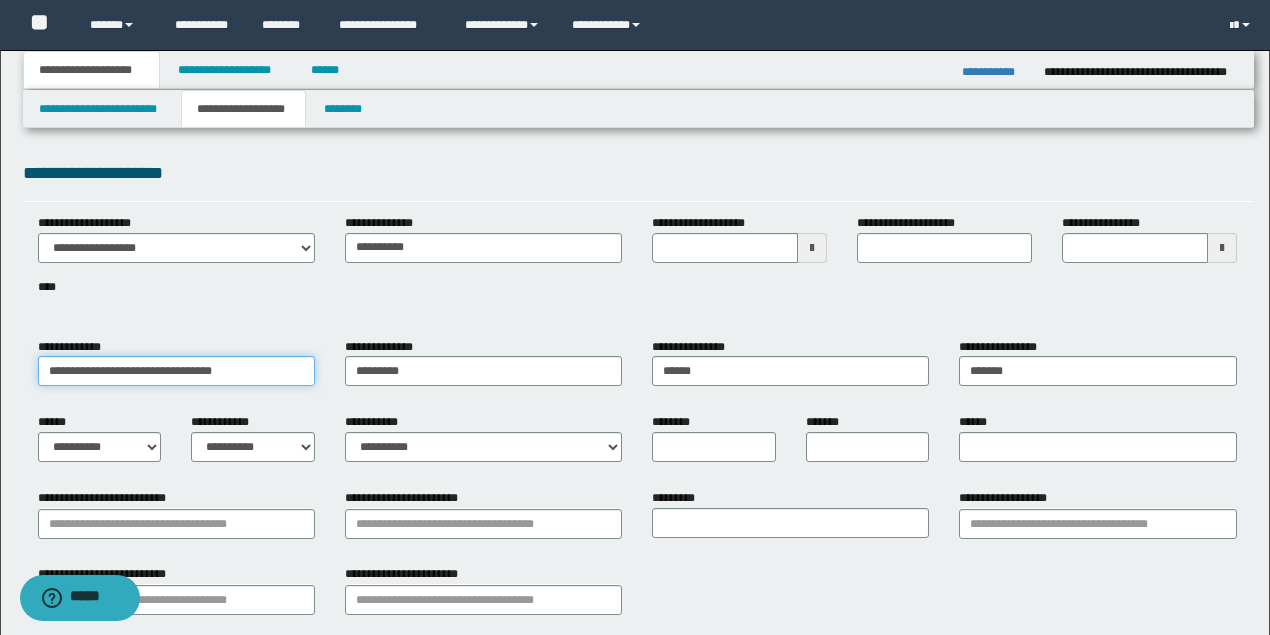 drag, startPoint x: 109, startPoint y: 368, endPoint x: 459, endPoint y: 393, distance: 350.89172 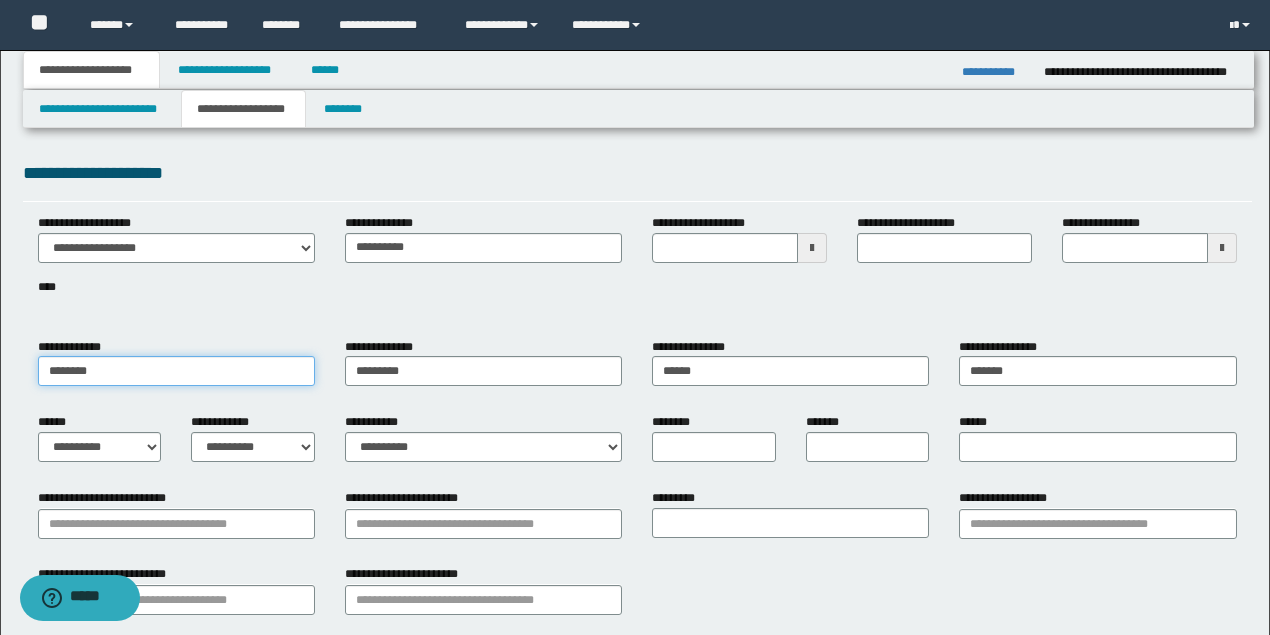 type on "********" 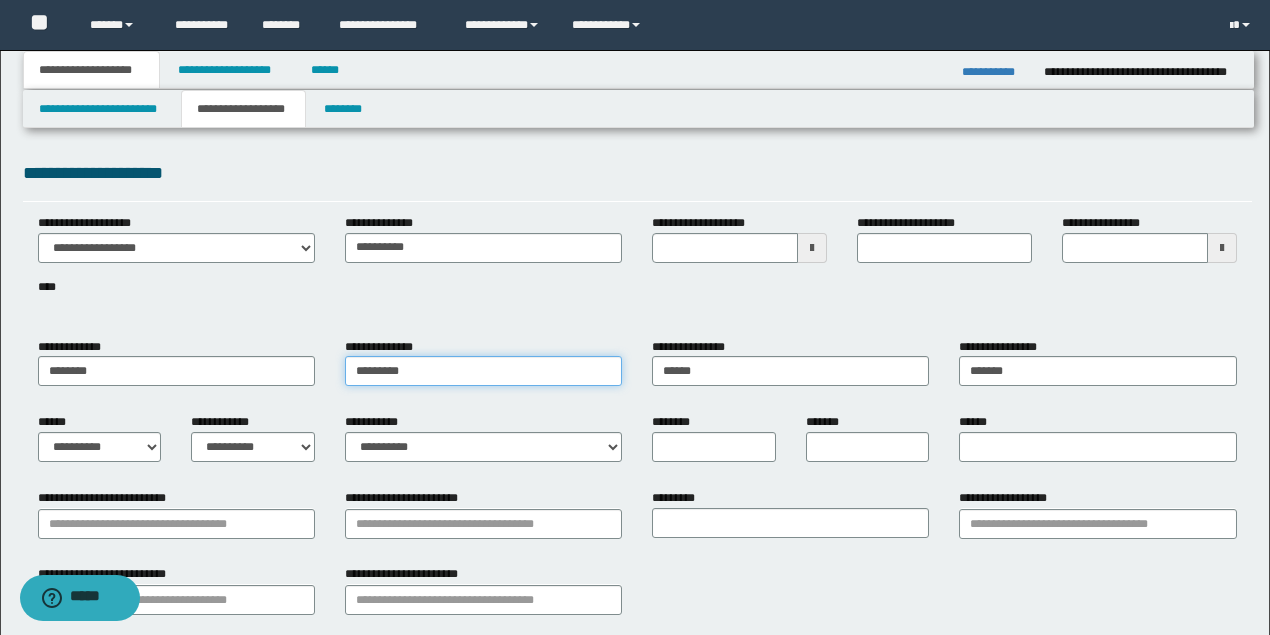 drag, startPoint x: 482, startPoint y: 375, endPoint x: 203, endPoint y: 368, distance: 279.0878 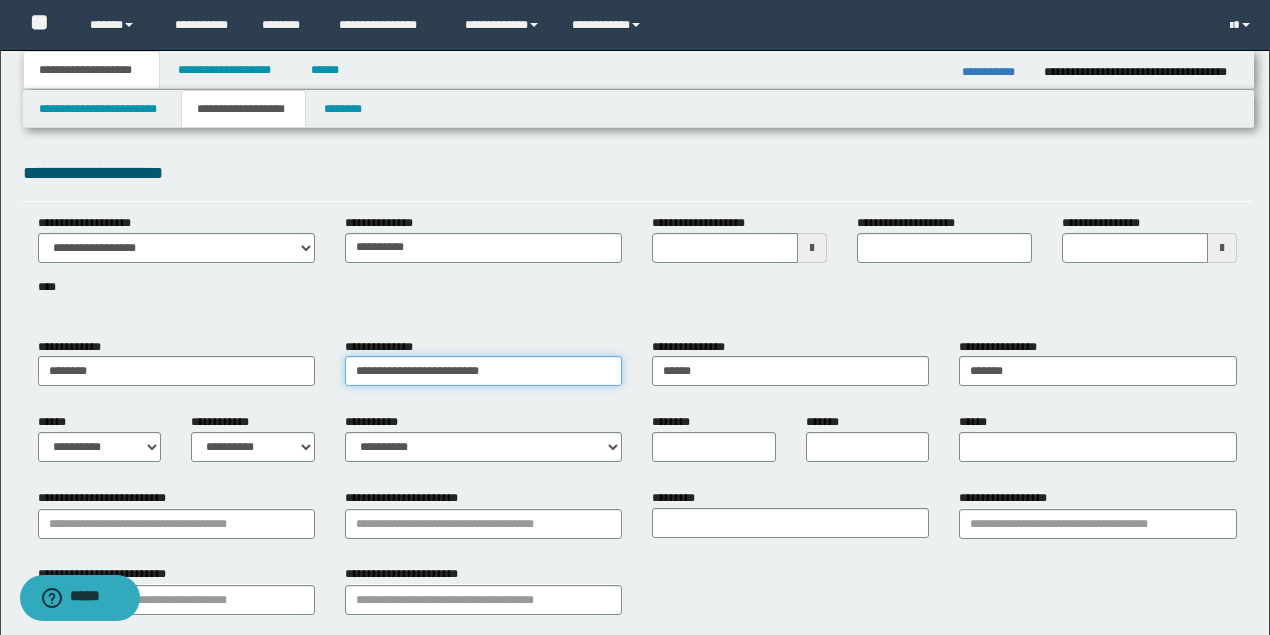 drag, startPoint x: 423, startPoint y: 370, endPoint x: 855, endPoint y: 370, distance: 432 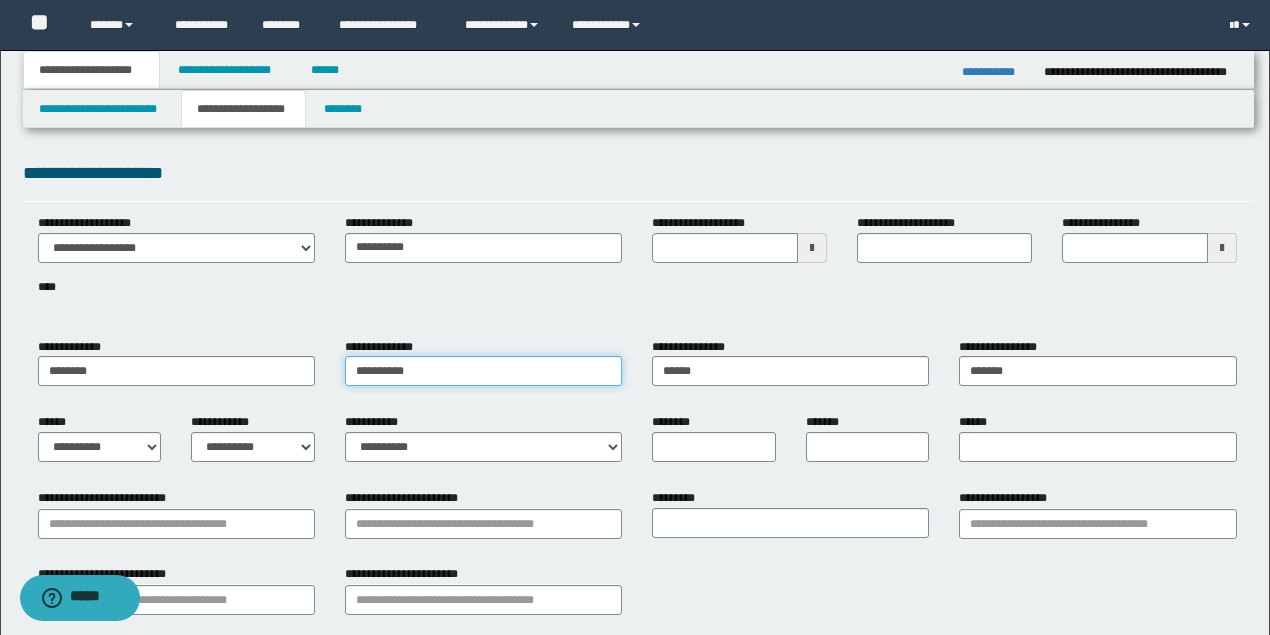 type on "*********" 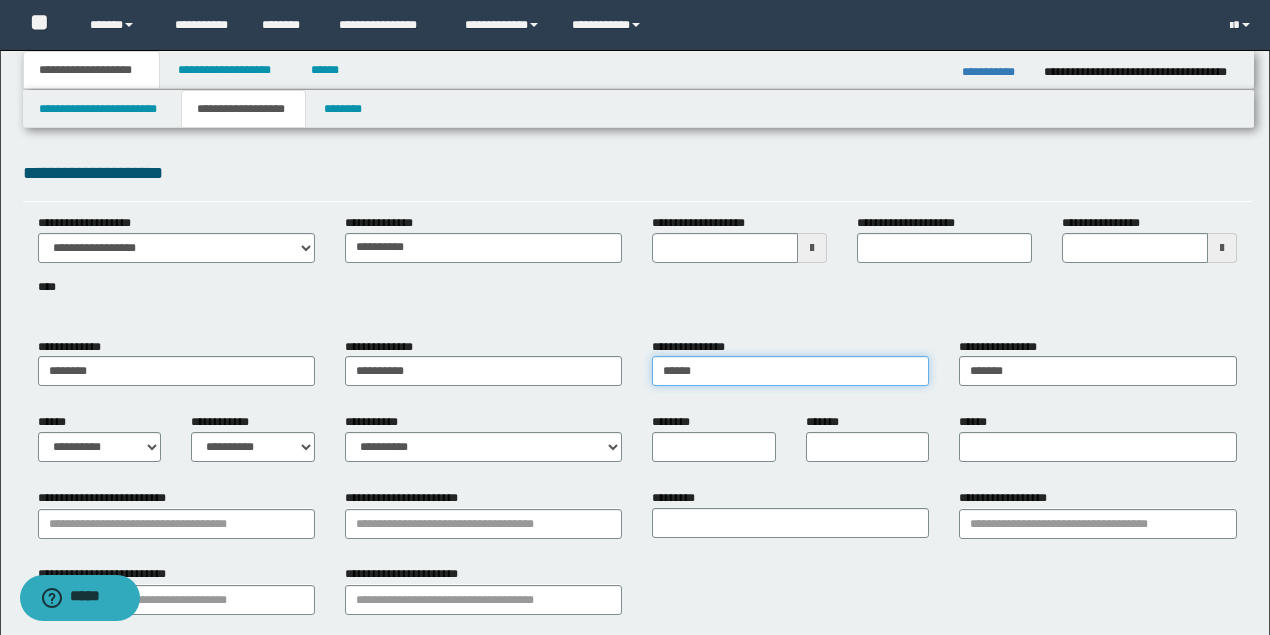 paste on "********" 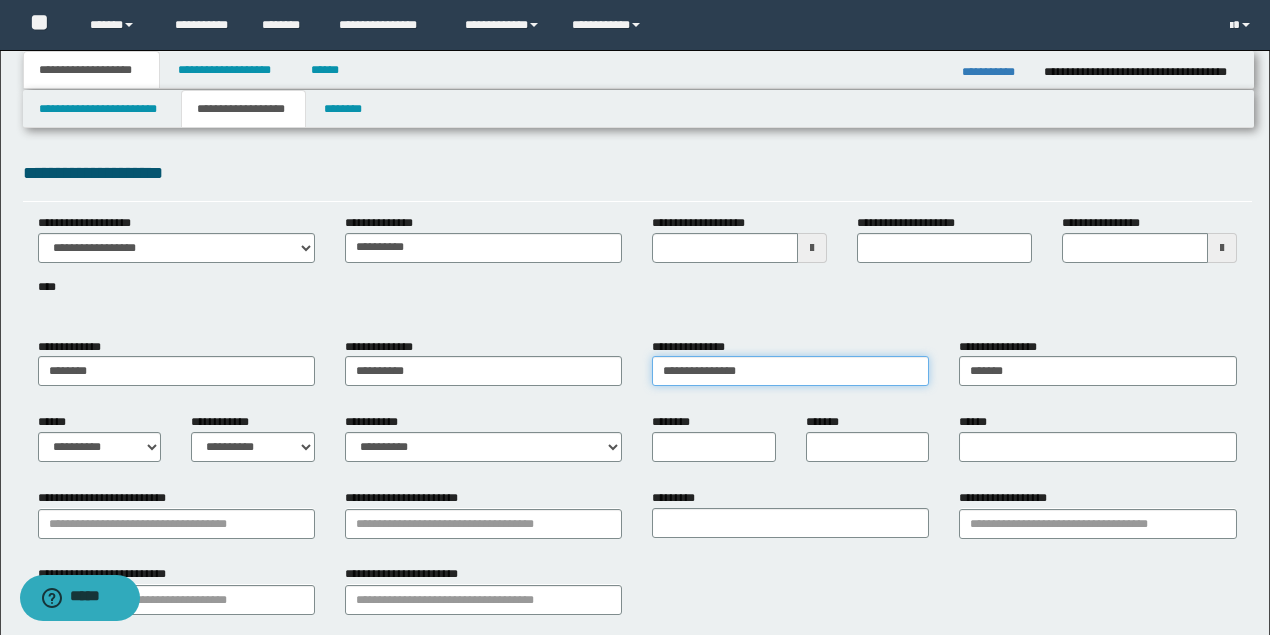 drag, startPoint x: 751, startPoint y: 364, endPoint x: 569, endPoint y: 364, distance: 182 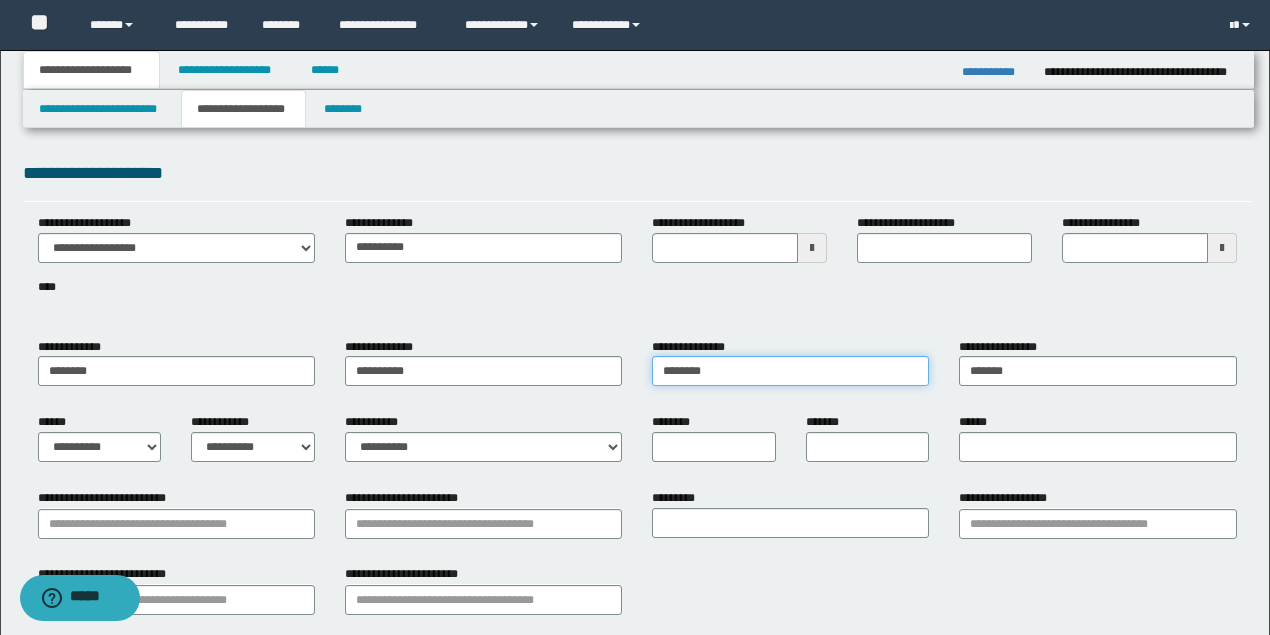 type on "******" 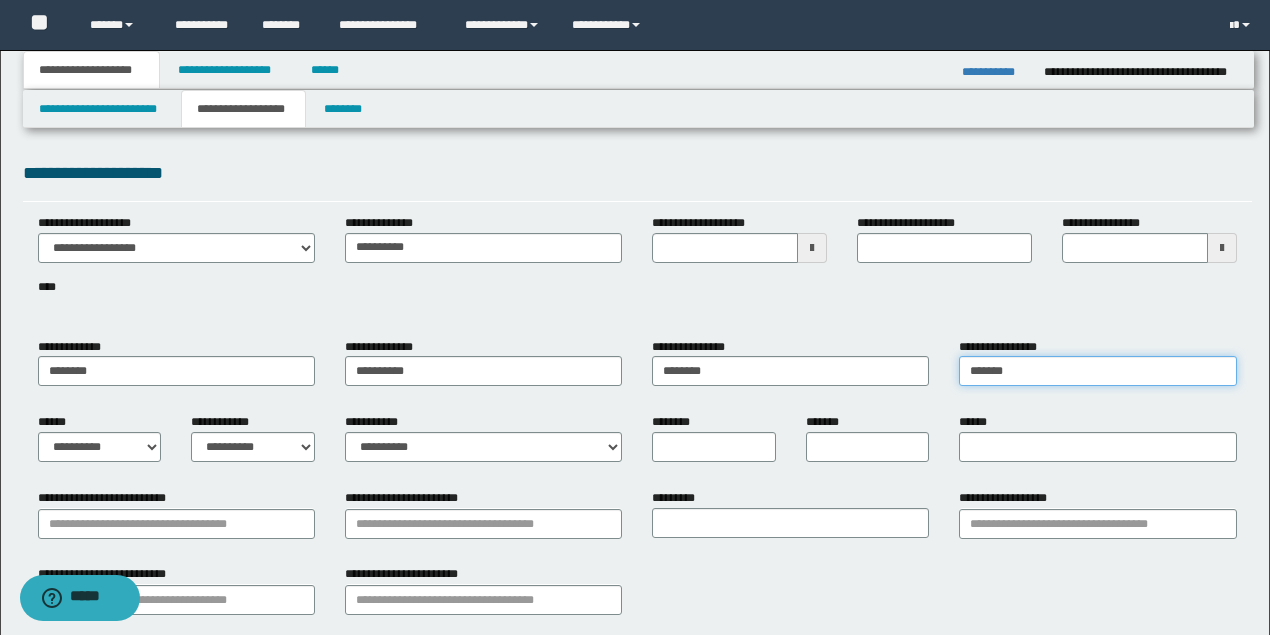 drag, startPoint x: 1104, startPoint y: 369, endPoint x: 764, endPoint y: 369, distance: 340 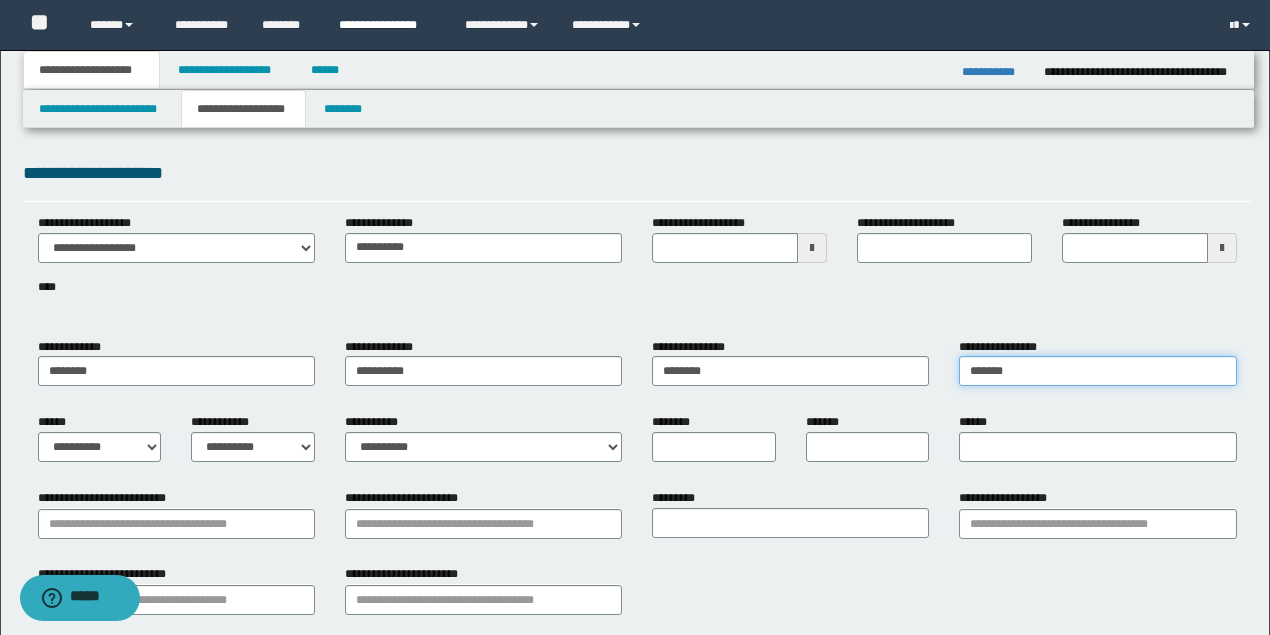 type on "*******" 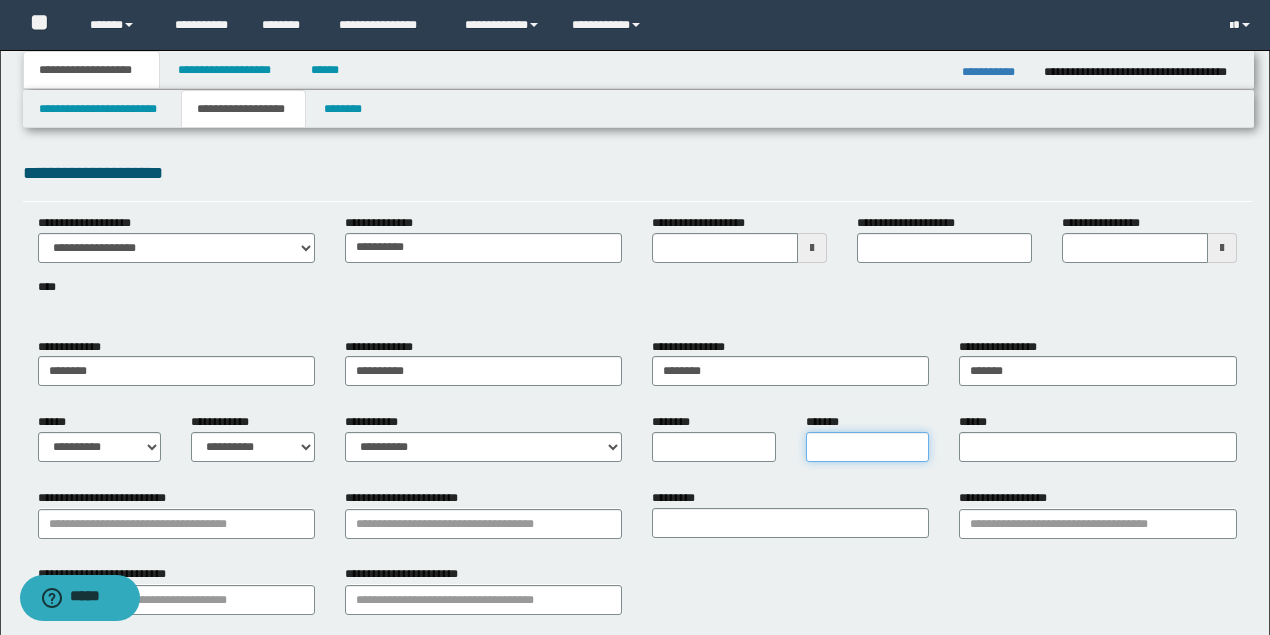 click on "*******" at bounding box center (868, 447) 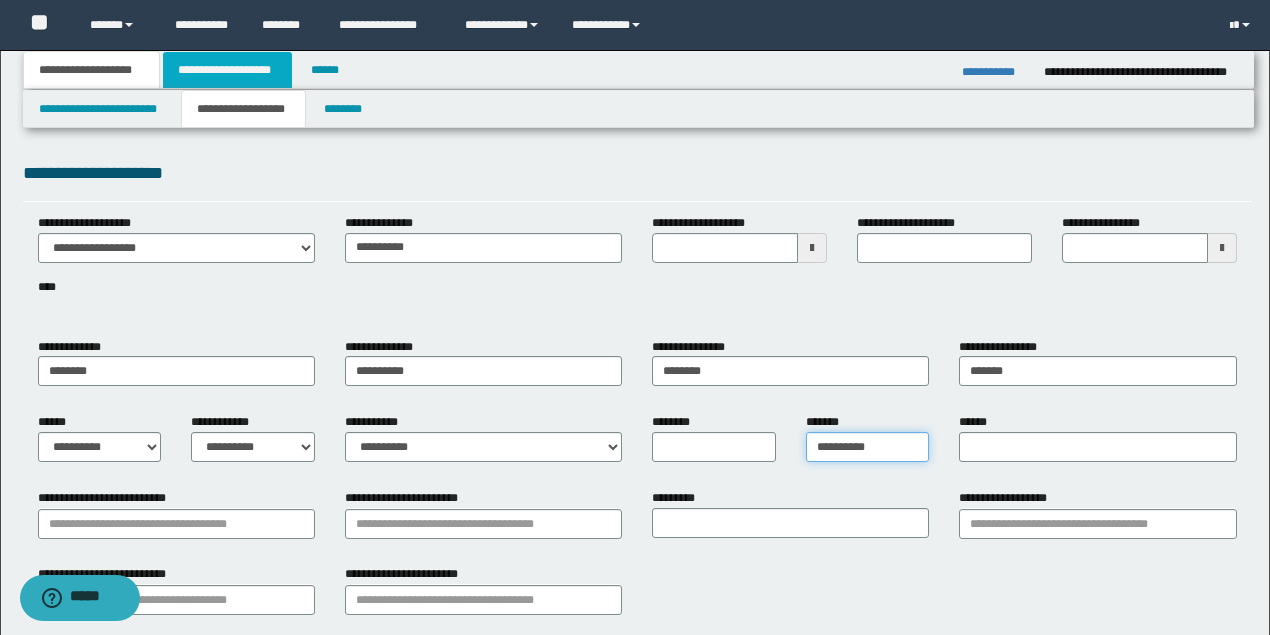 type on "**********" 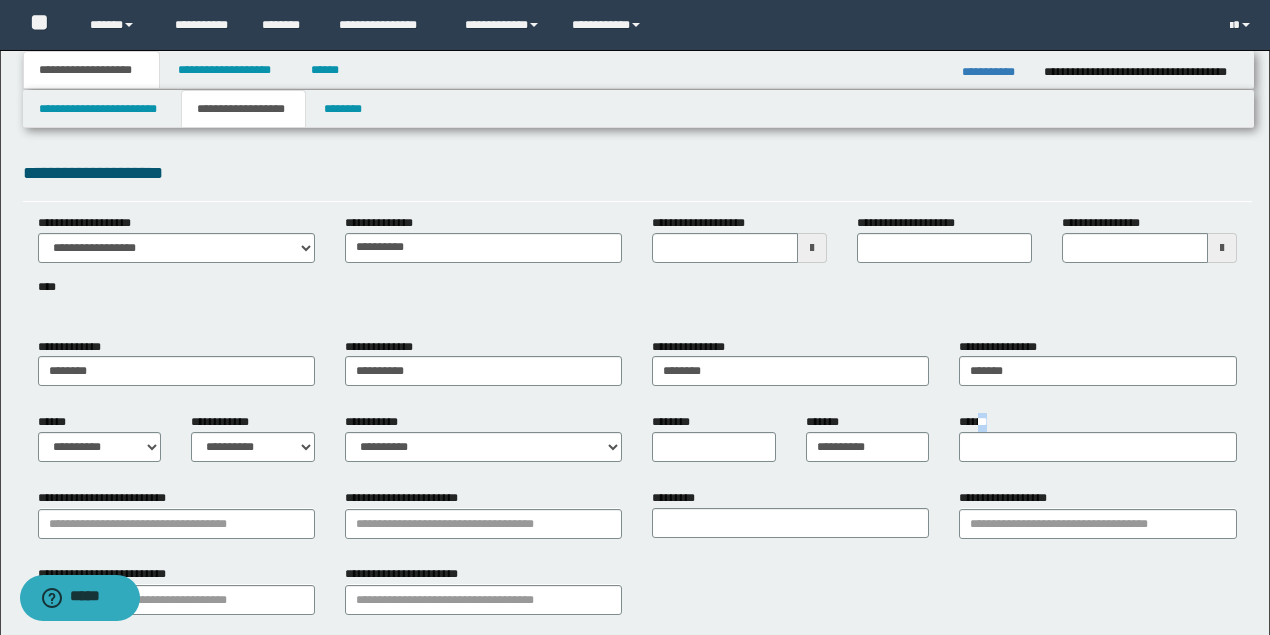 drag, startPoint x: 986, startPoint y: 427, endPoint x: 990, endPoint y: 450, distance: 23.345236 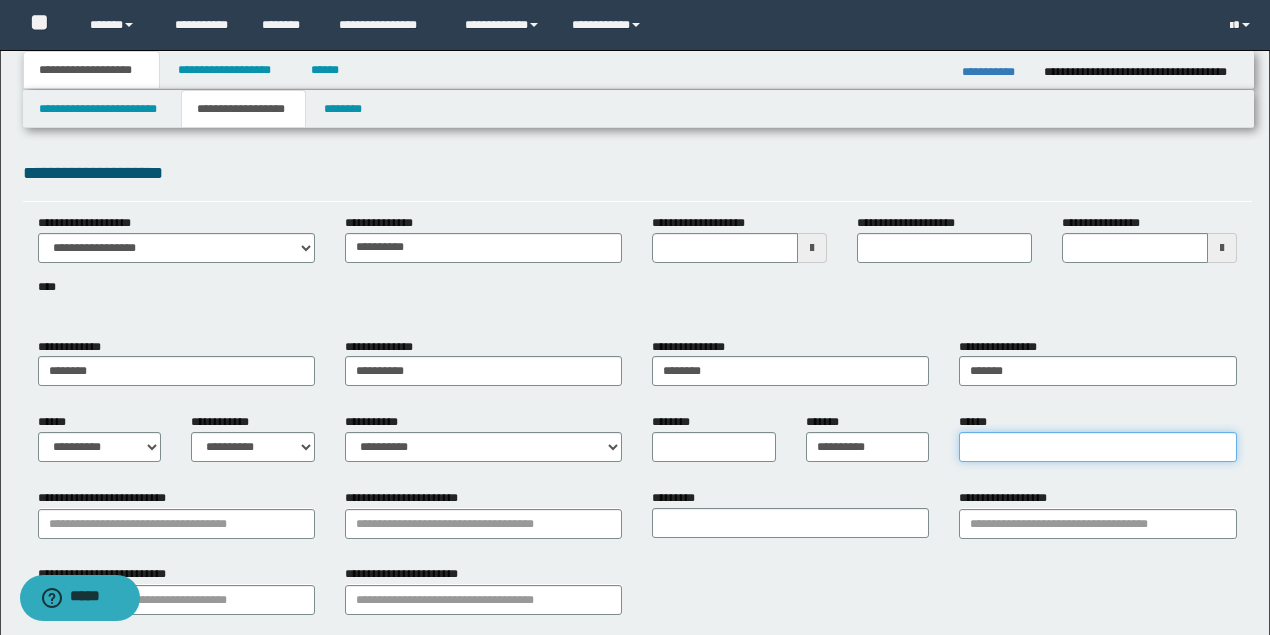 click on "******" at bounding box center [1097, 447] 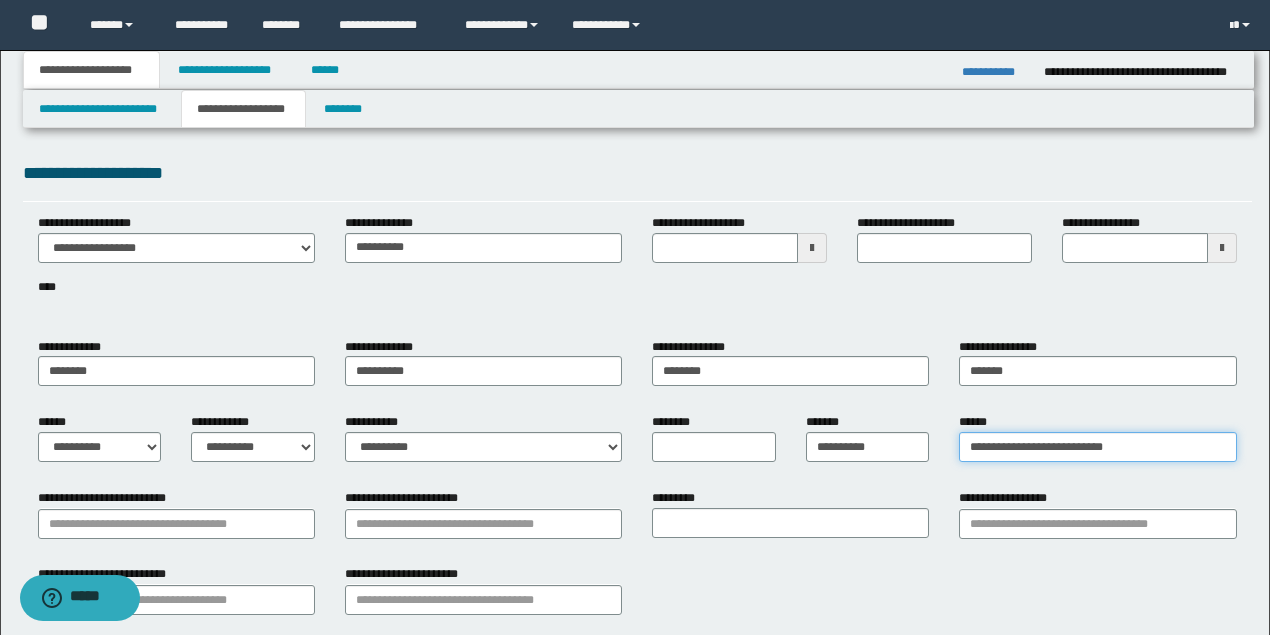 type on "**********" 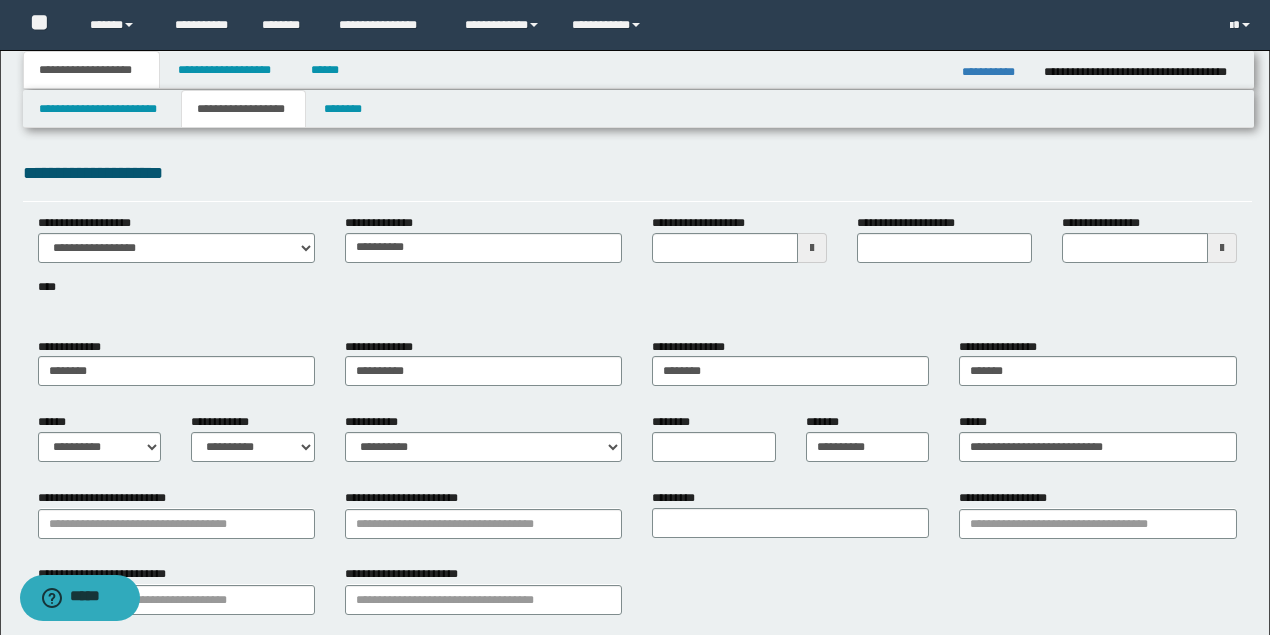 click on "*********" at bounding box center (790, 513) 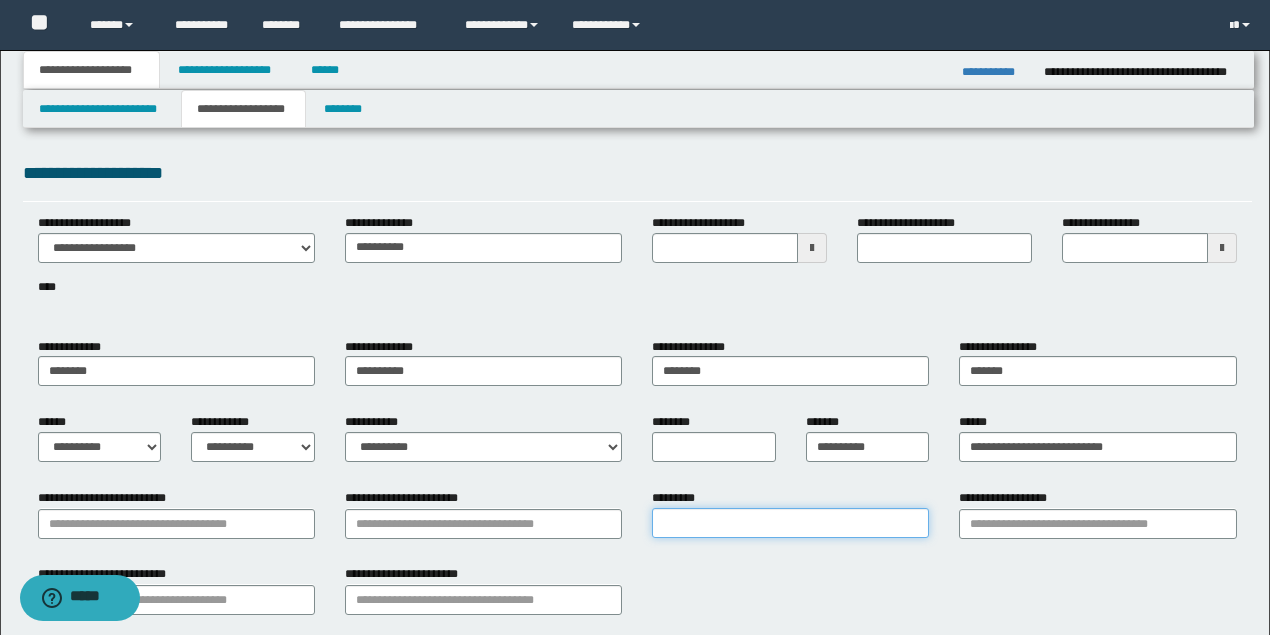 drag, startPoint x: 849, startPoint y: 513, endPoint x: 839, endPoint y: 518, distance: 11.18034 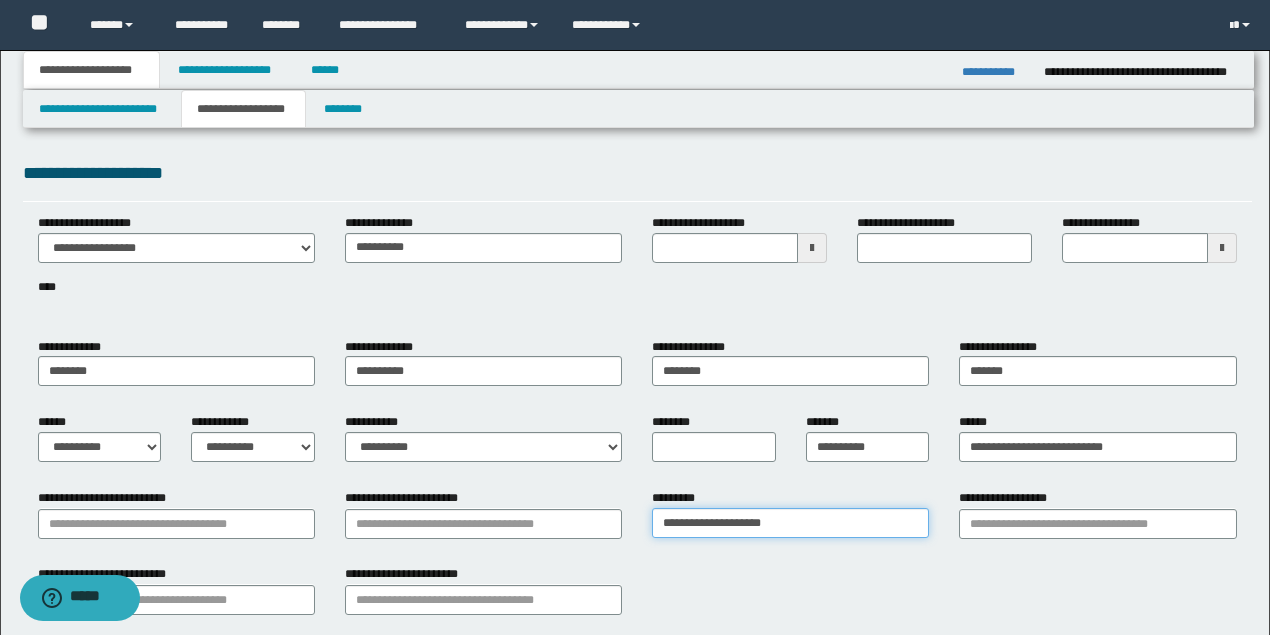 click on "**********" at bounding box center (790, 523) 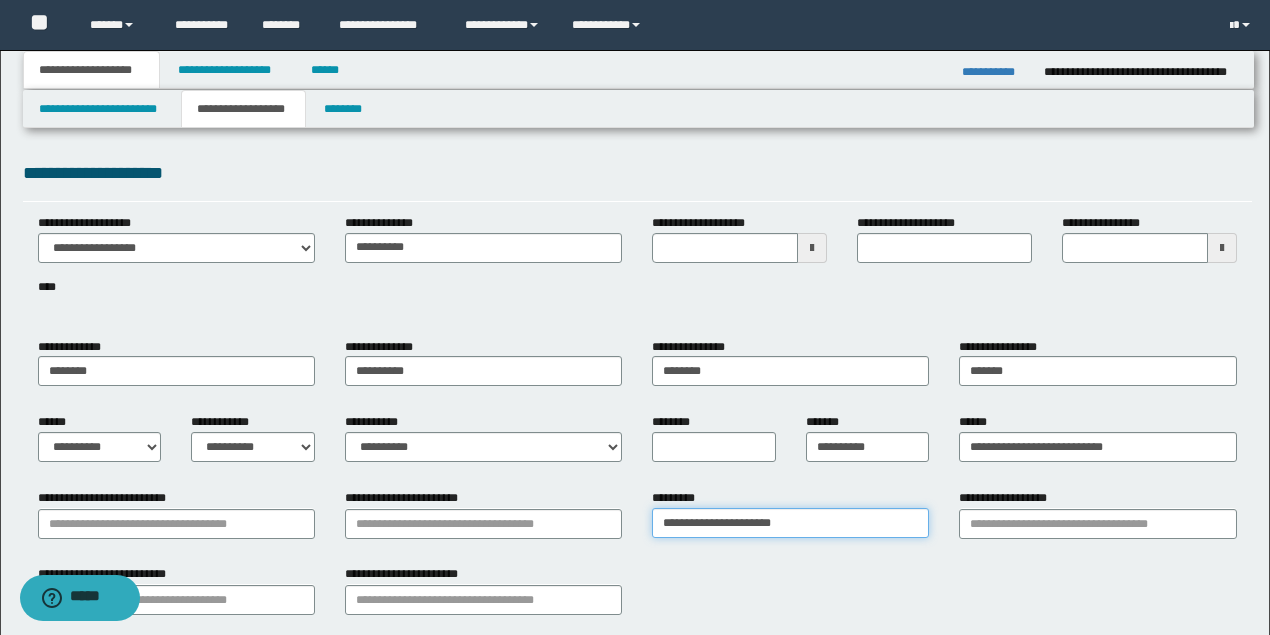 click on "**********" at bounding box center [790, 523] 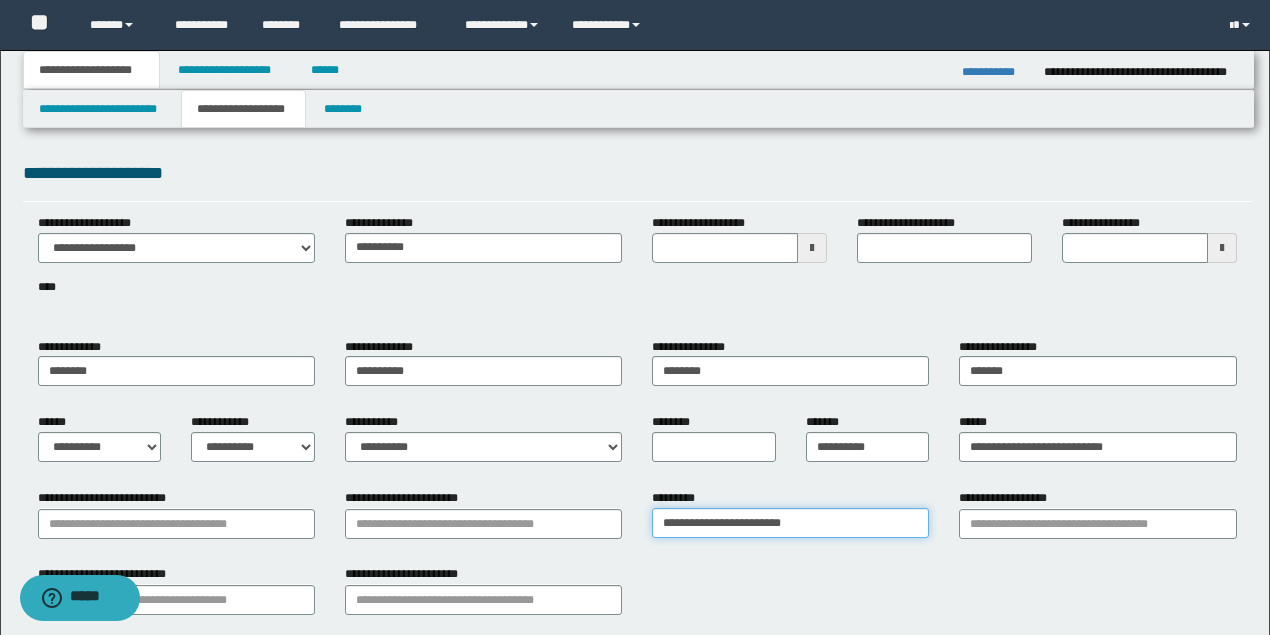 type on "**********" 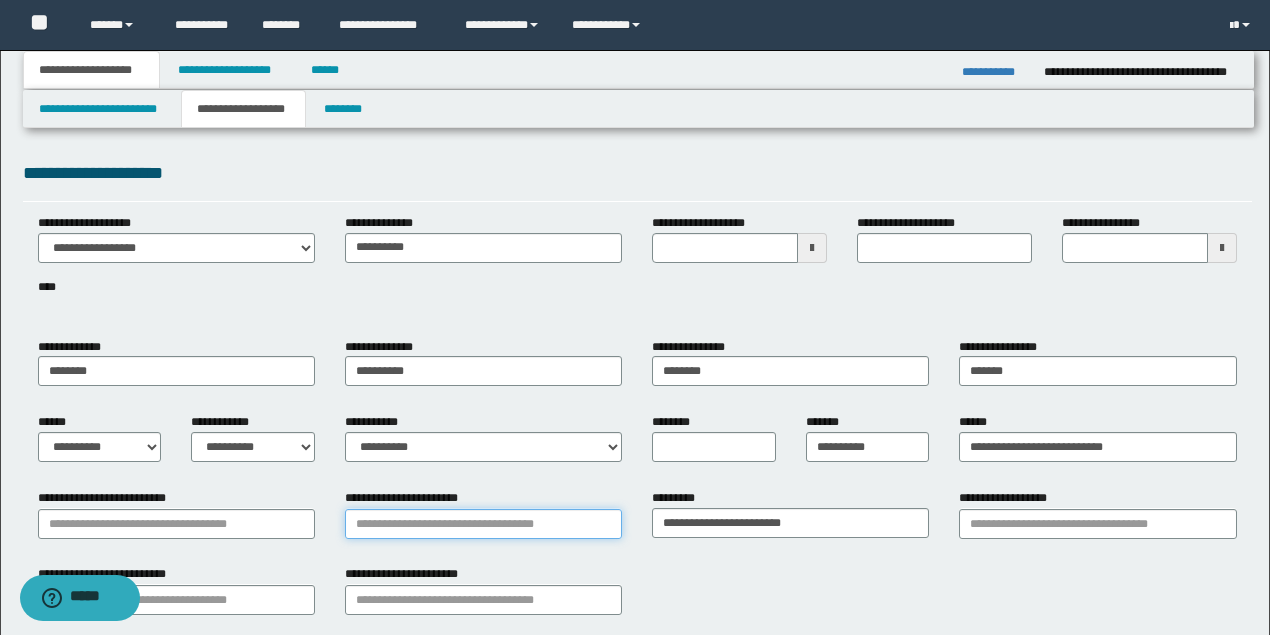 click on "**********" at bounding box center (483, 524) 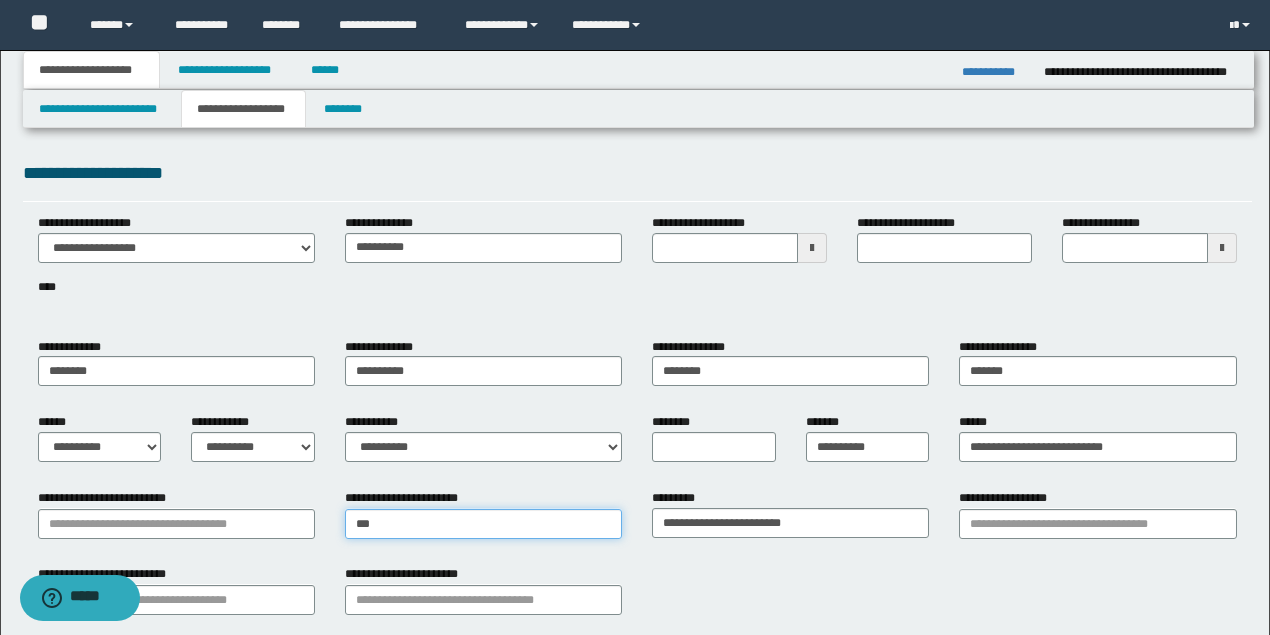 type on "****" 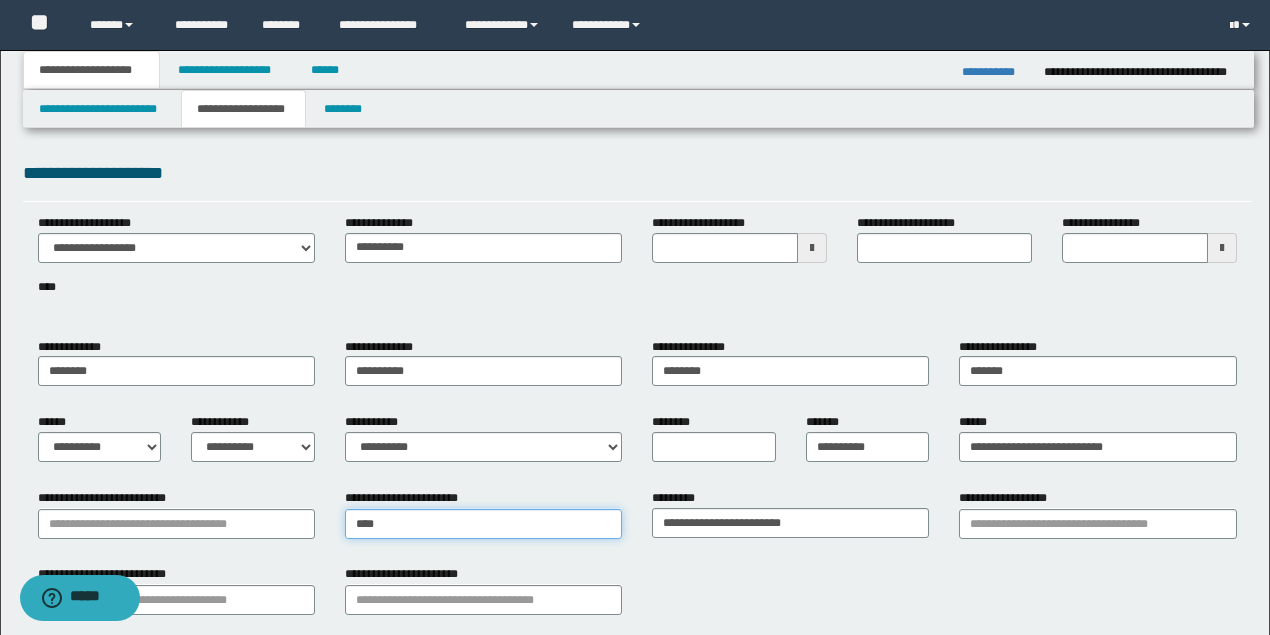 type on "**********" 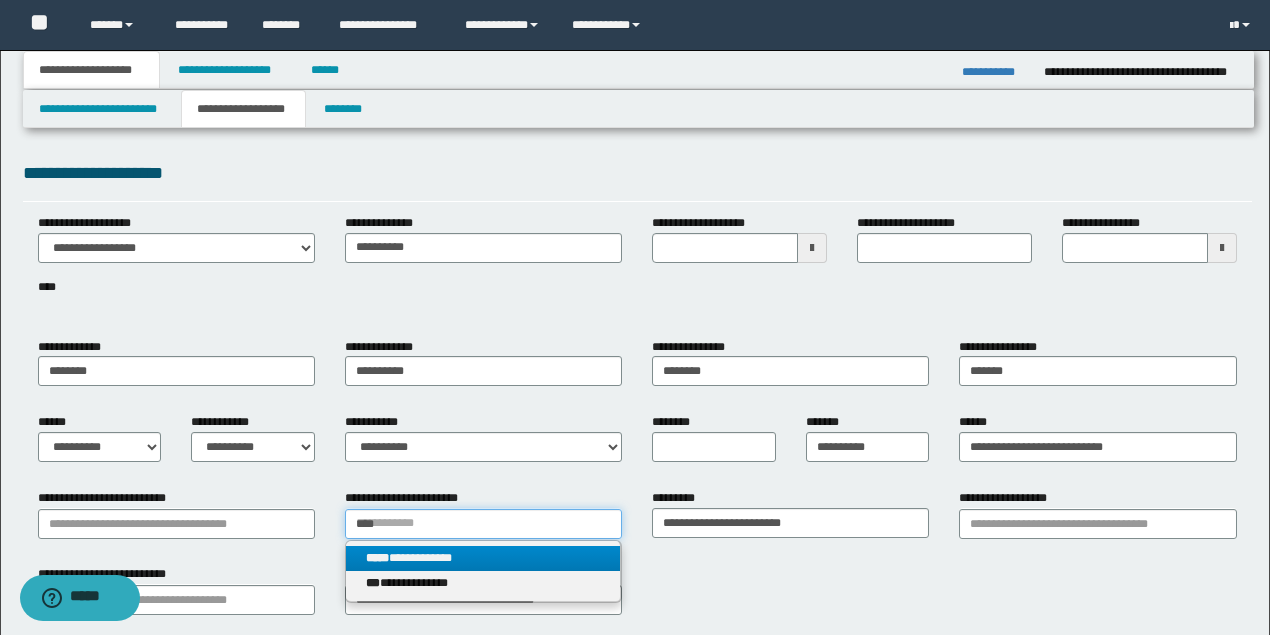 type on "****" 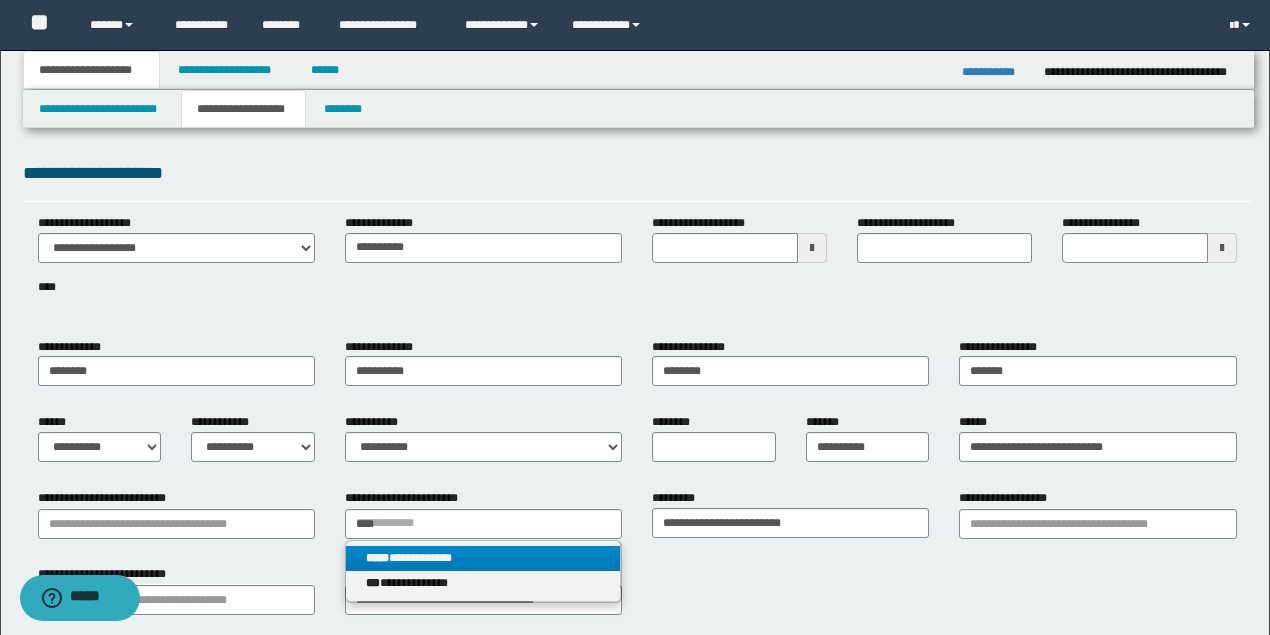 type 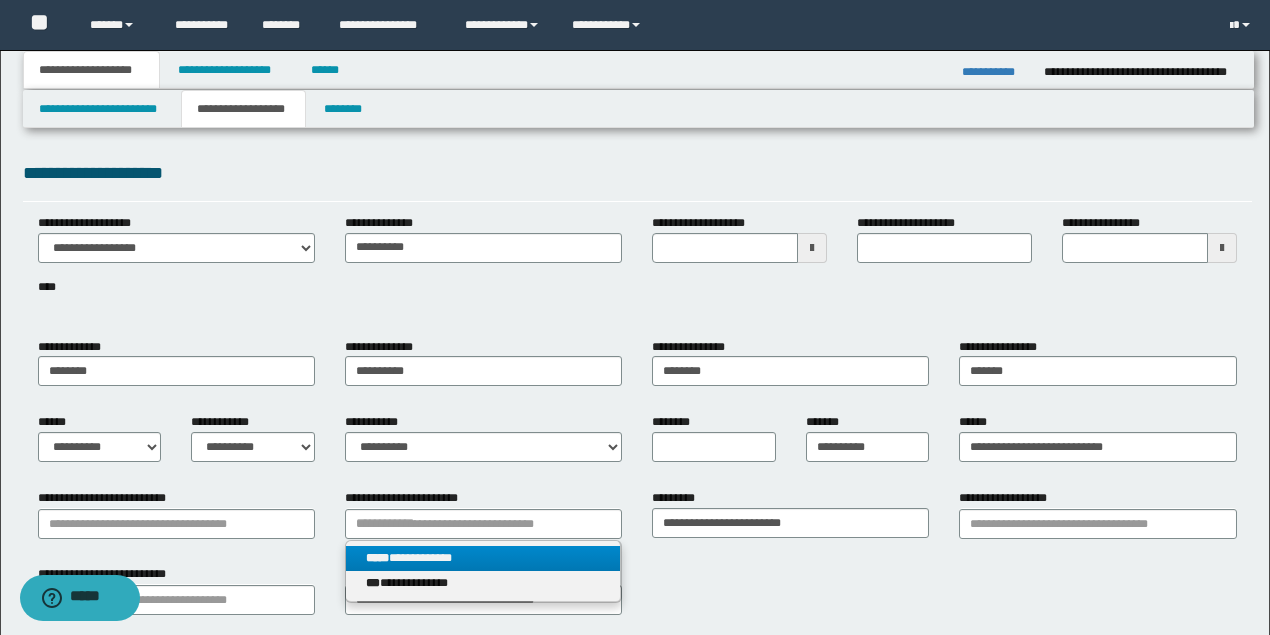 click on "**********" at bounding box center [483, 558] 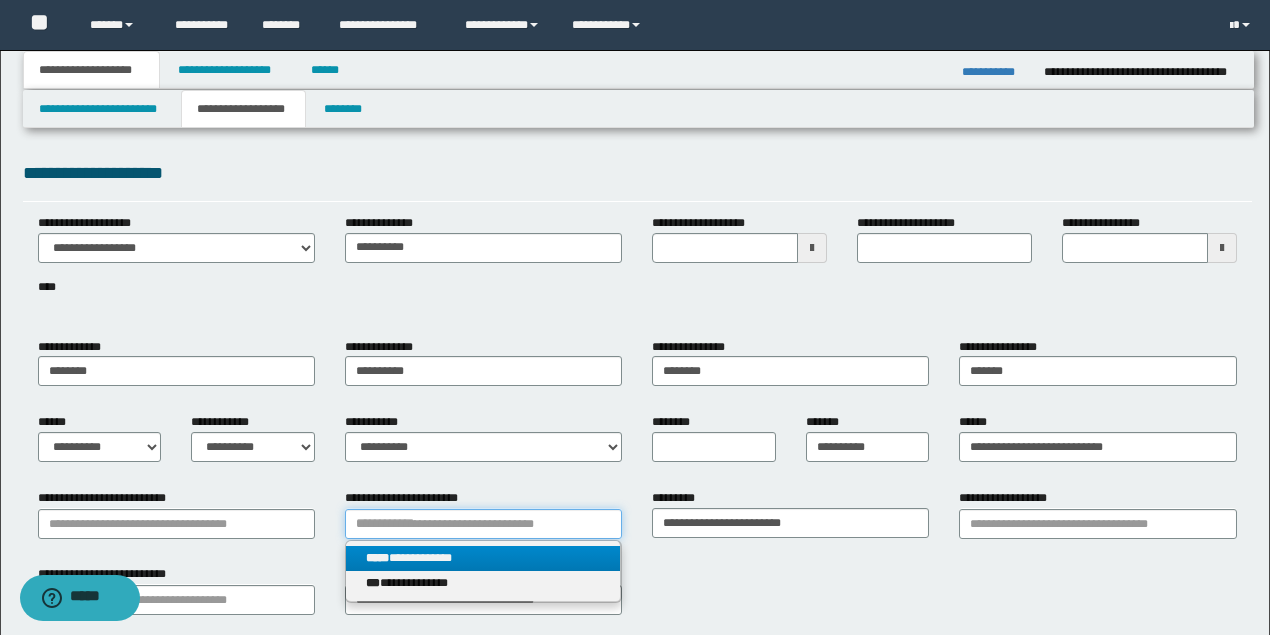 type 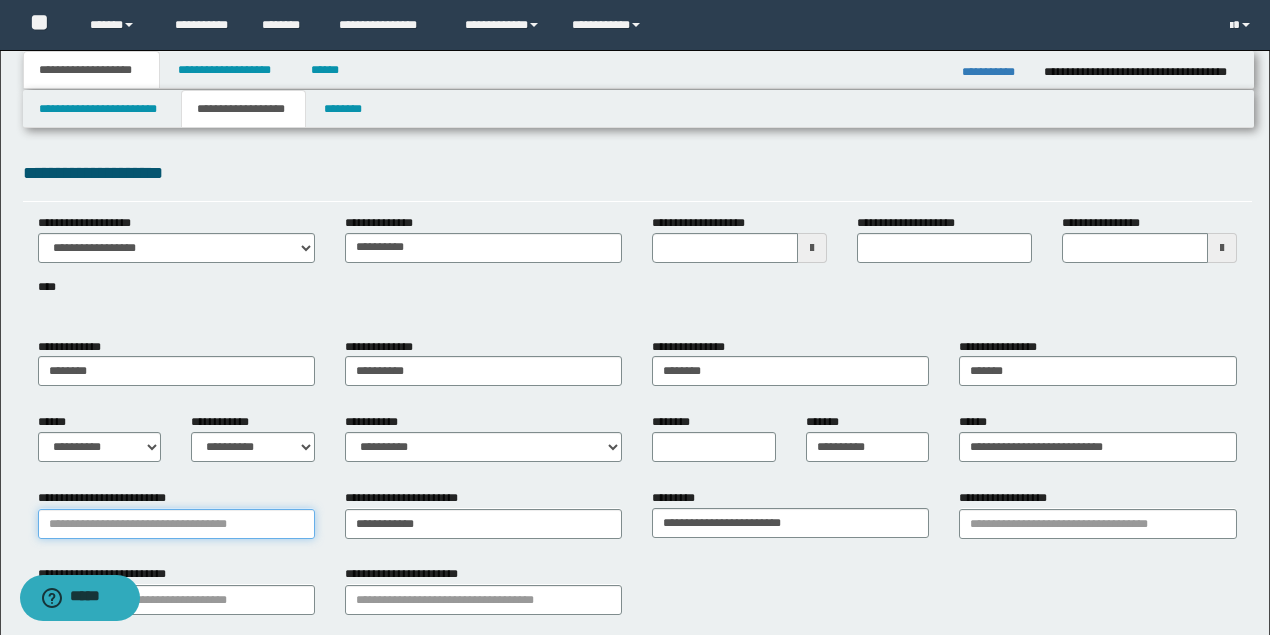 click on "**********" at bounding box center (176, 524) 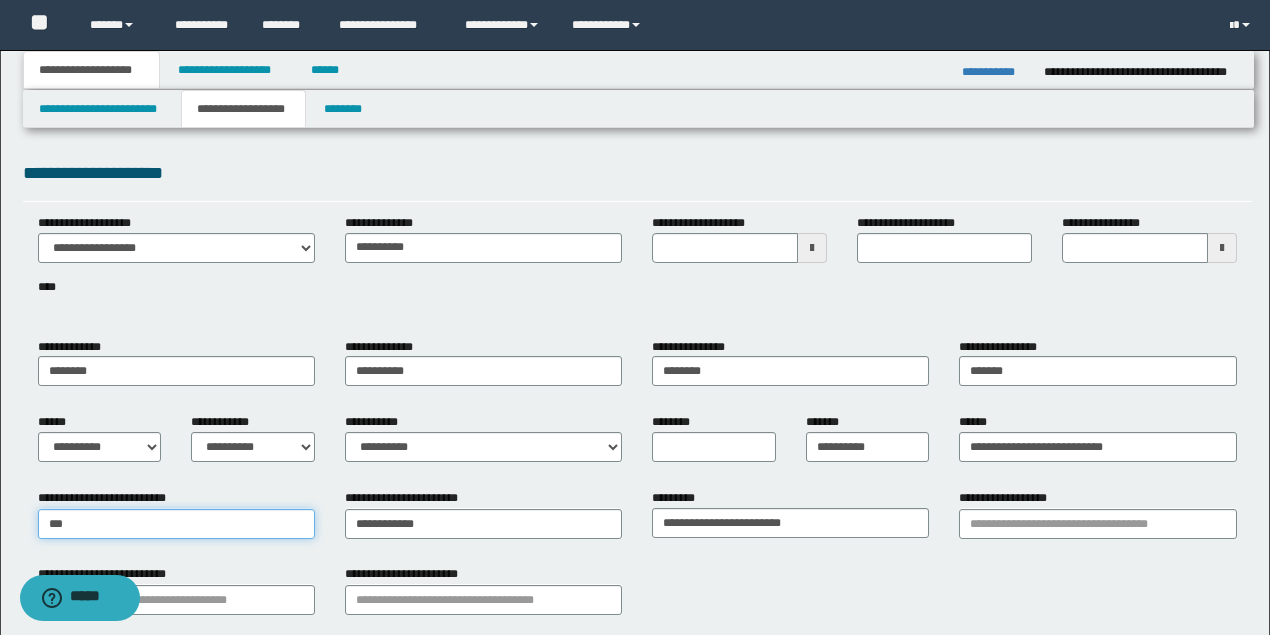 type on "****" 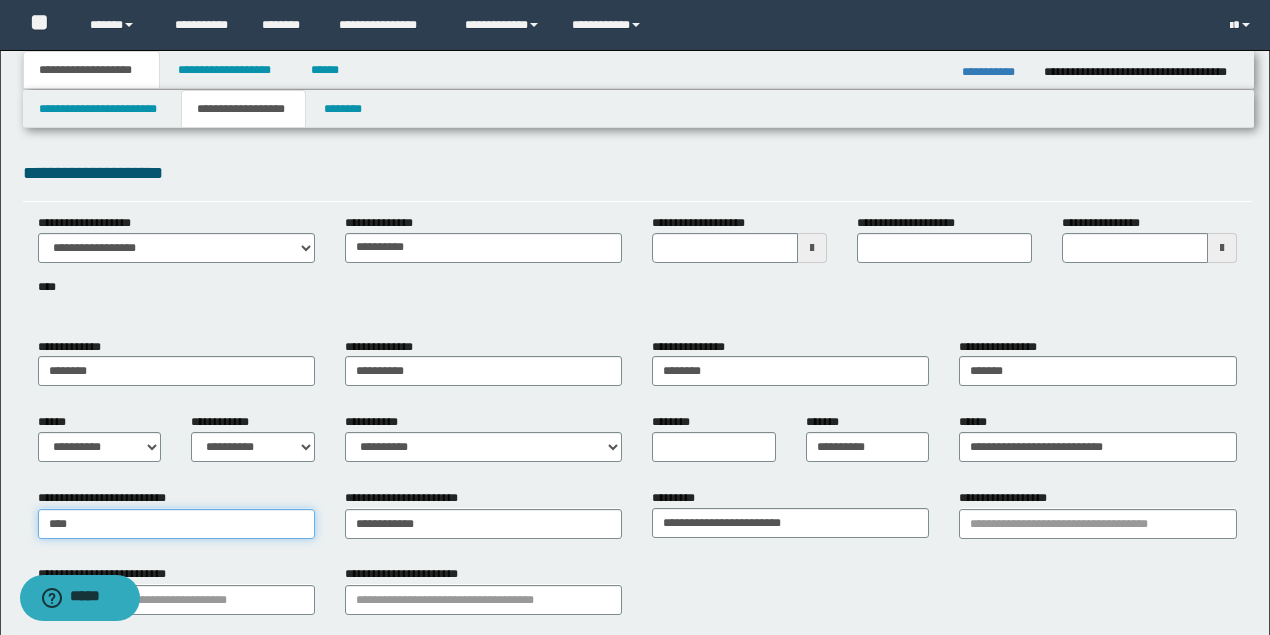 type on "**********" 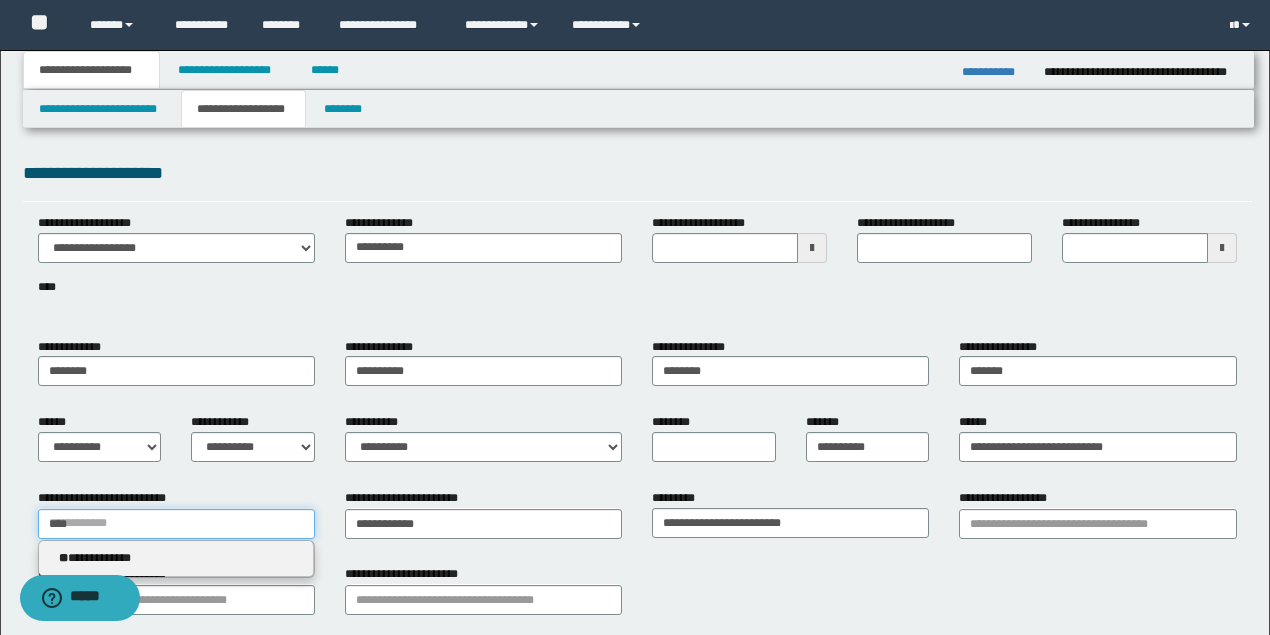 type on "****" 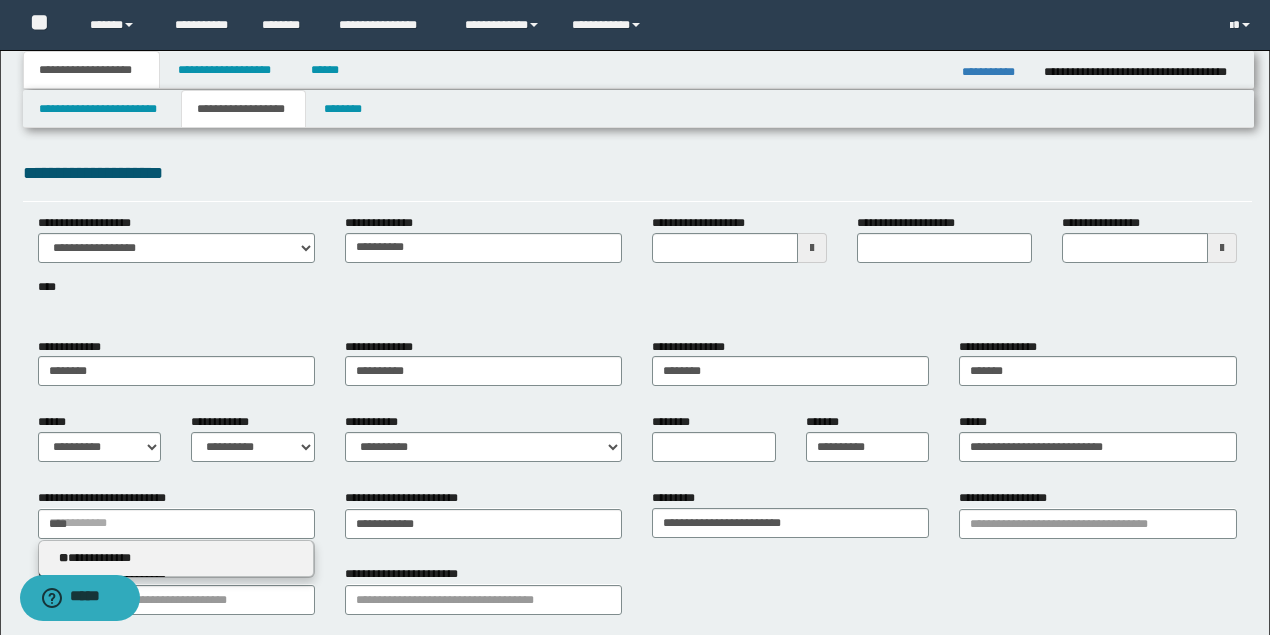 type 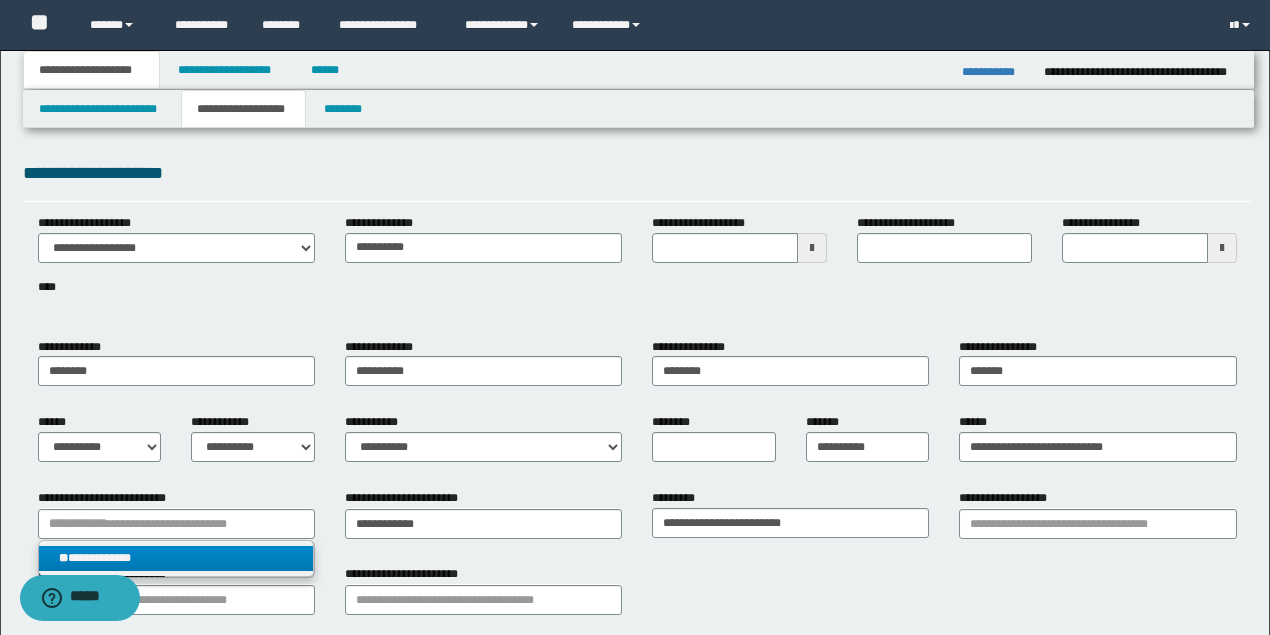 click on "**********" at bounding box center (176, 558) 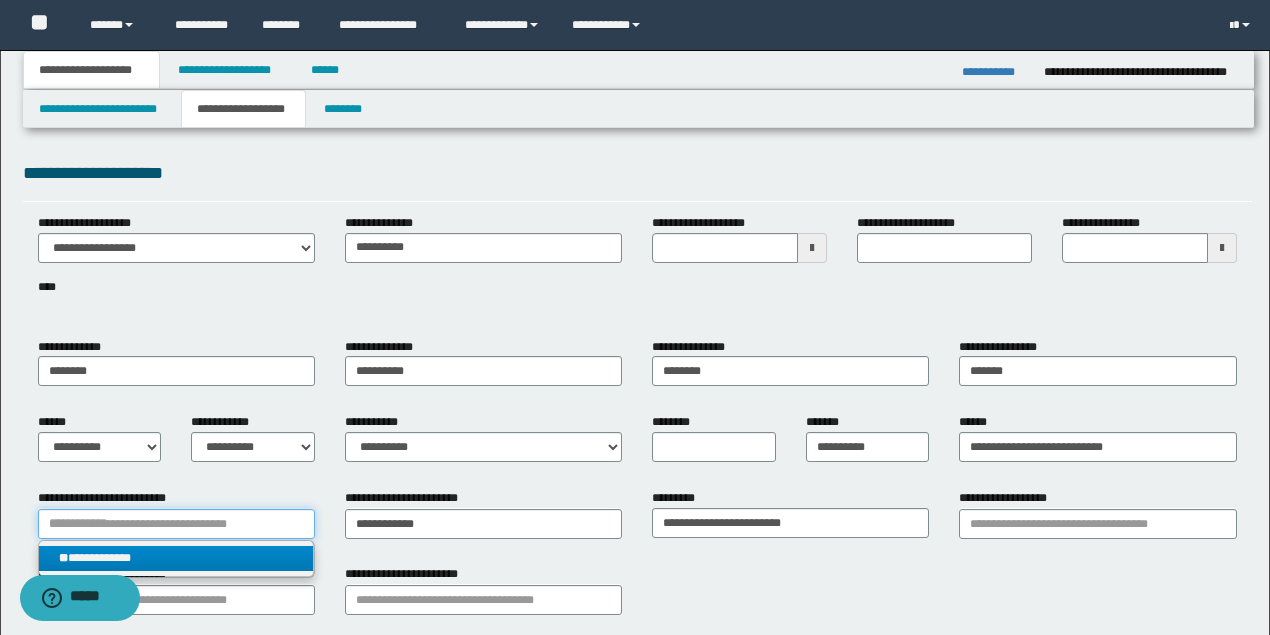 type 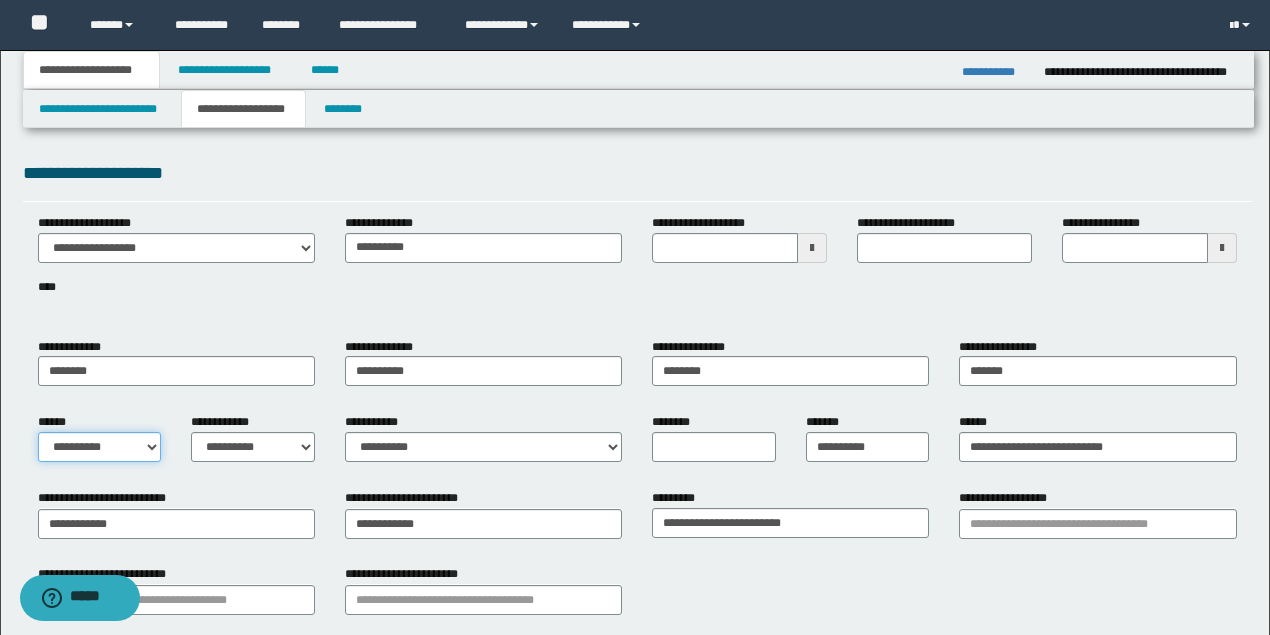 click on "**********" at bounding box center (100, 447) 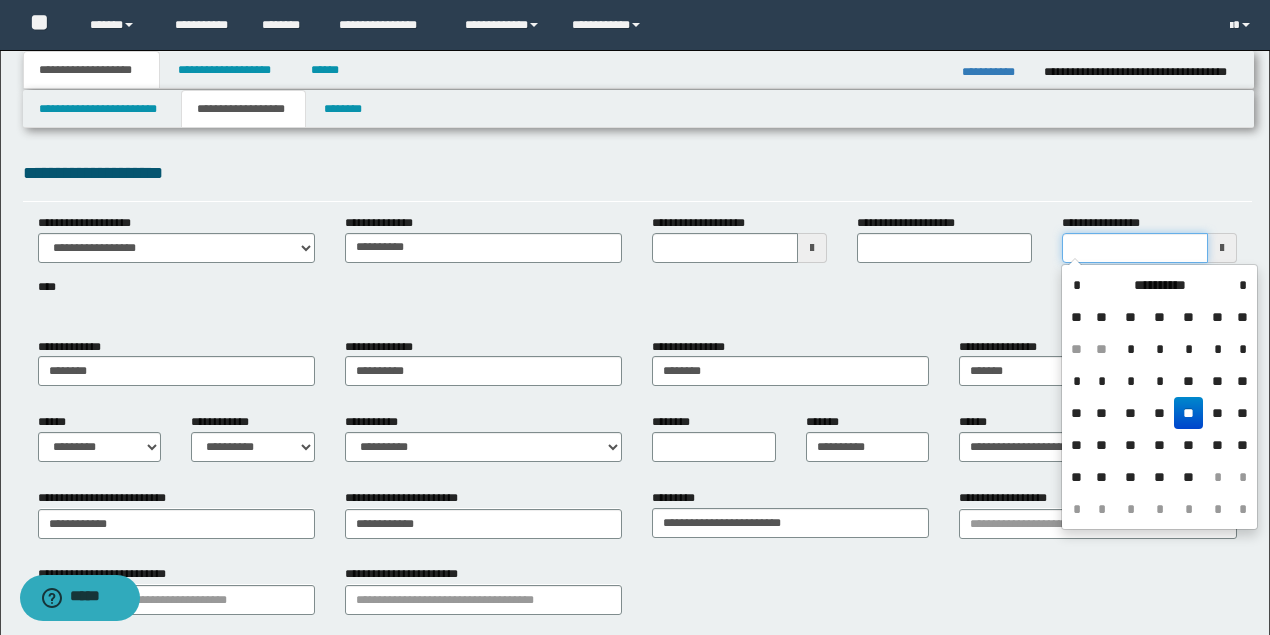 click on "**********" at bounding box center (1135, 248) 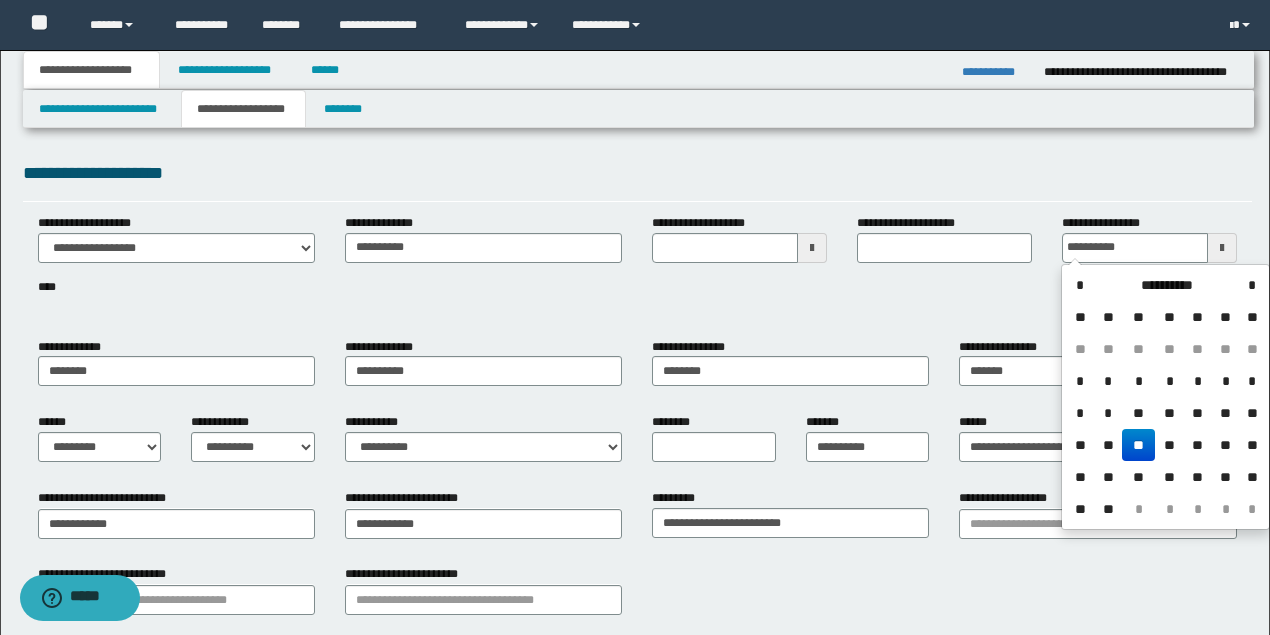 type on "**********" 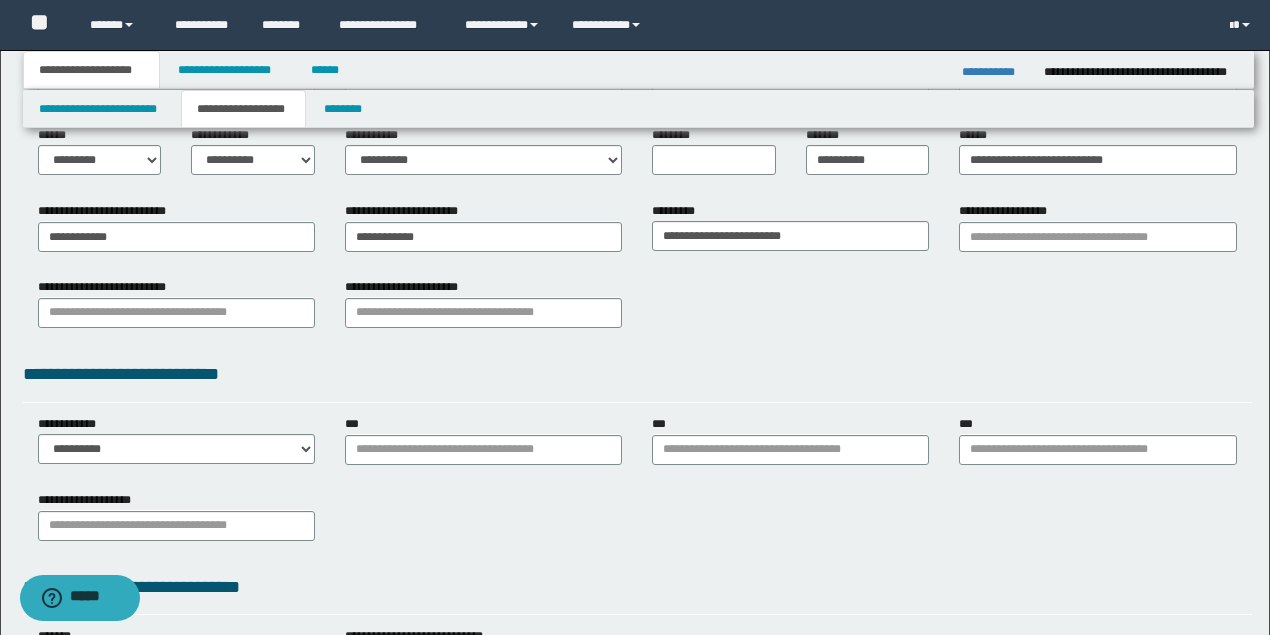 scroll, scrollTop: 333, scrollLeft: 0, axis: vertical 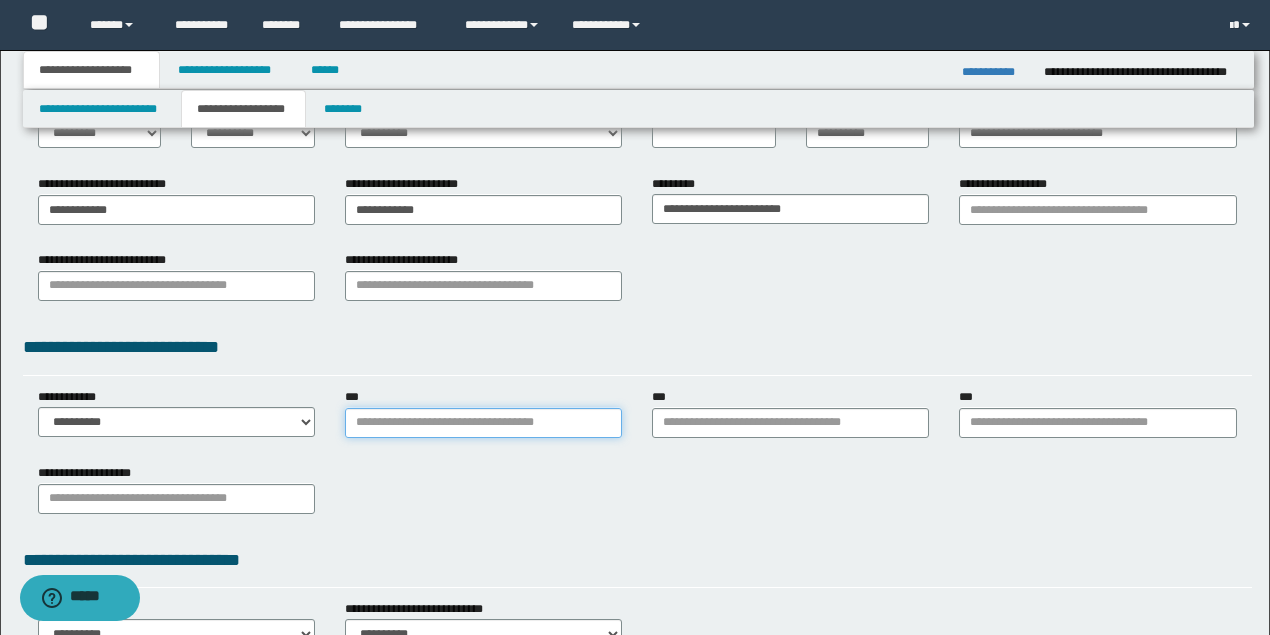 click on "***" at bounding box center (483, 423) 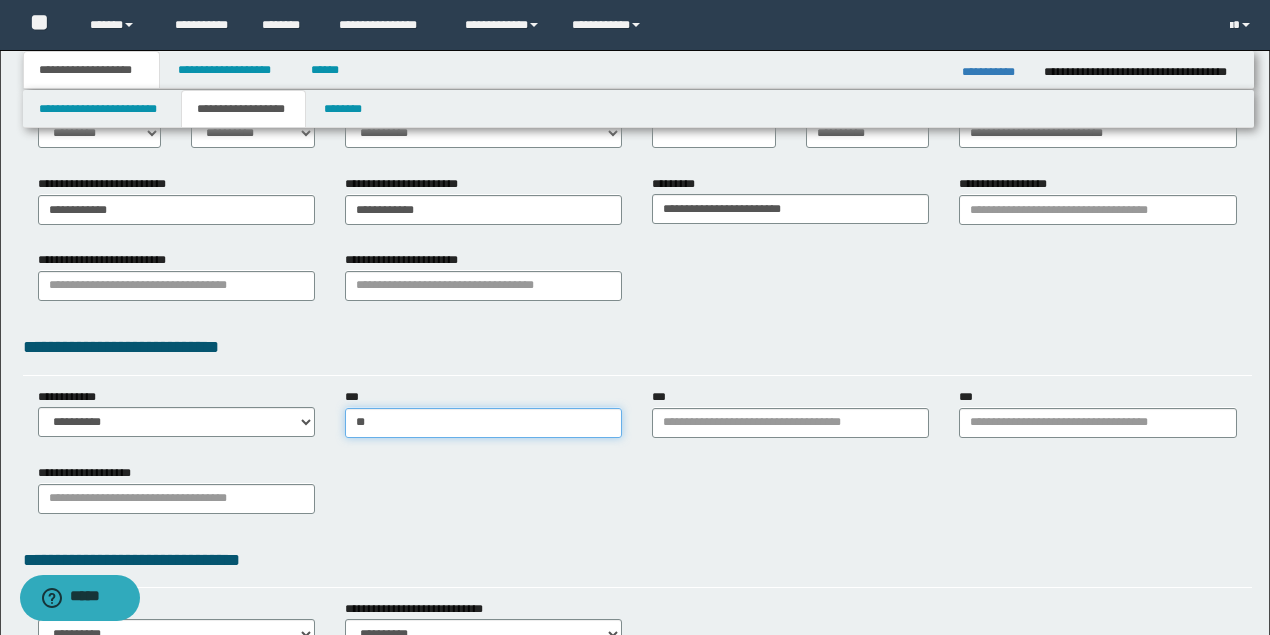 type on "***" 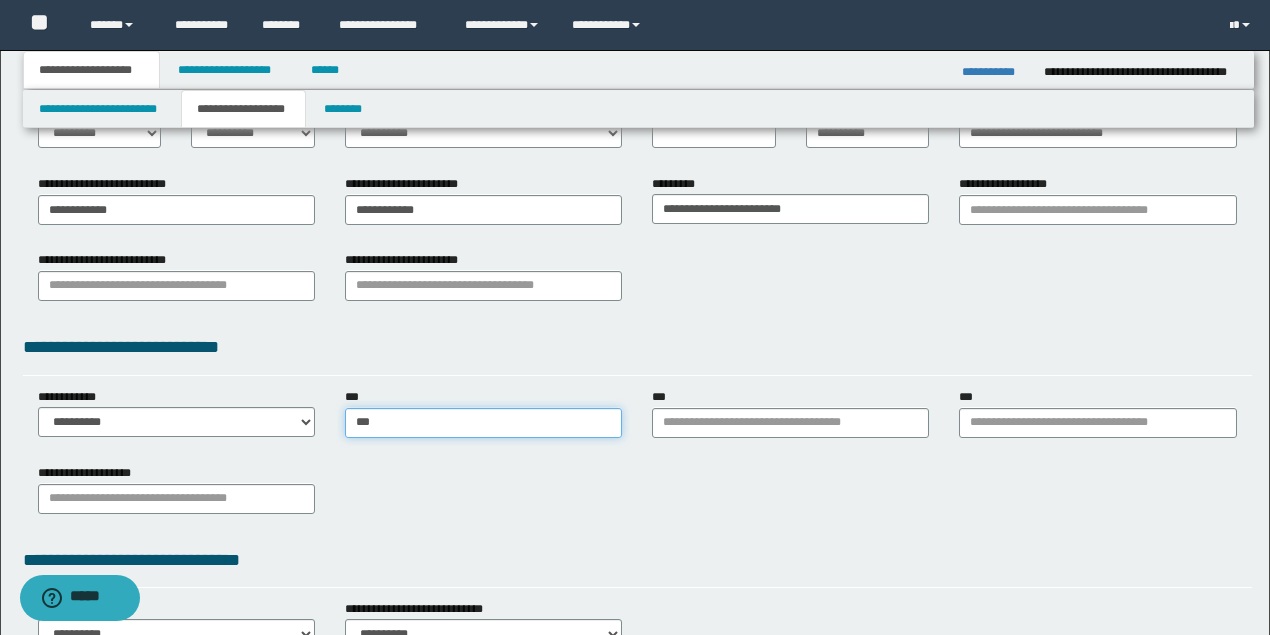 type on "***" 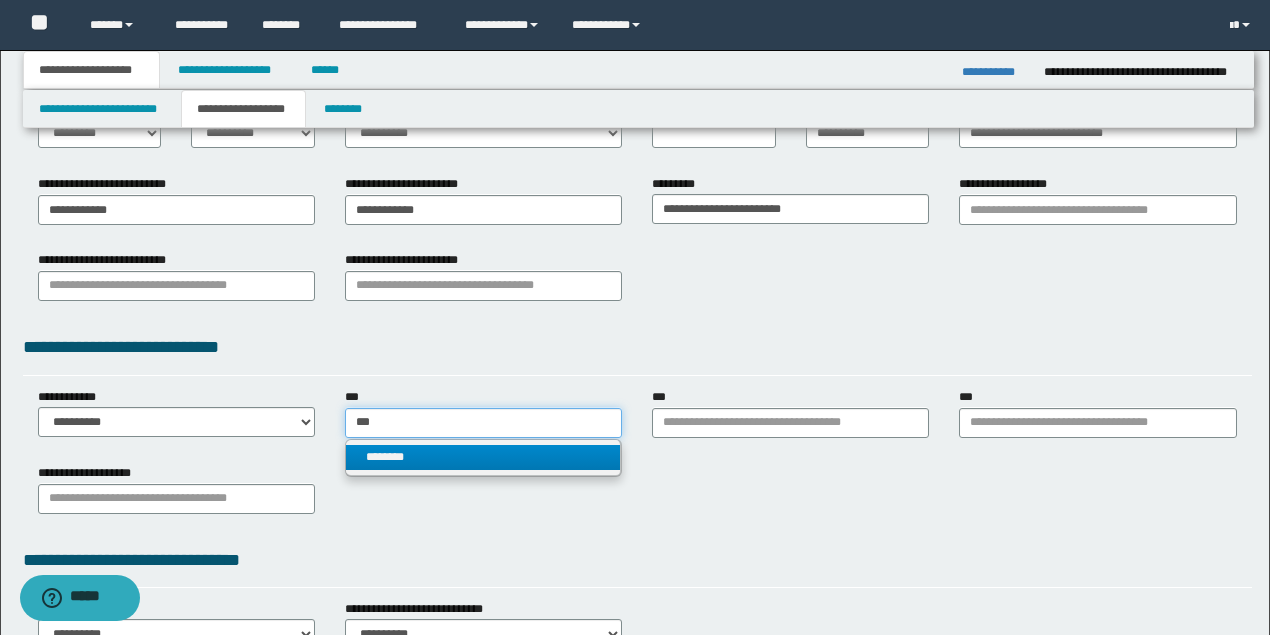 type on "***" 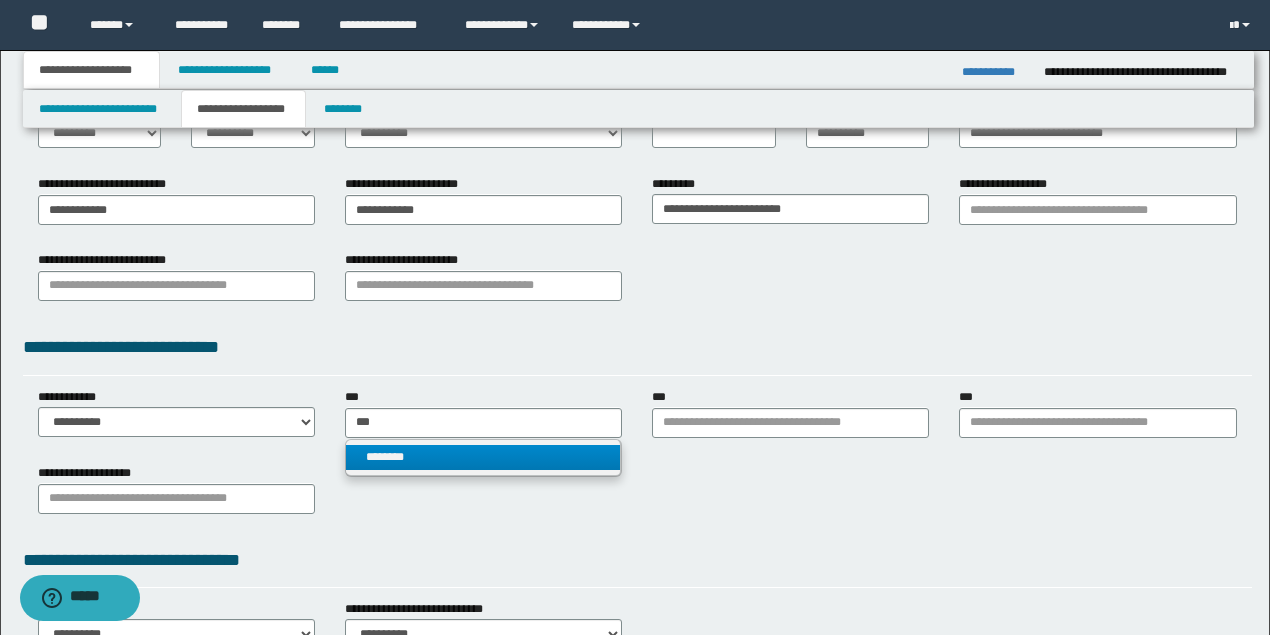 type 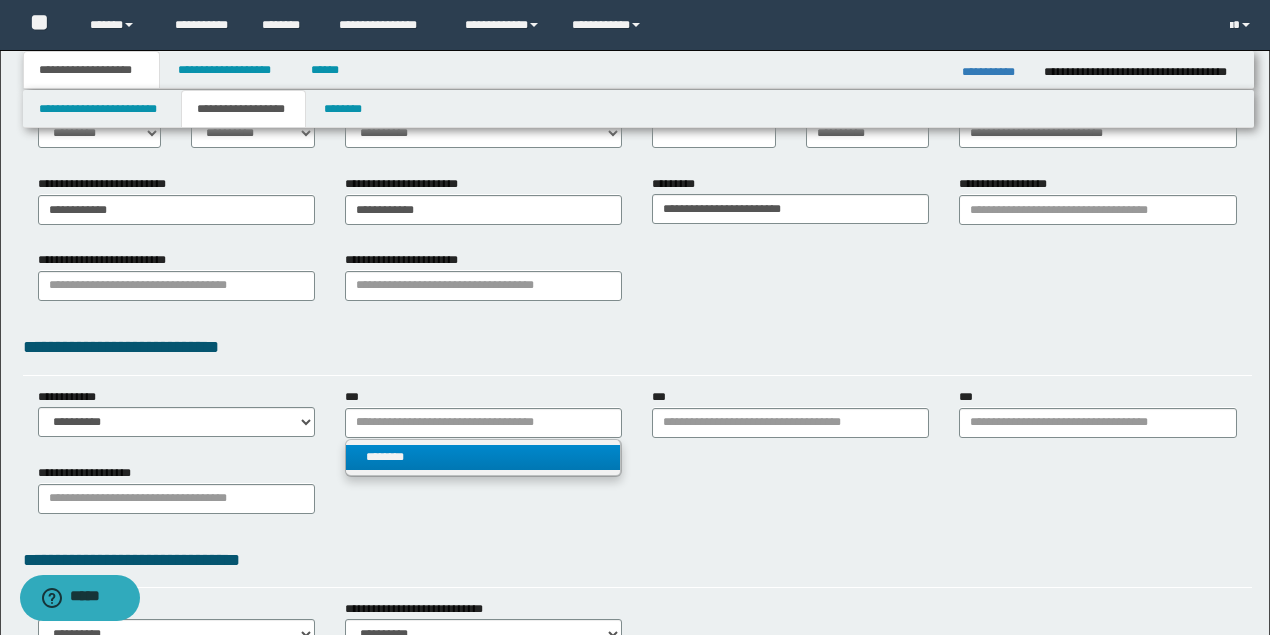 click on "********" at bounding box center [483, 457] 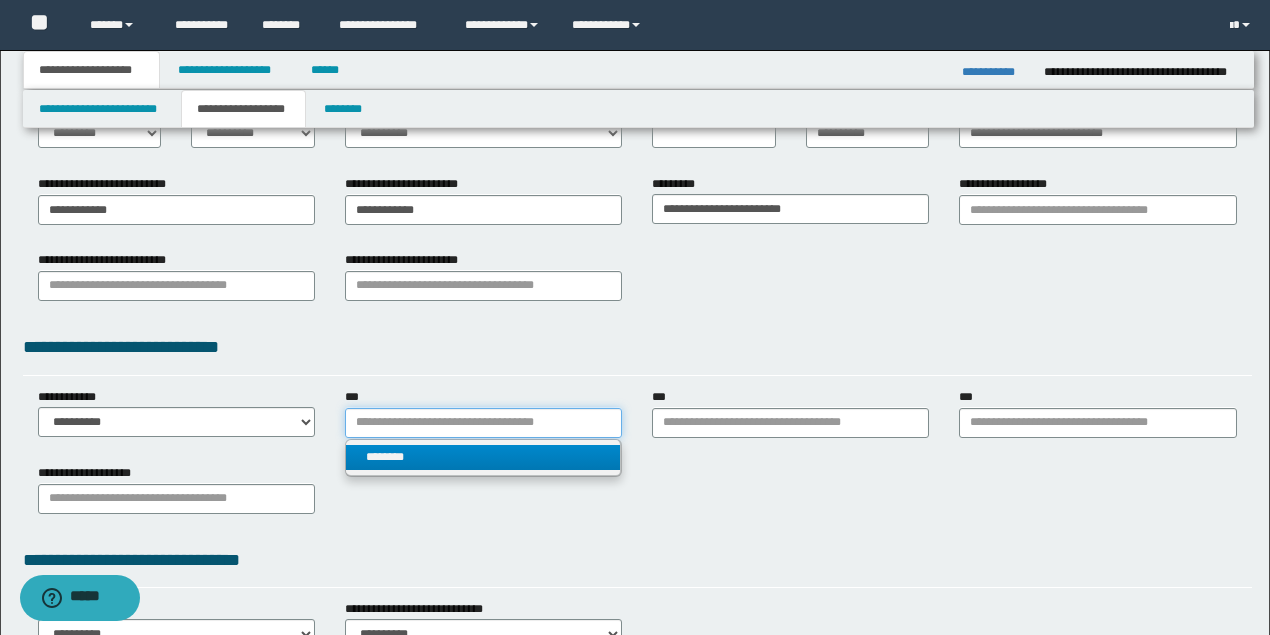 type 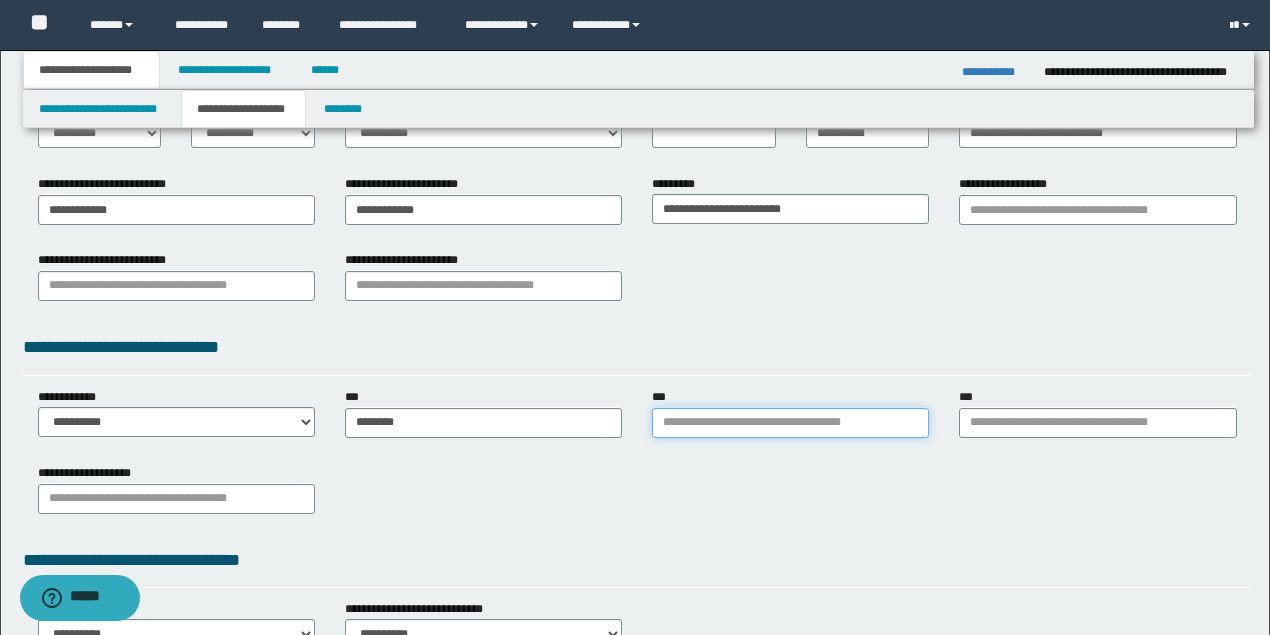 click on "***" at bounding box center [790, 423] 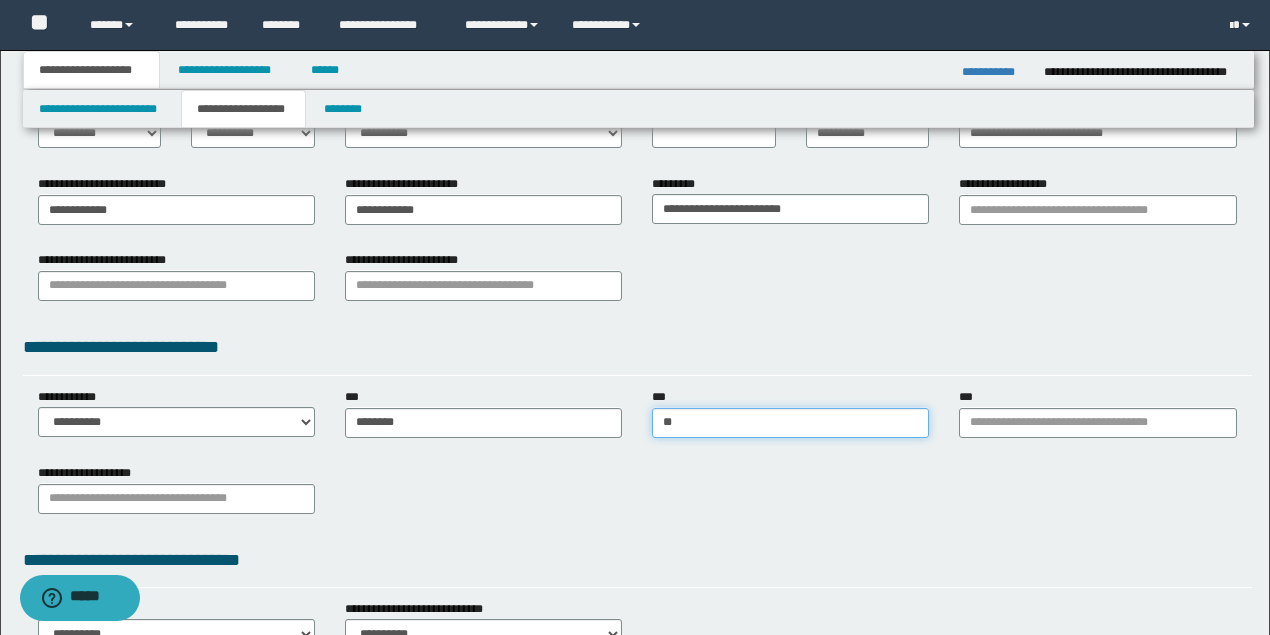 type on "***" 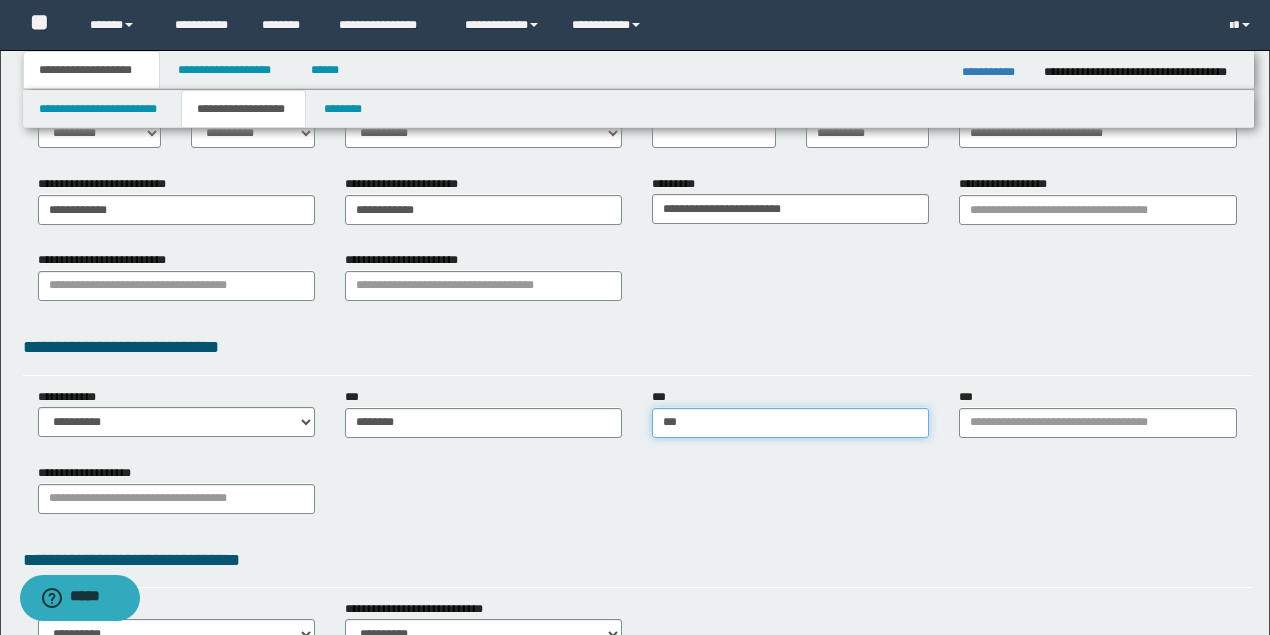 type on "**********" 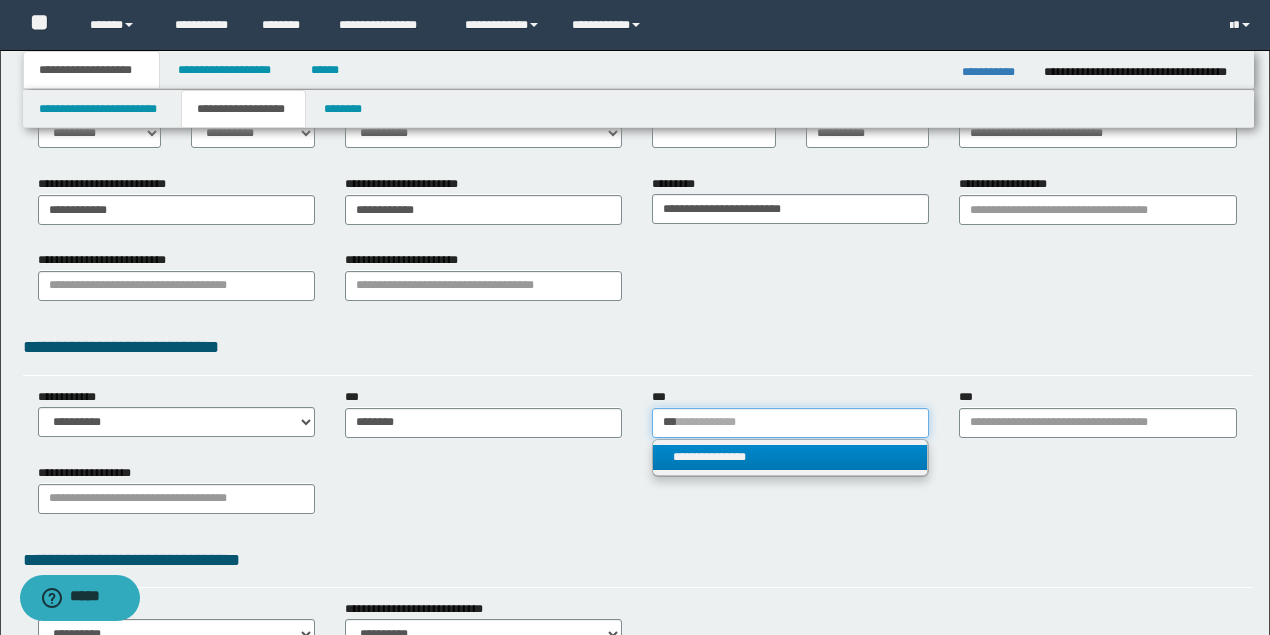 type on "***" 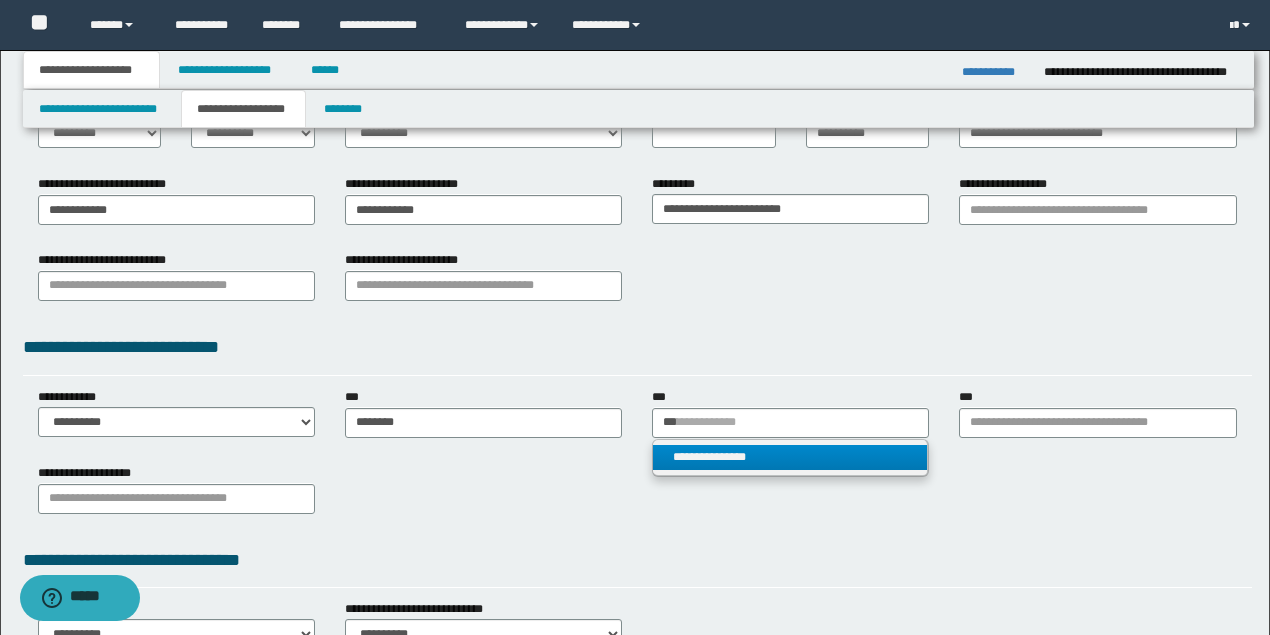 type 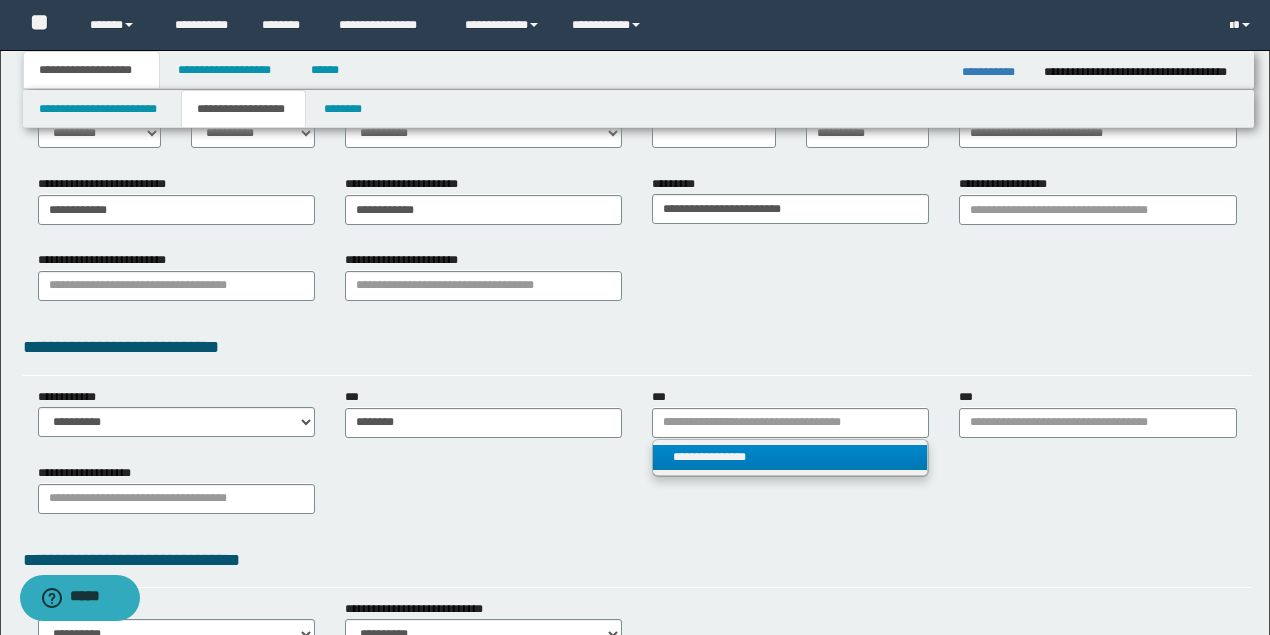 click on "**********" at bounding box center (790, 457) 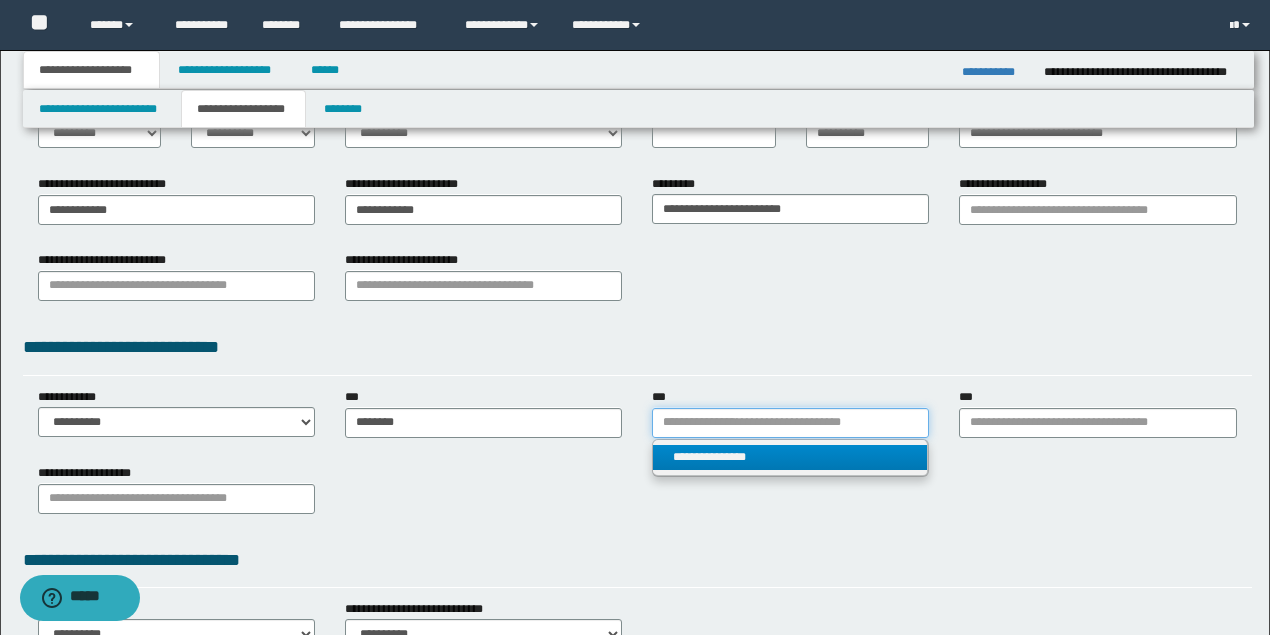 type 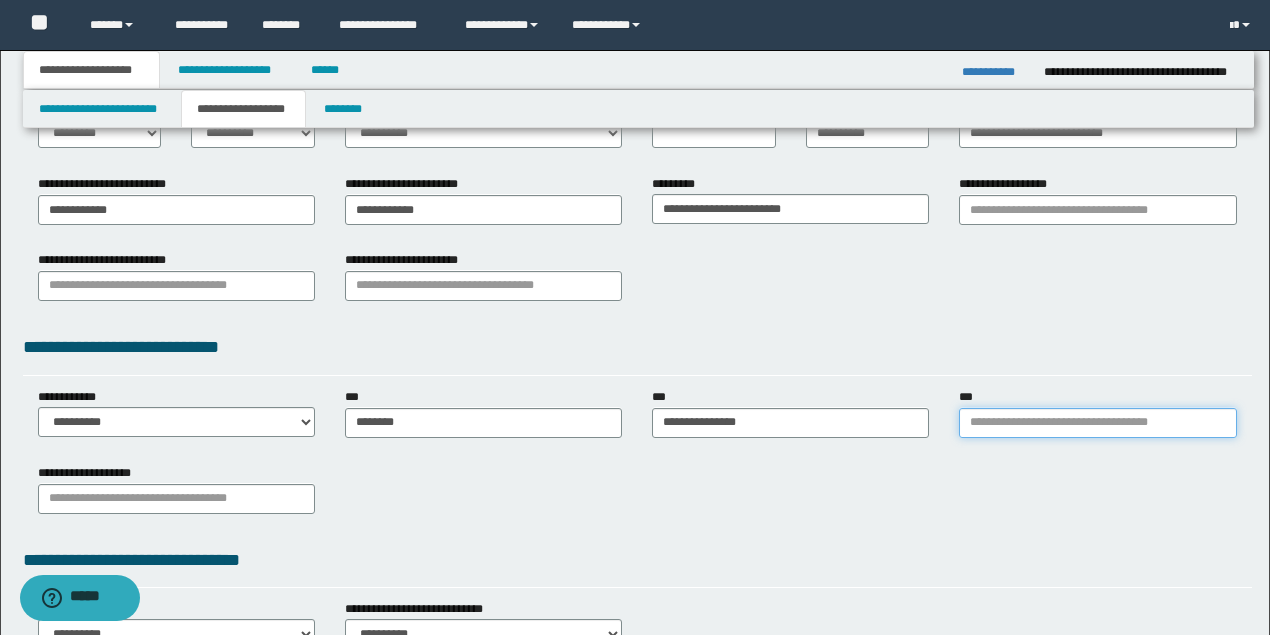 click on "***" at bounding box center (1097, 423) 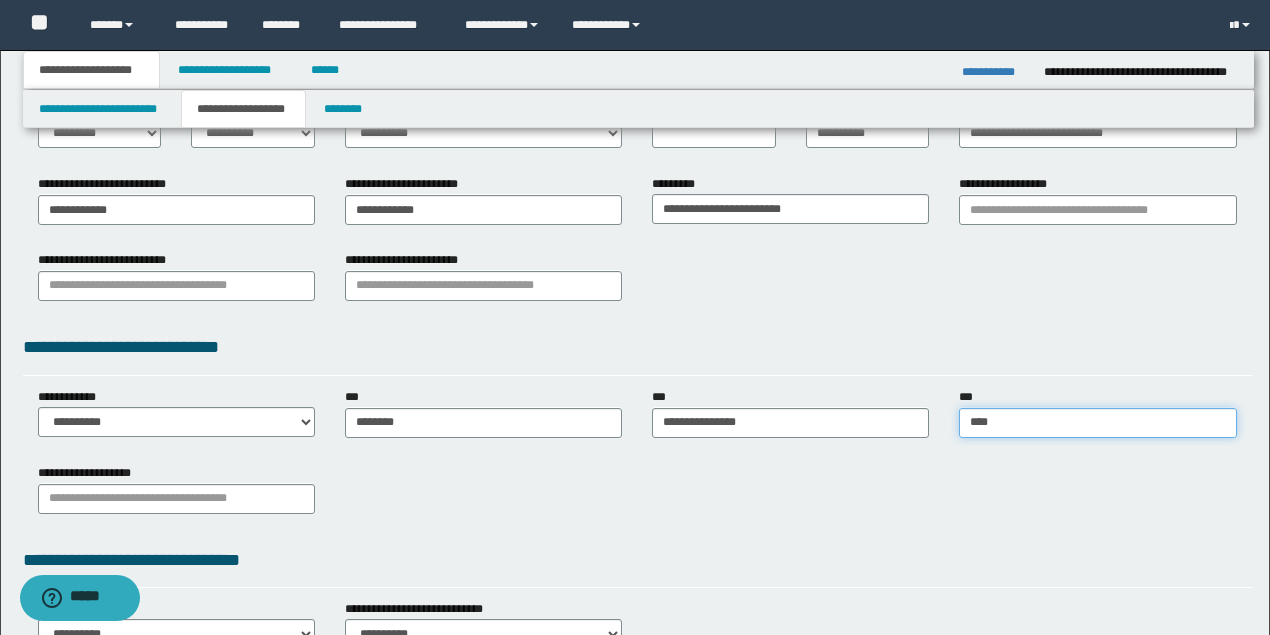 type on "*****" 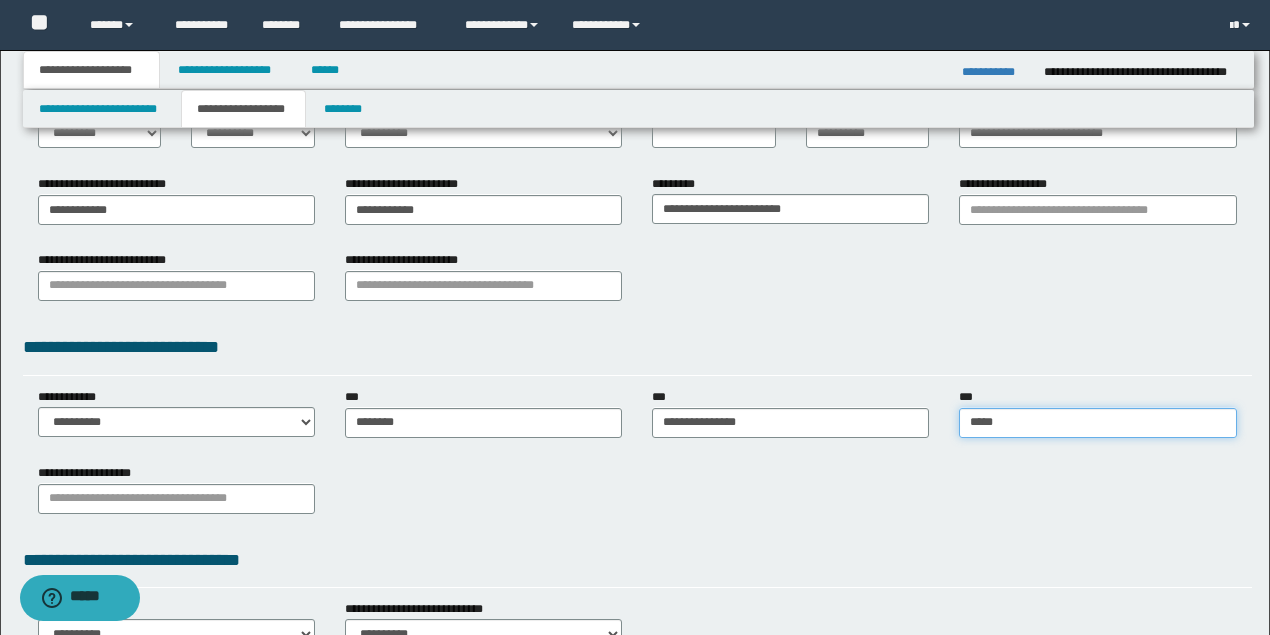 type on "*********" 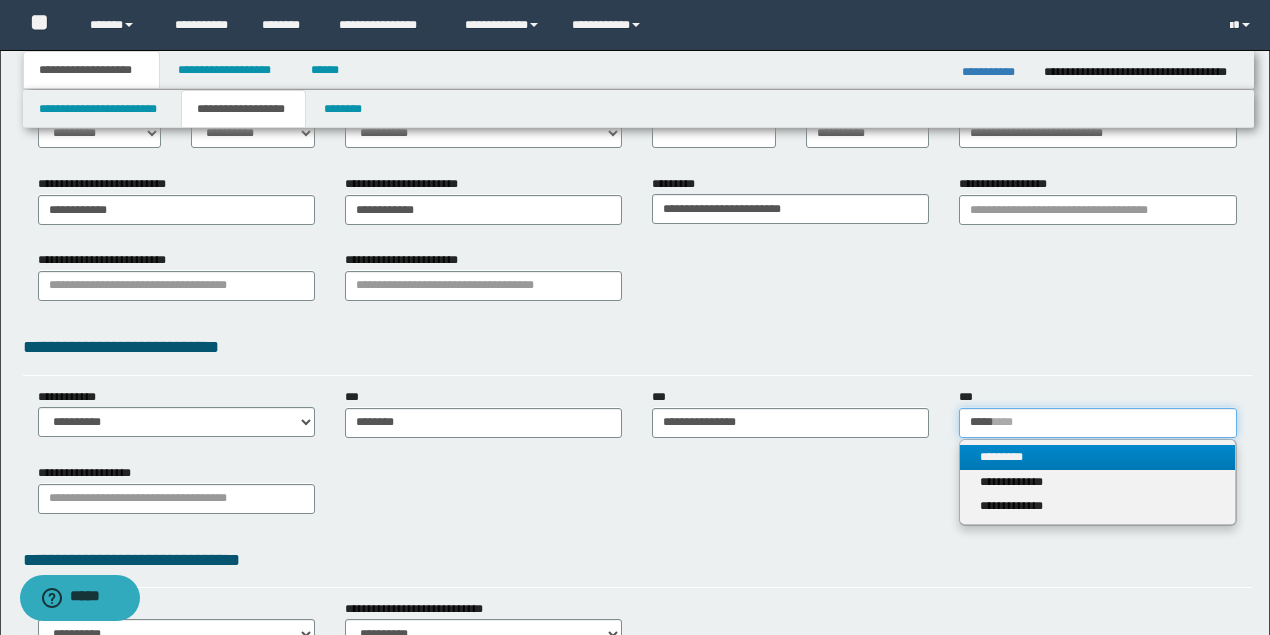 type on "*****" 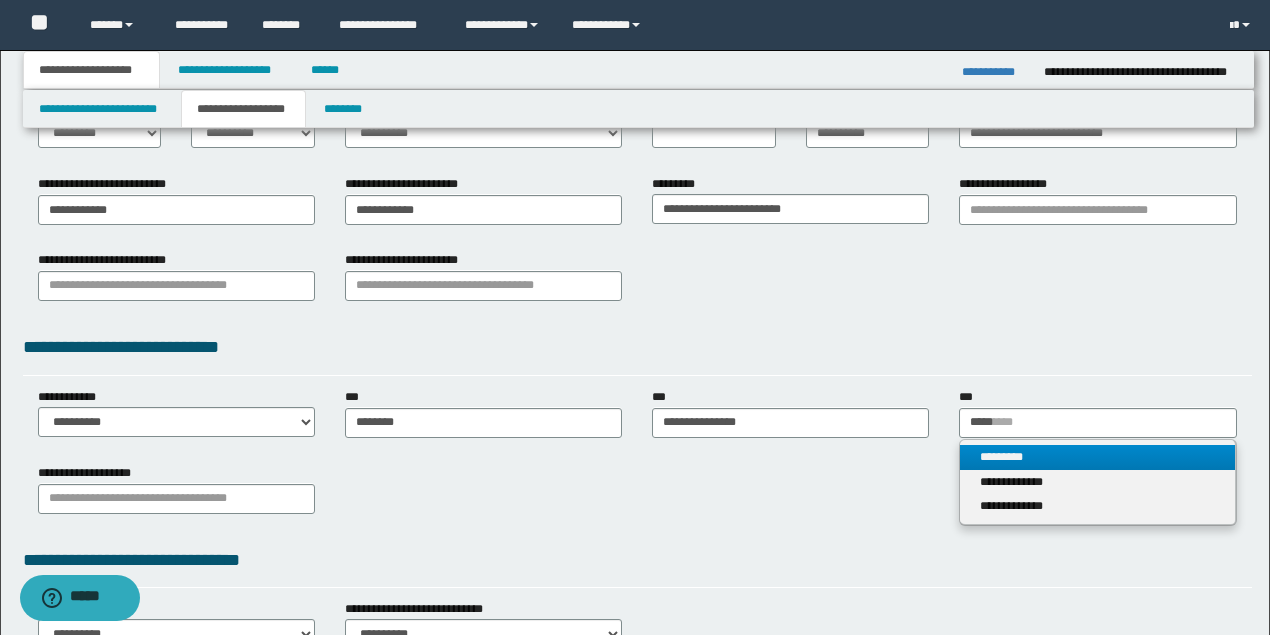 type 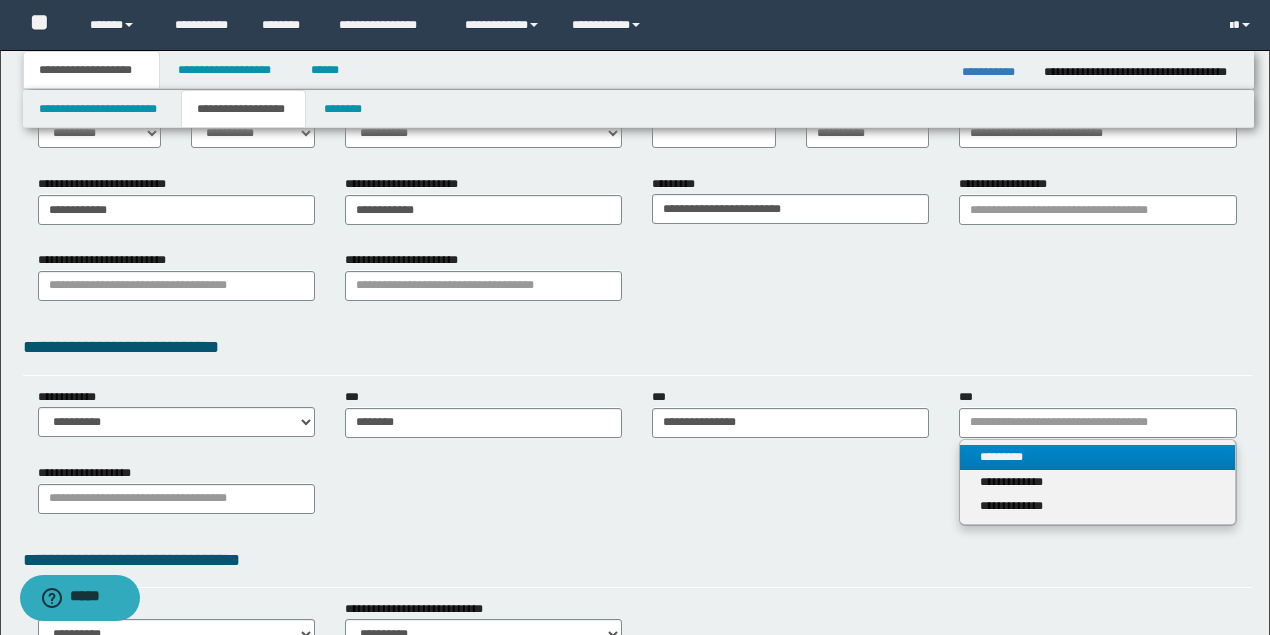 click on "*********" at bounding box center [1097, 457] 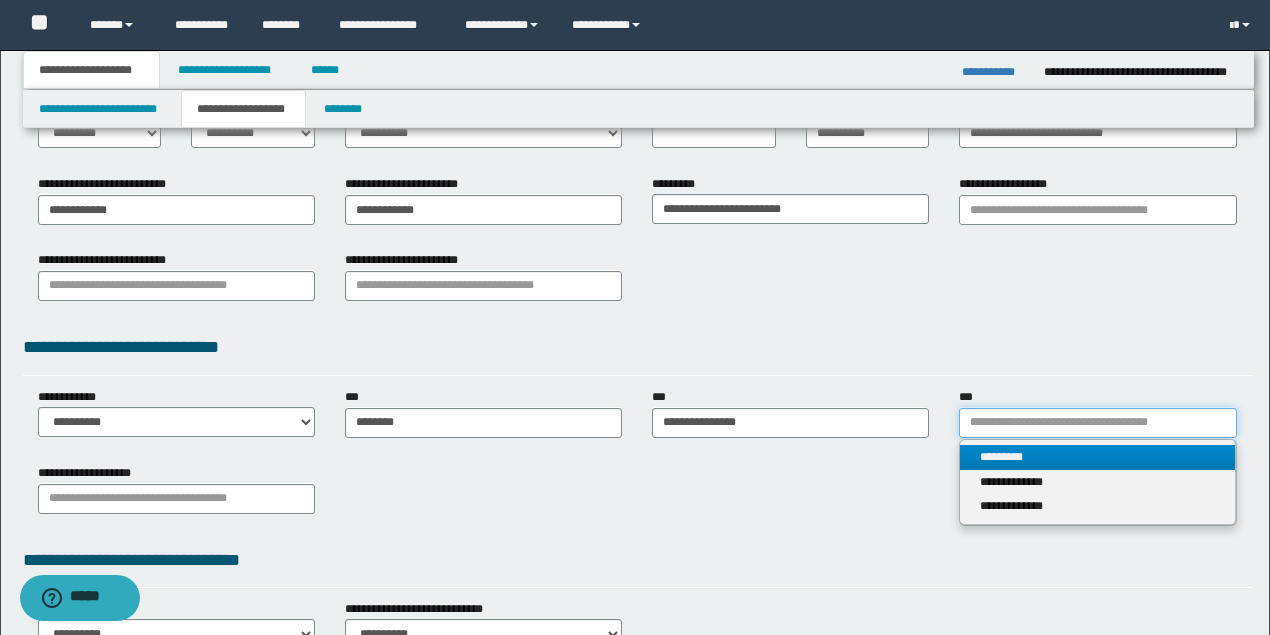 type 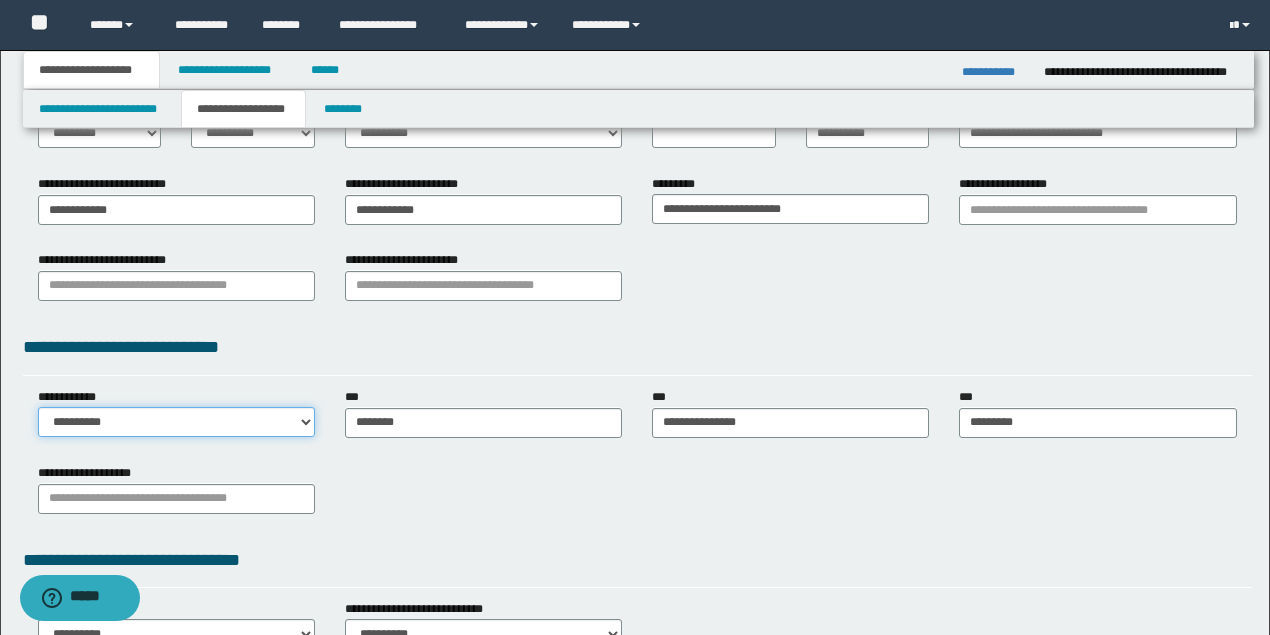 click on "**********" at bounding box center [176, 422] 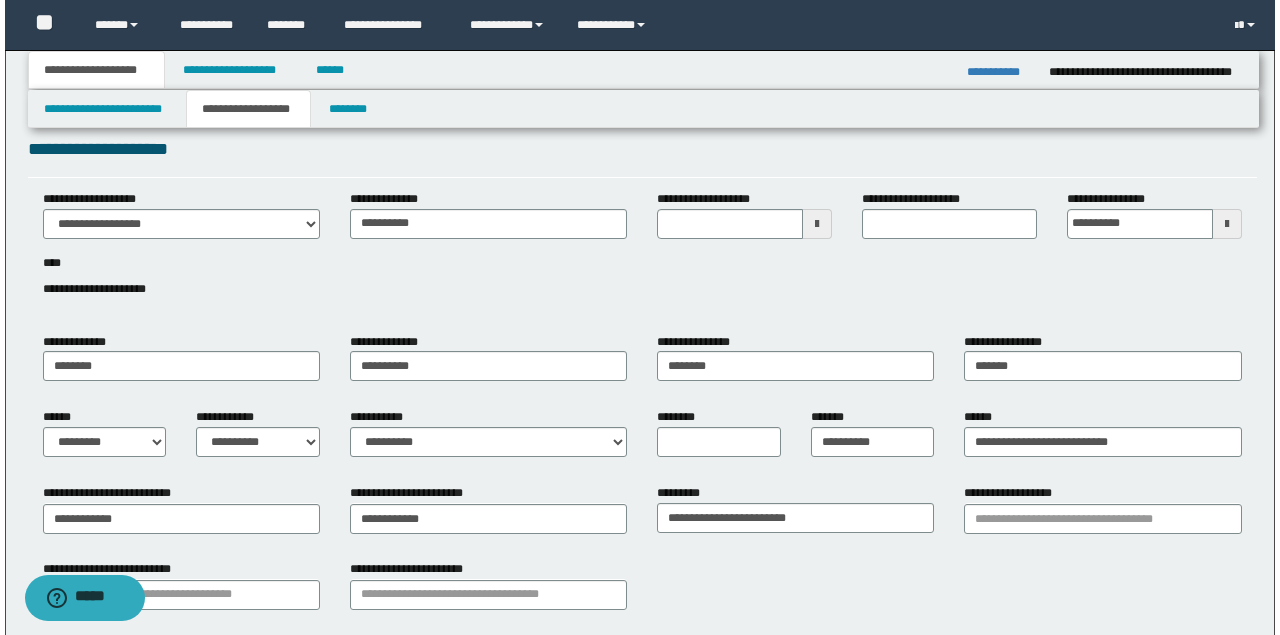 scroll, scrollTop: 0, scrollLeft: 0, axis: both 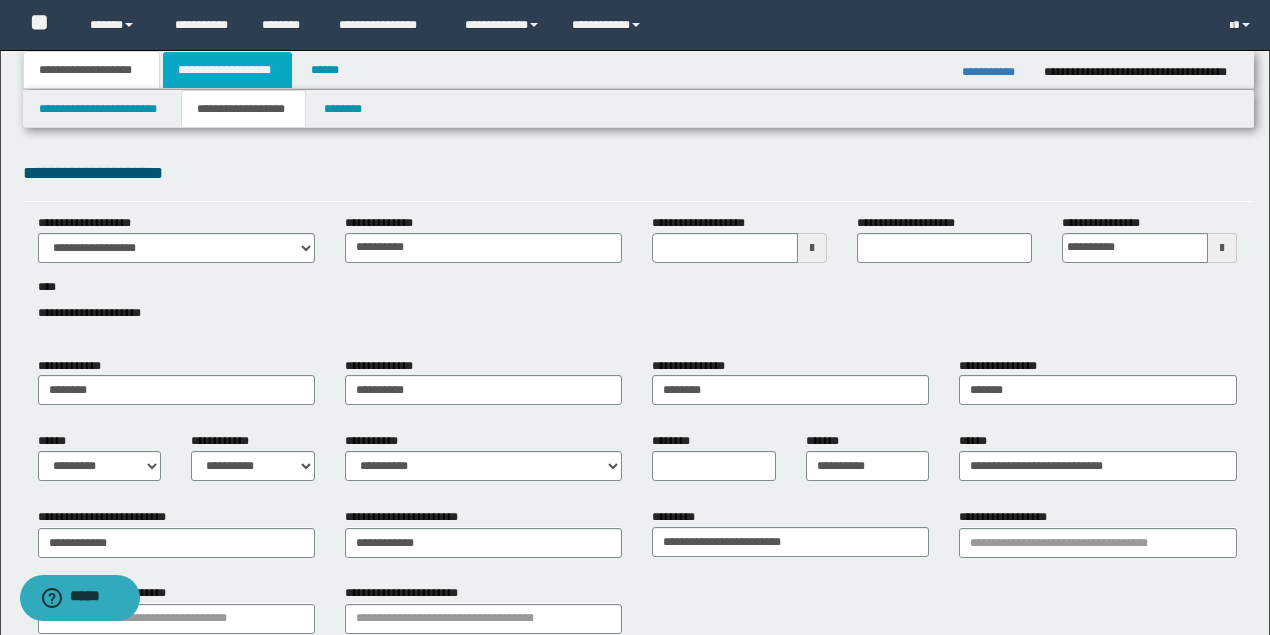 click on "**********" at bounding box center [227, 70] 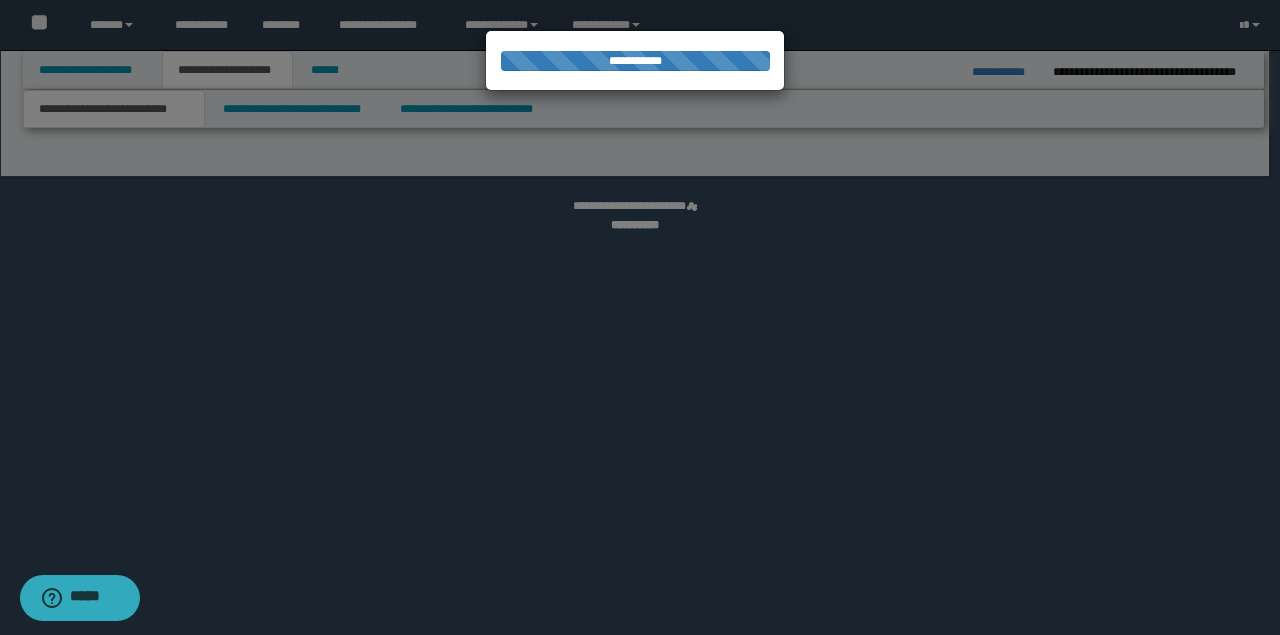 select on "*" 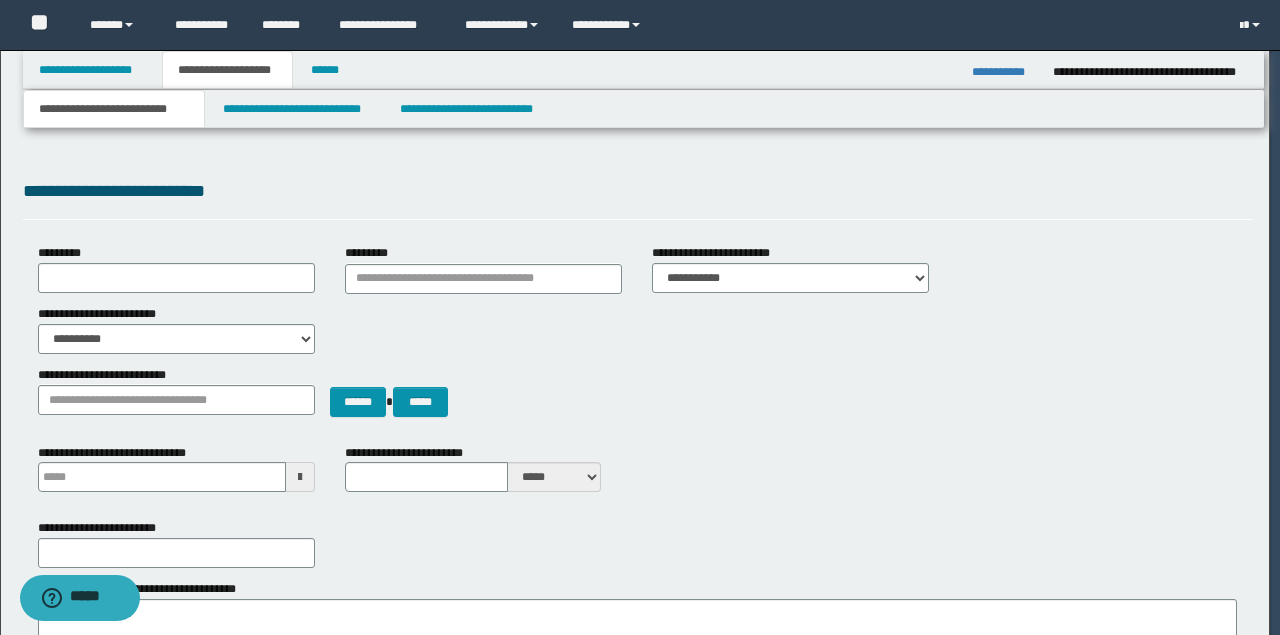 type 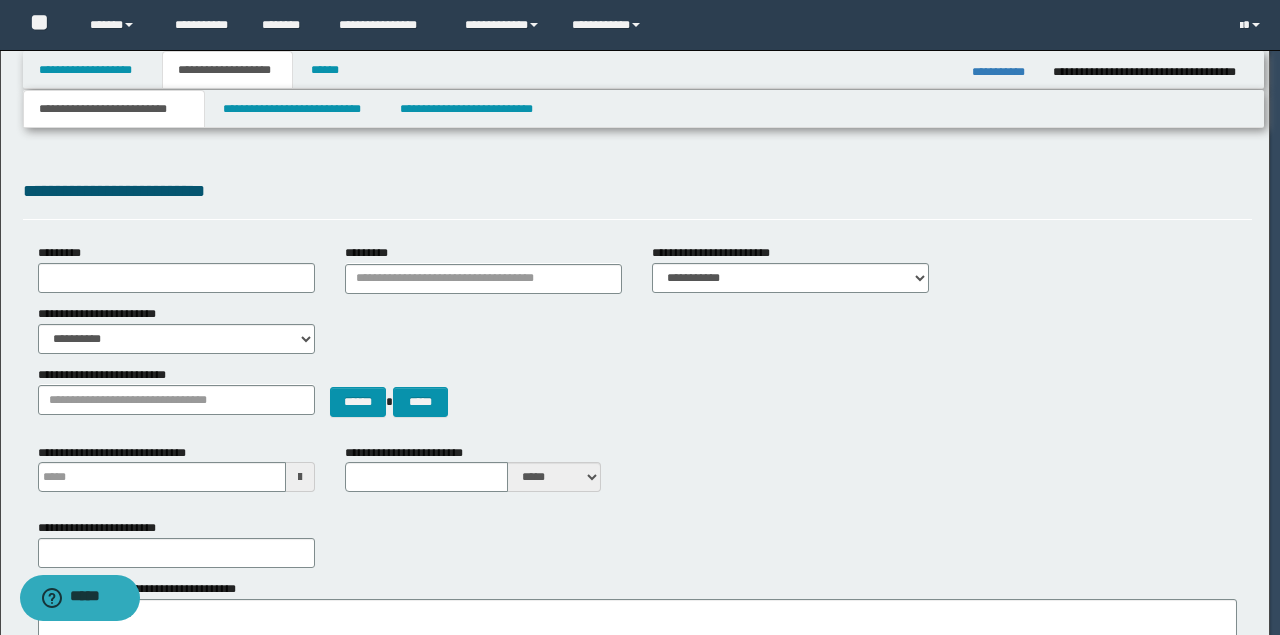 scroll, scrollTop: 0, scrollLeft: 0, axis: both 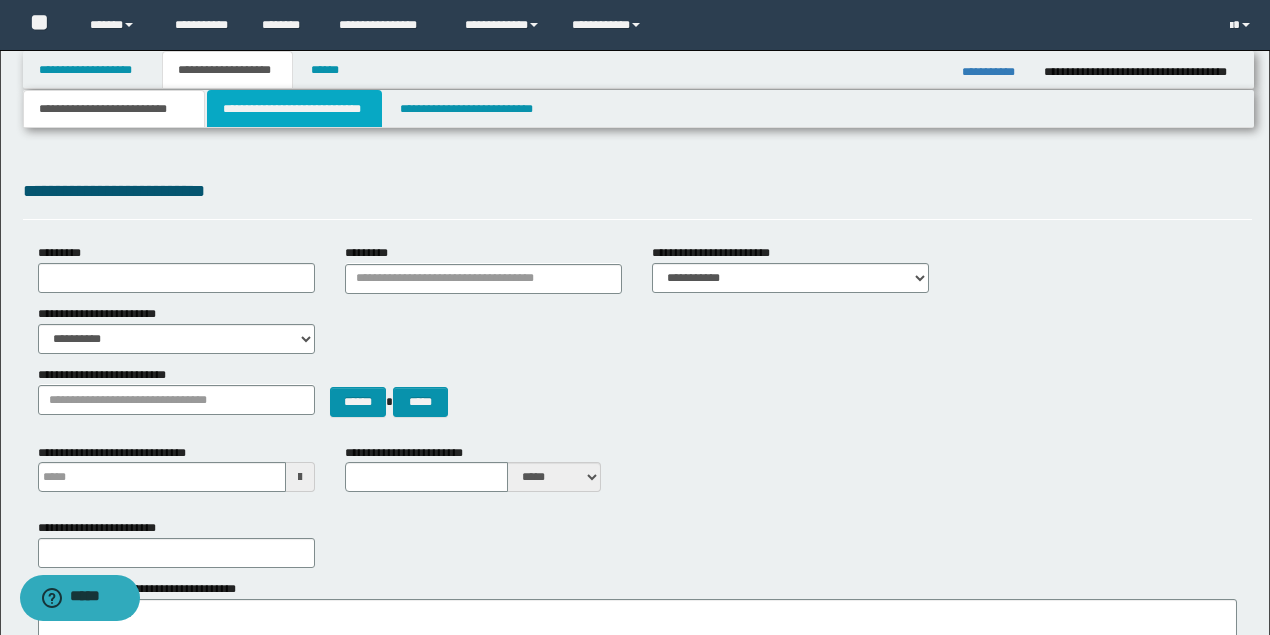 click on "**********" at bounding box center (294, 109) 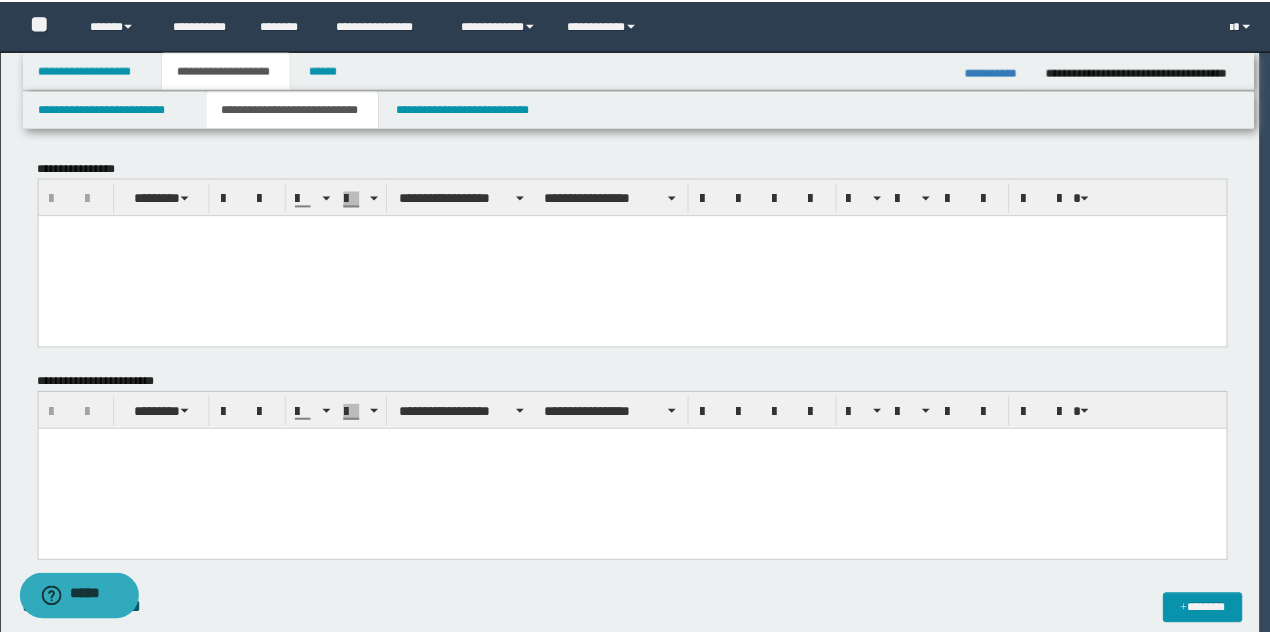 scroll, scrollTop: 0, scrollLeft: 0, axis: both 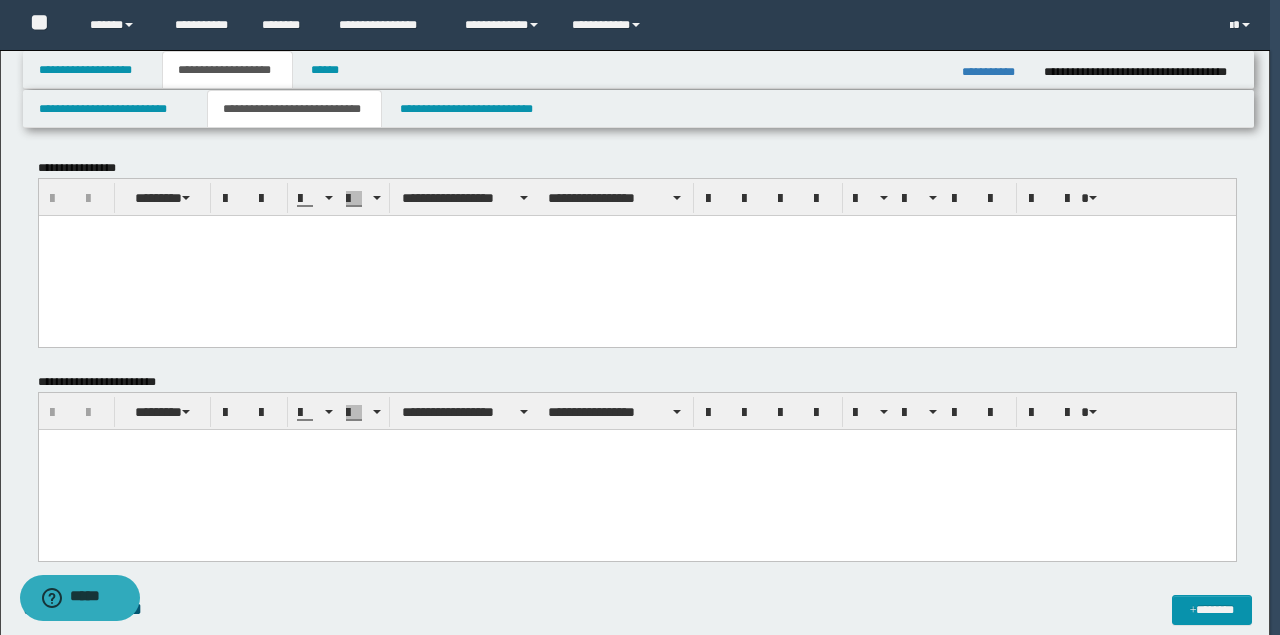 click at bounding box center (636, 255) 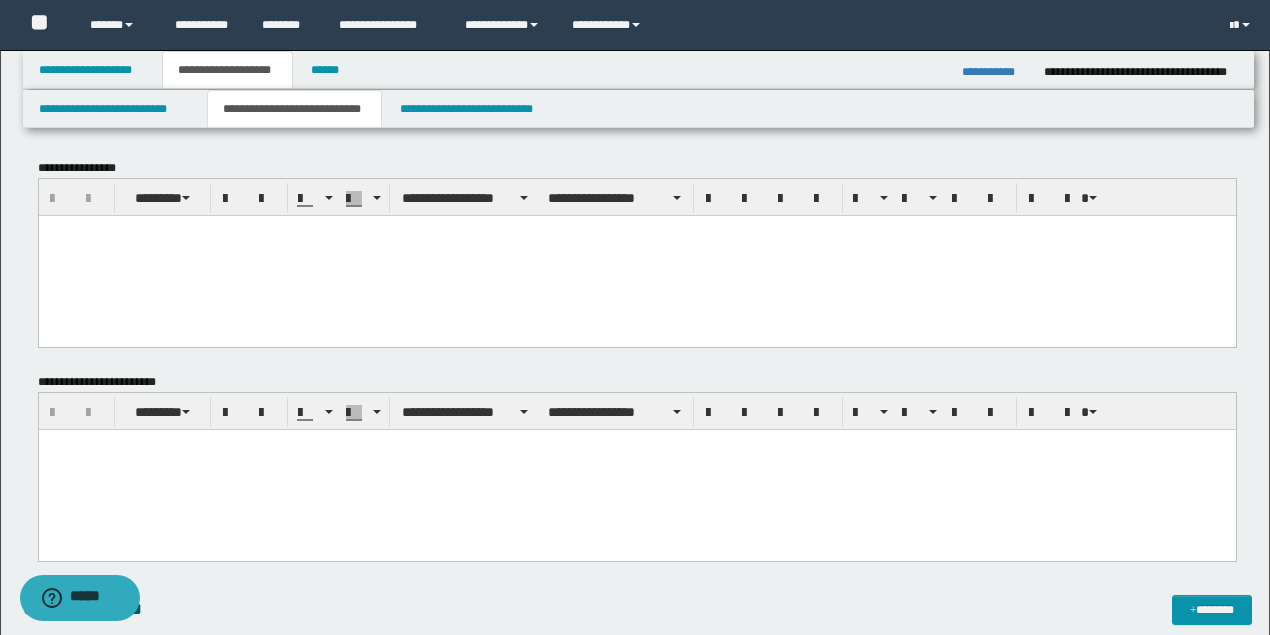 paste 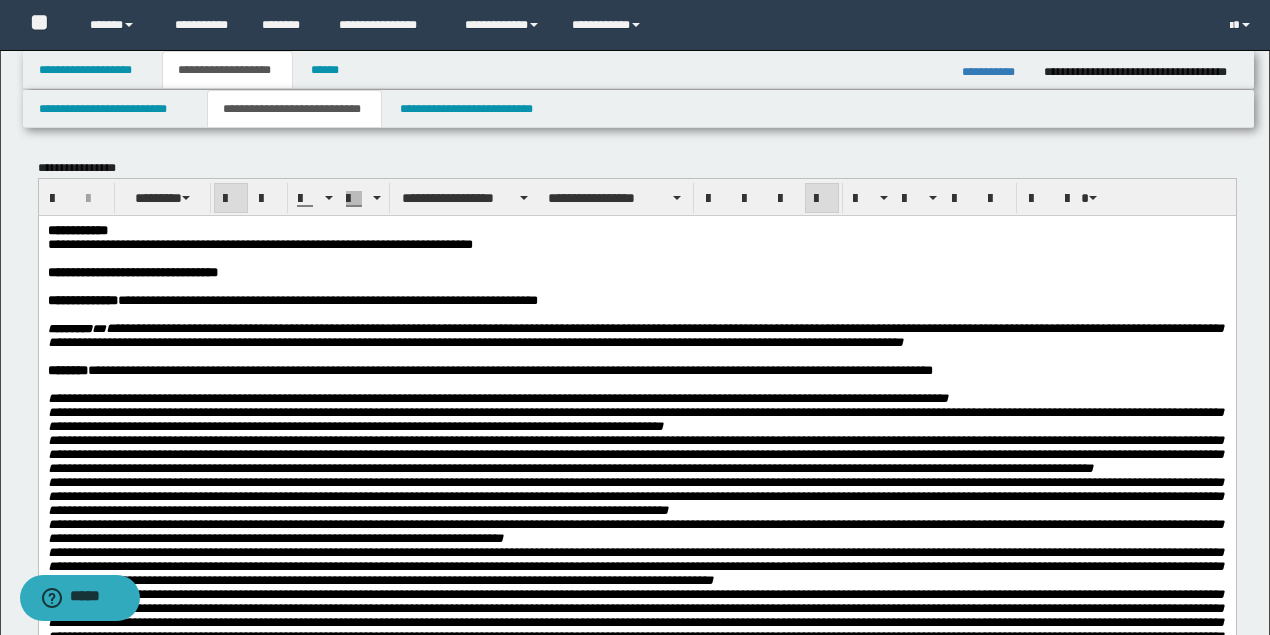 click at bounding box center (635, 258) 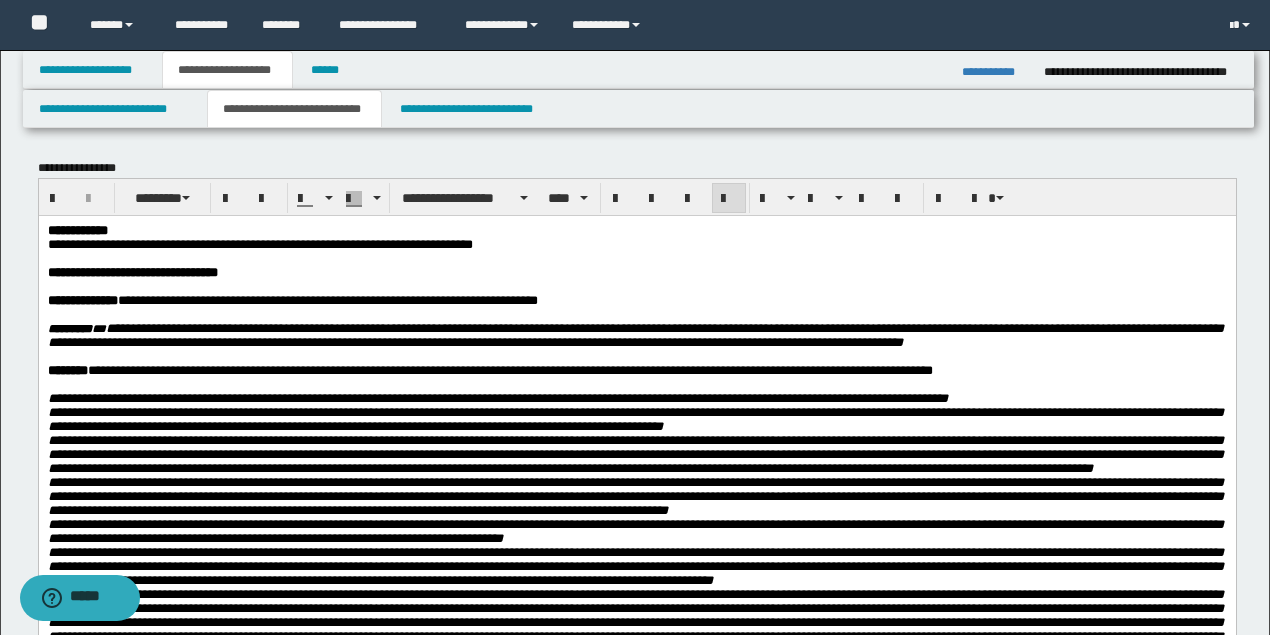 click at bounding box center (635, 258) 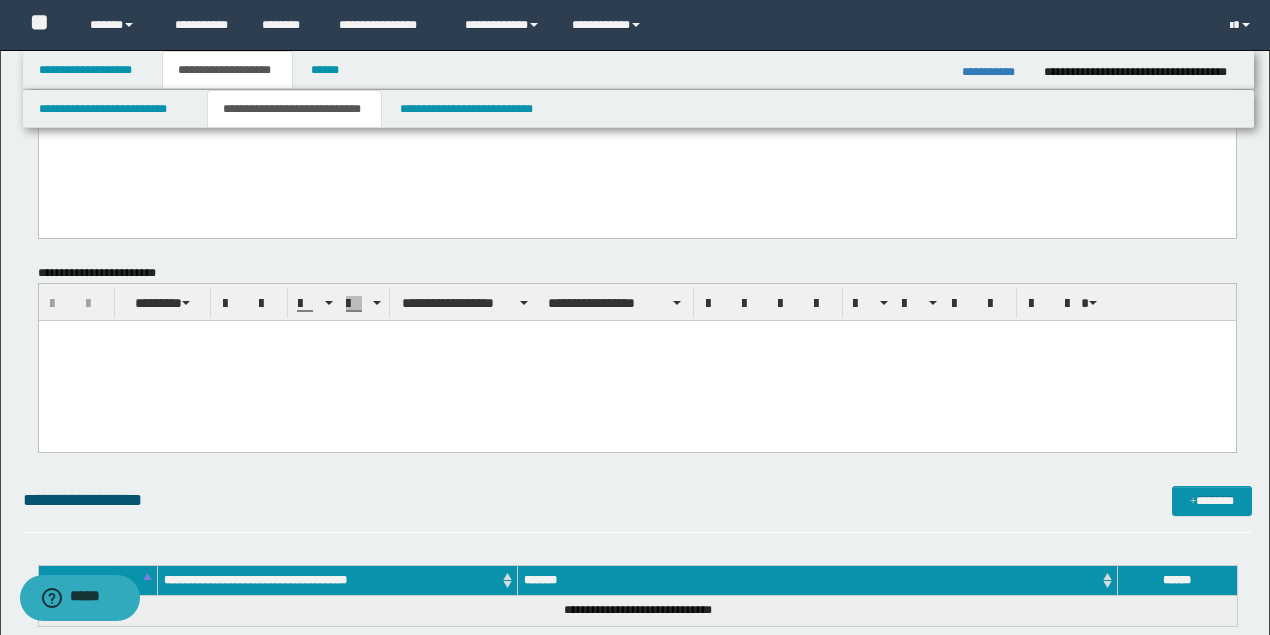 scroll, scrollTop: 666, scrollLeft: 0, axis: vertical 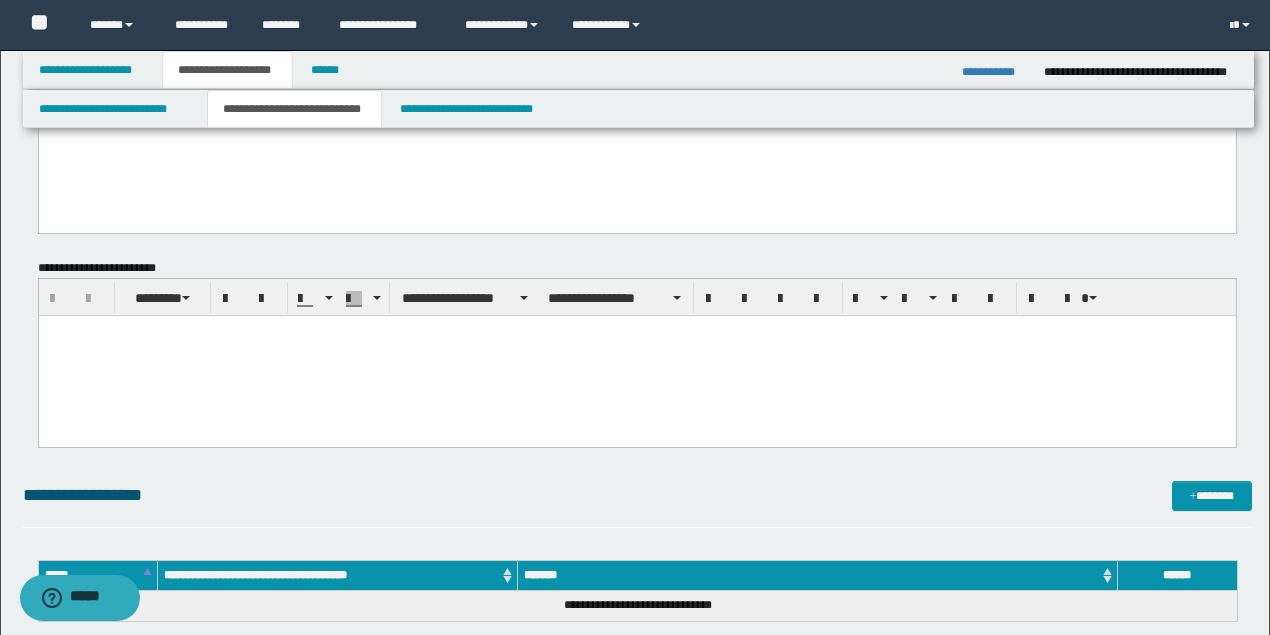 click at bounding box center (636, 356) 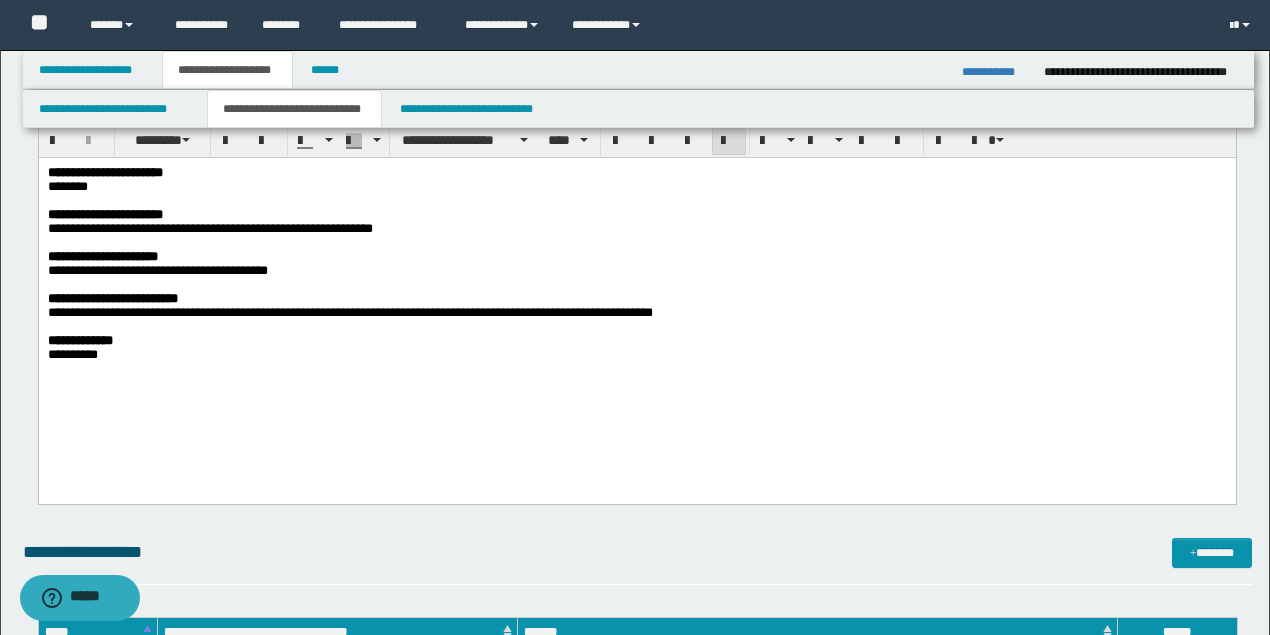 scroll, scrollTop: 866, scrollLeft: 0, axis: vertical 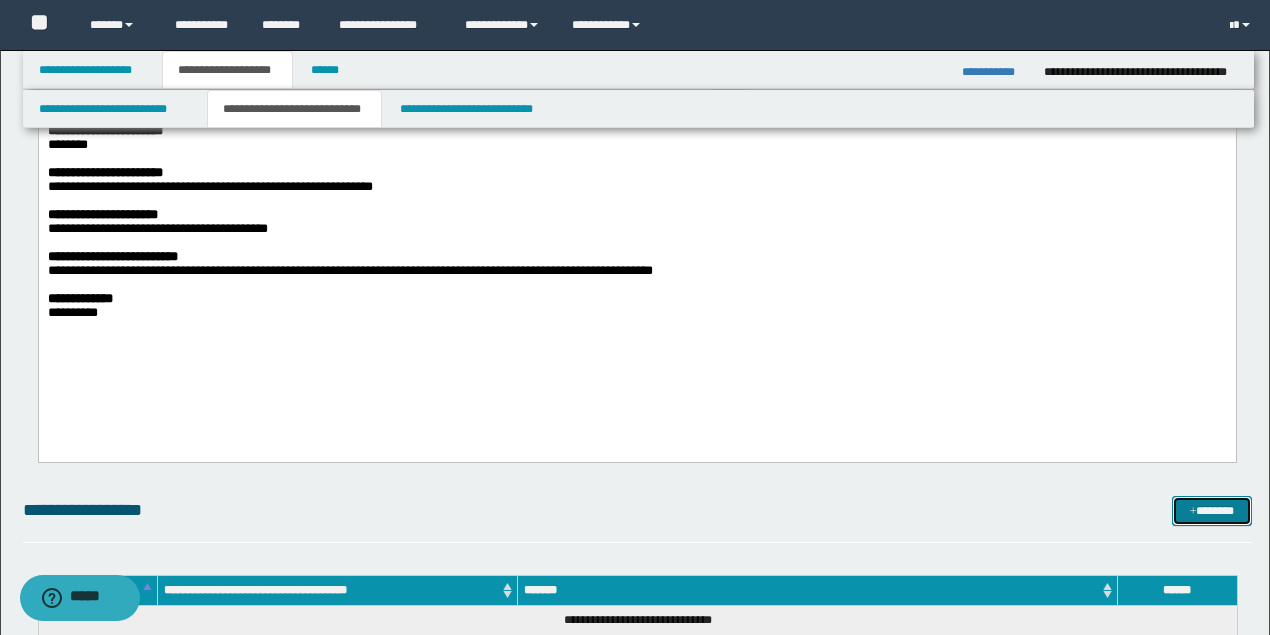 click on "*******" at bounding box center [1211, 510] 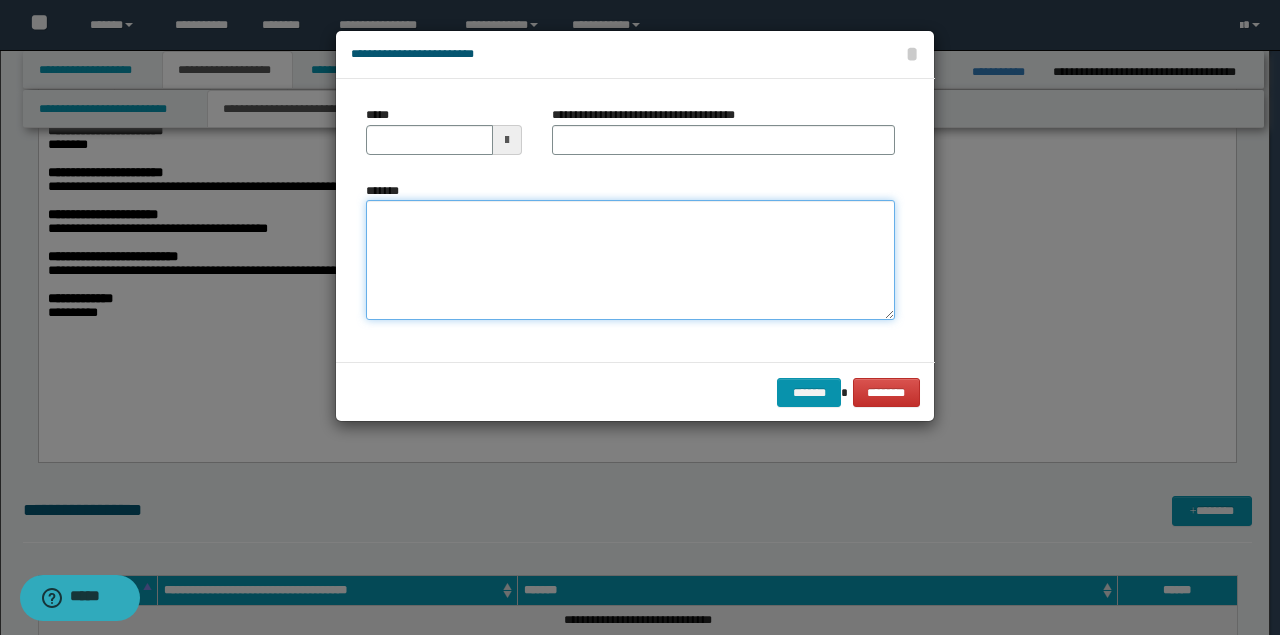 click on "*******" at bounding box center (630, 260) 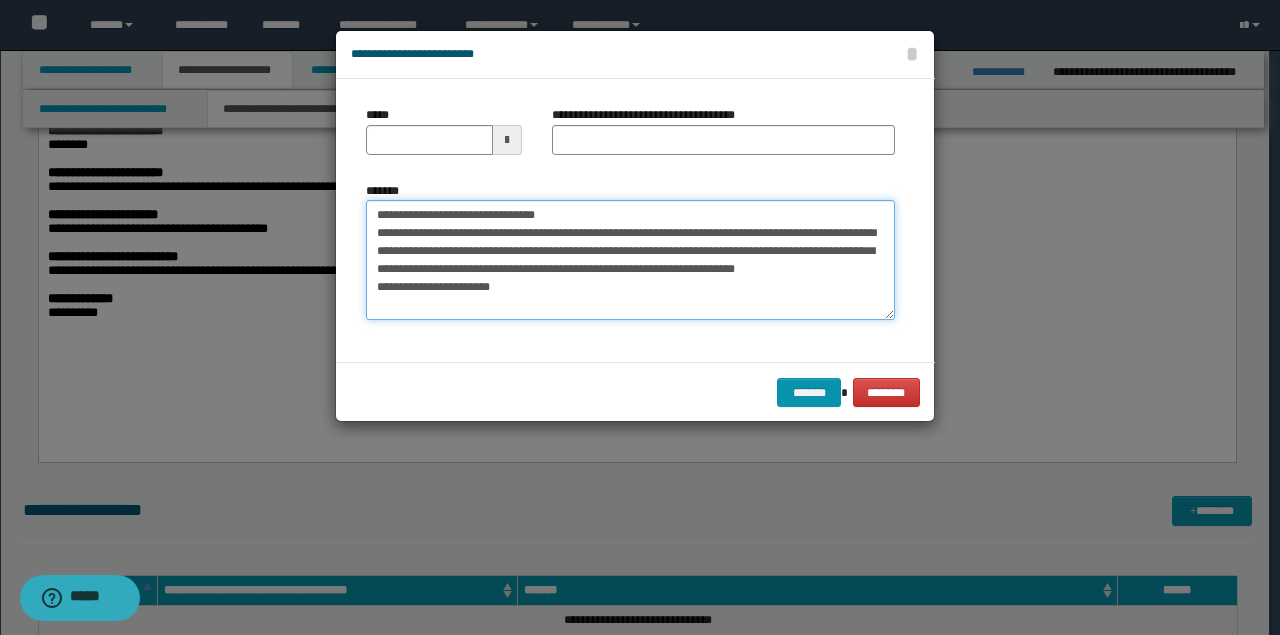 drag, startPoint x: 483, startPoint y: 209, endPoint x: 618, endPoint y: 164, distance: 142.30249 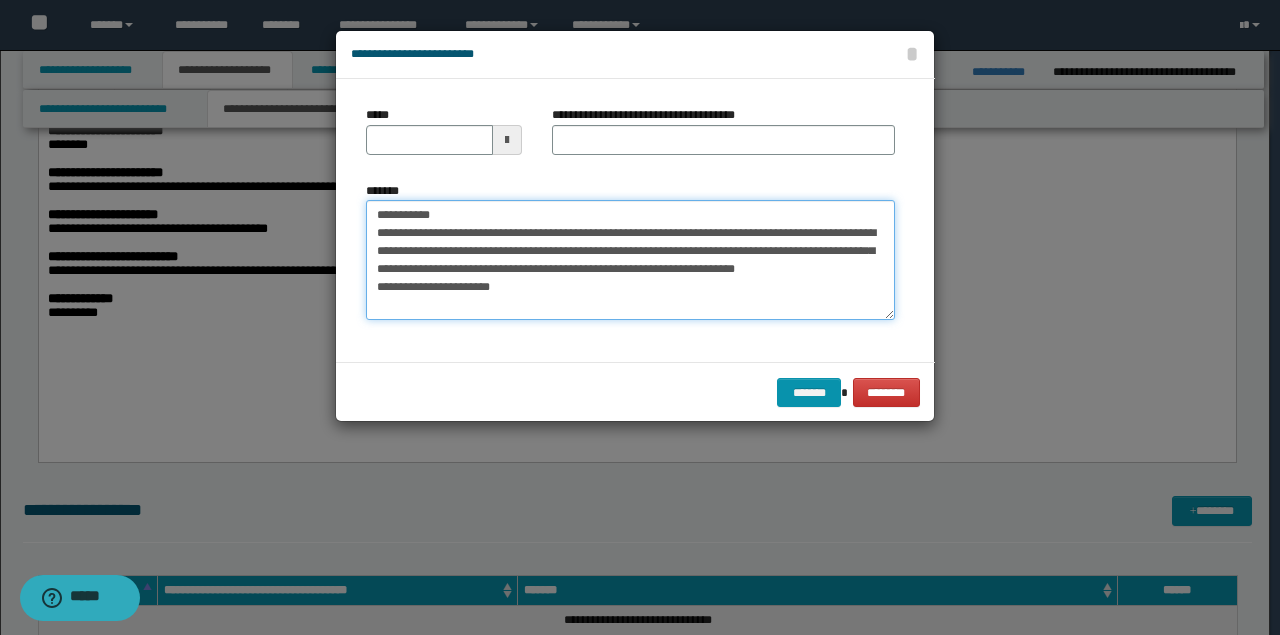 type on "**********" 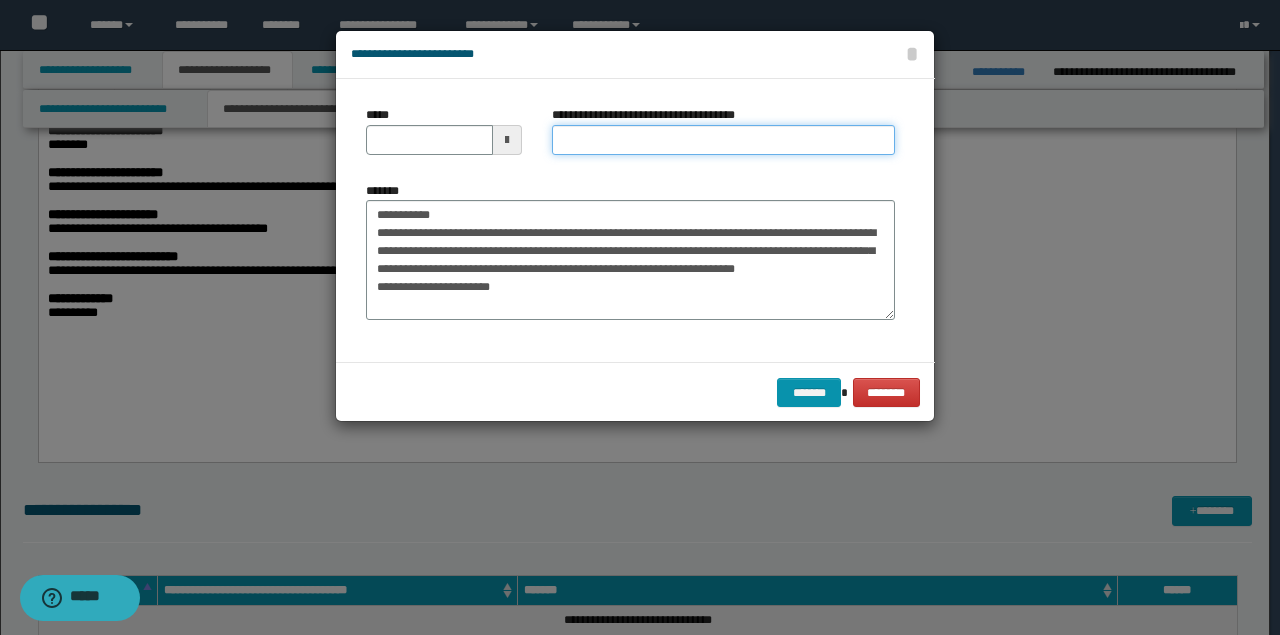 drag, startPoint x: 632, startPoint y: 142, endPoint x: 577, endPoint y: 168, distance: 60.835846 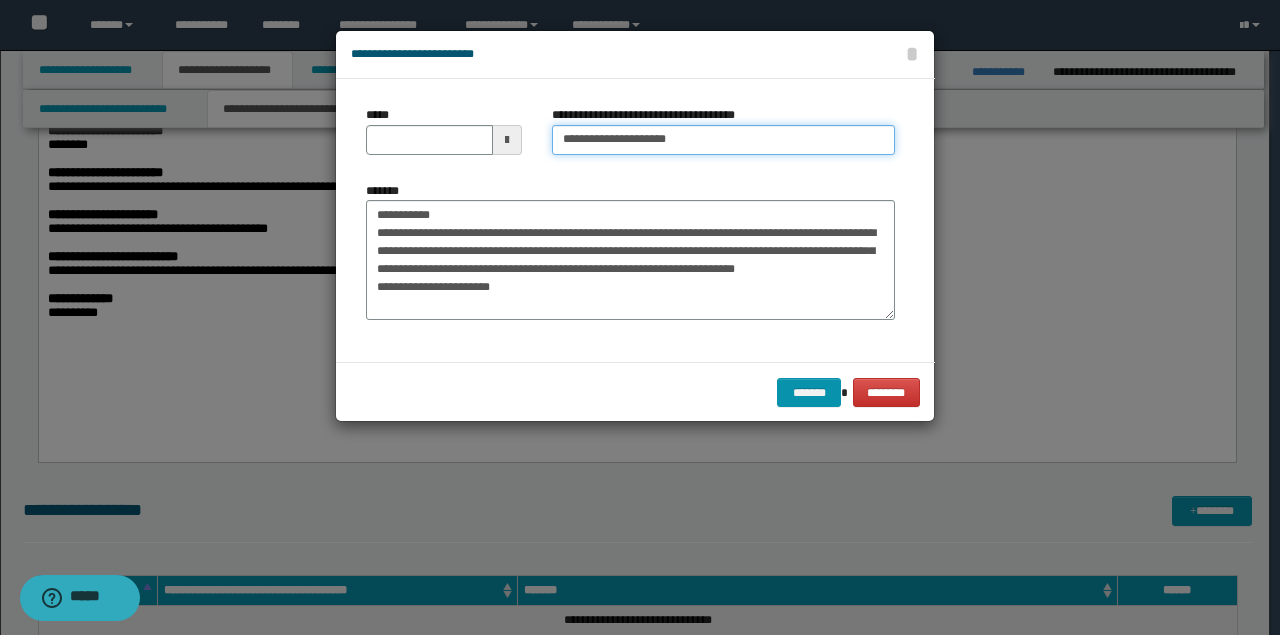 type on "**********" 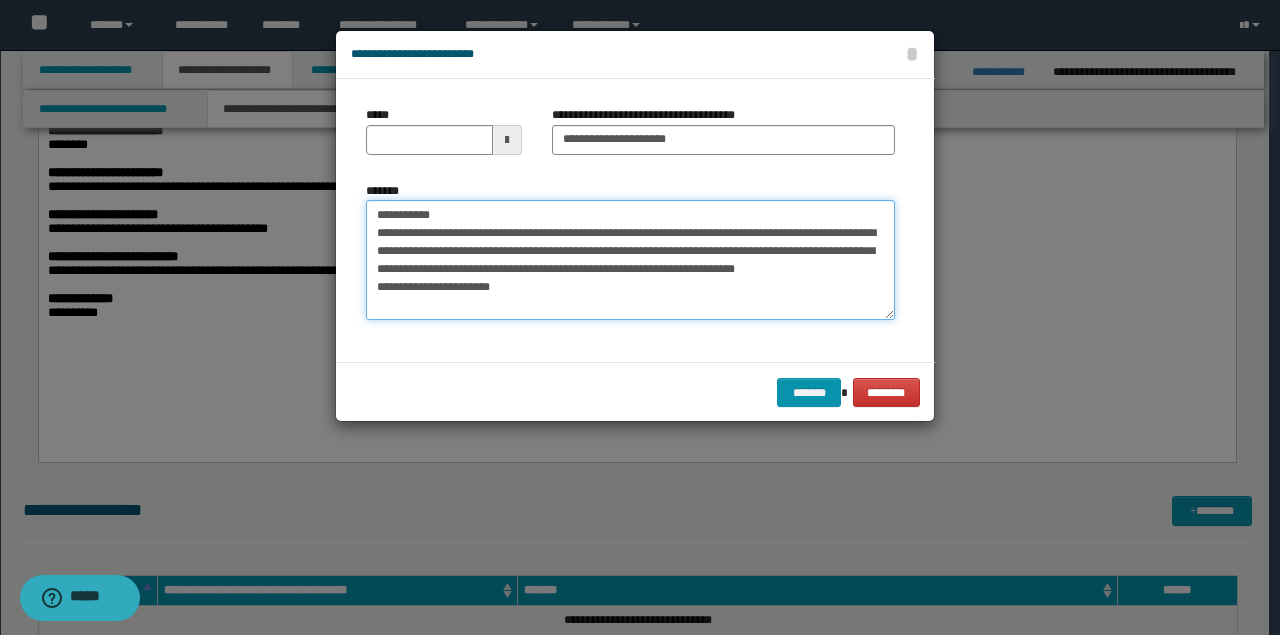drag, startPoint x: 266, startPoint y: 205, endPoint x: 315, endPoint y: 189, distance: 51.546097 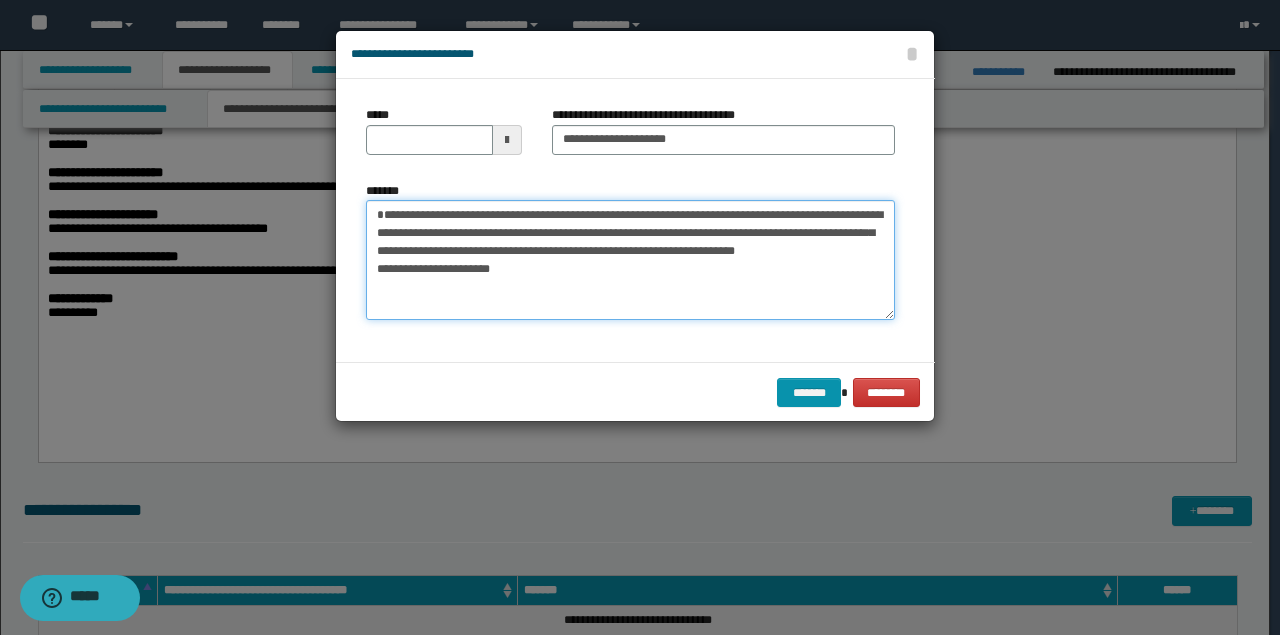 type 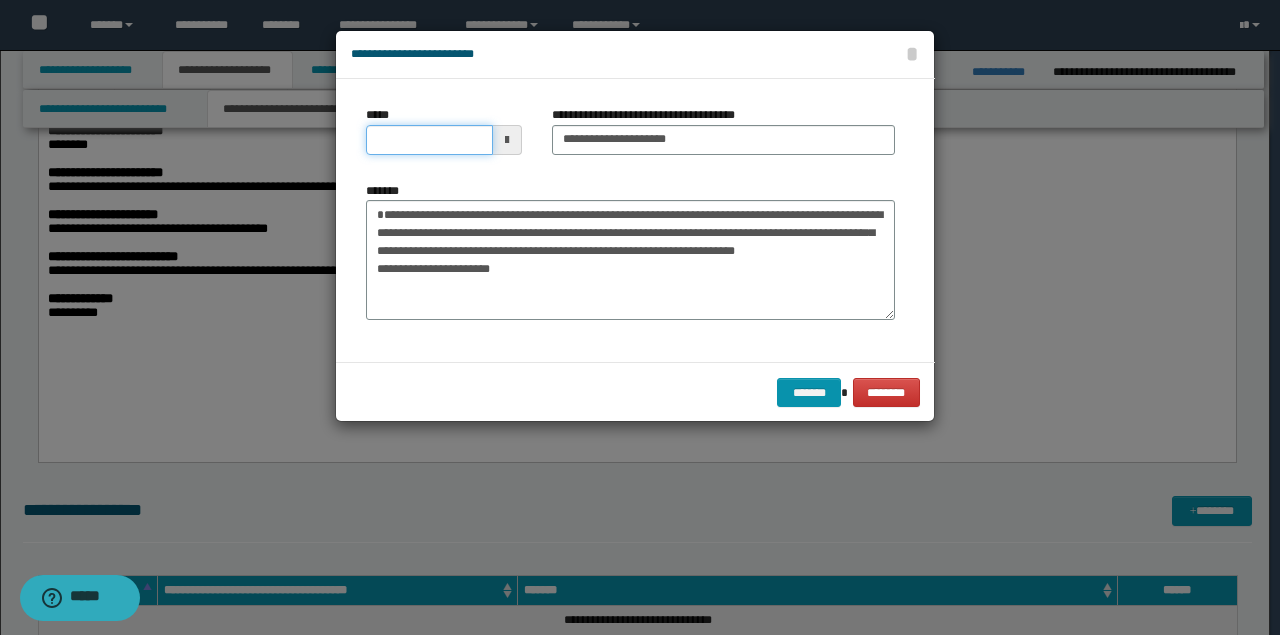click on "*****" at bounding box center [429, 140] 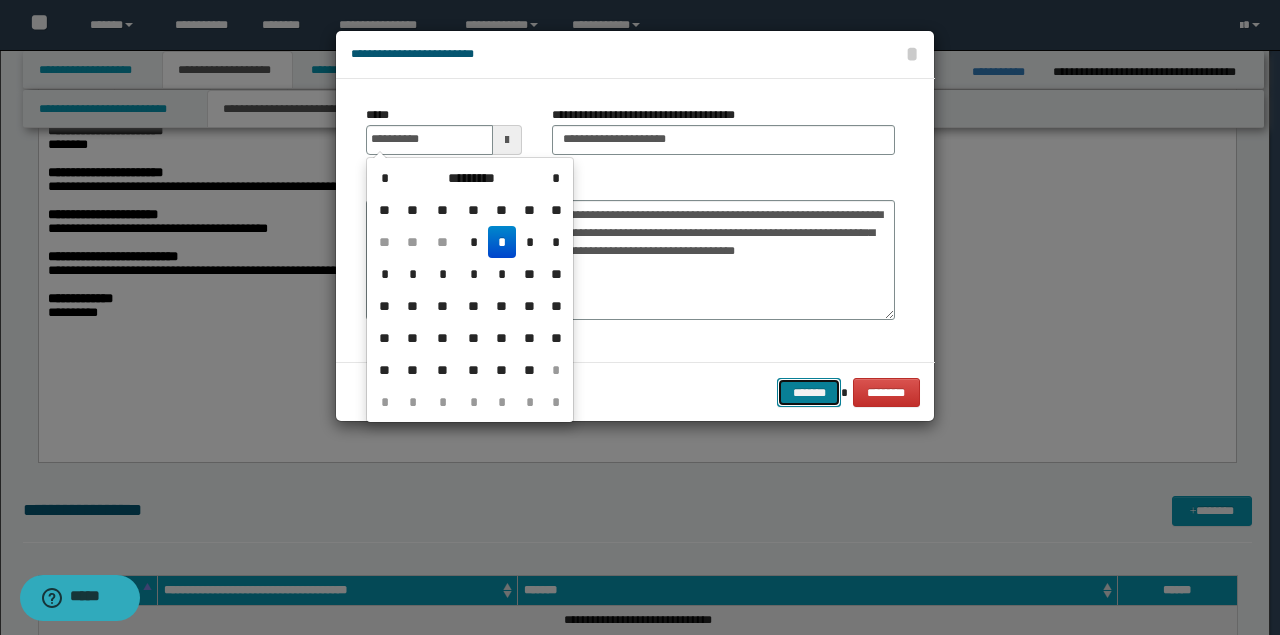 type on "**********" 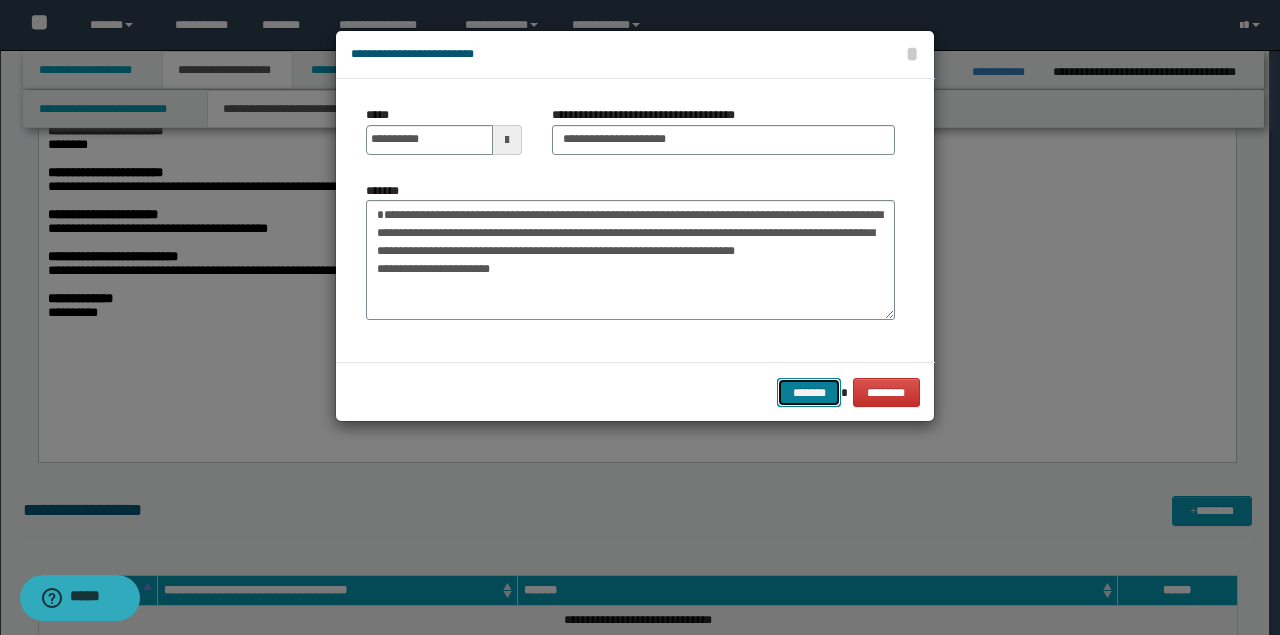 click on "*******" at bounding box center (809, 392) 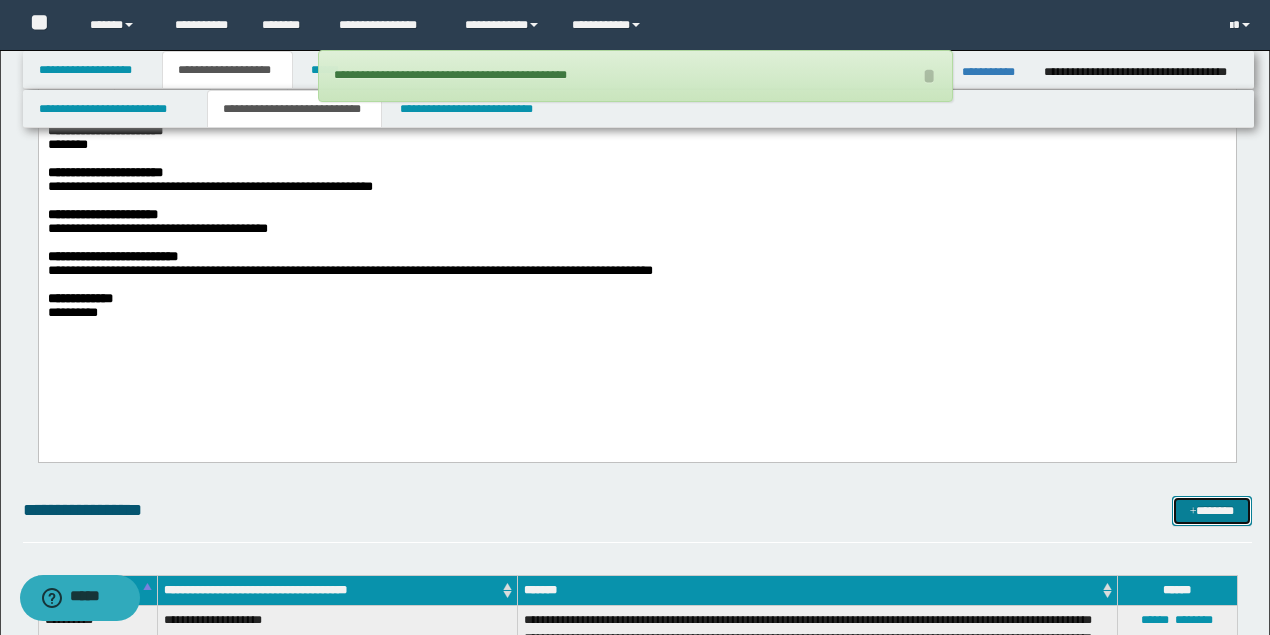 click on "*******" at bounding box center (1211, 510) 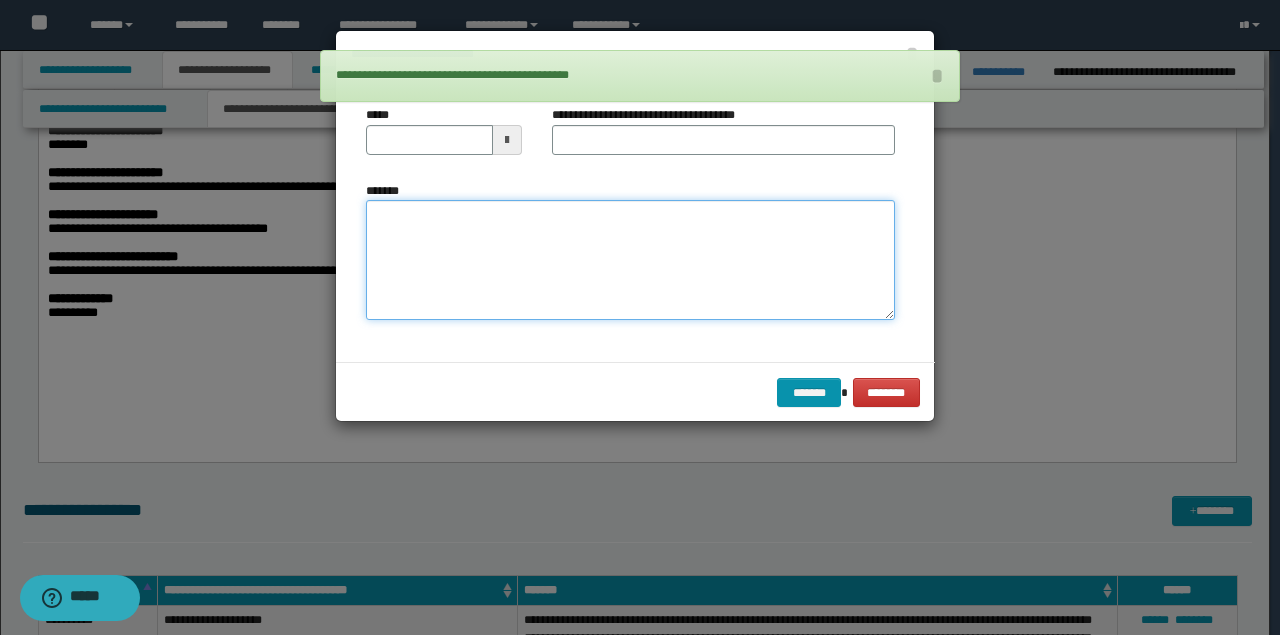 click on "*******" at bounding box center [630, 260] 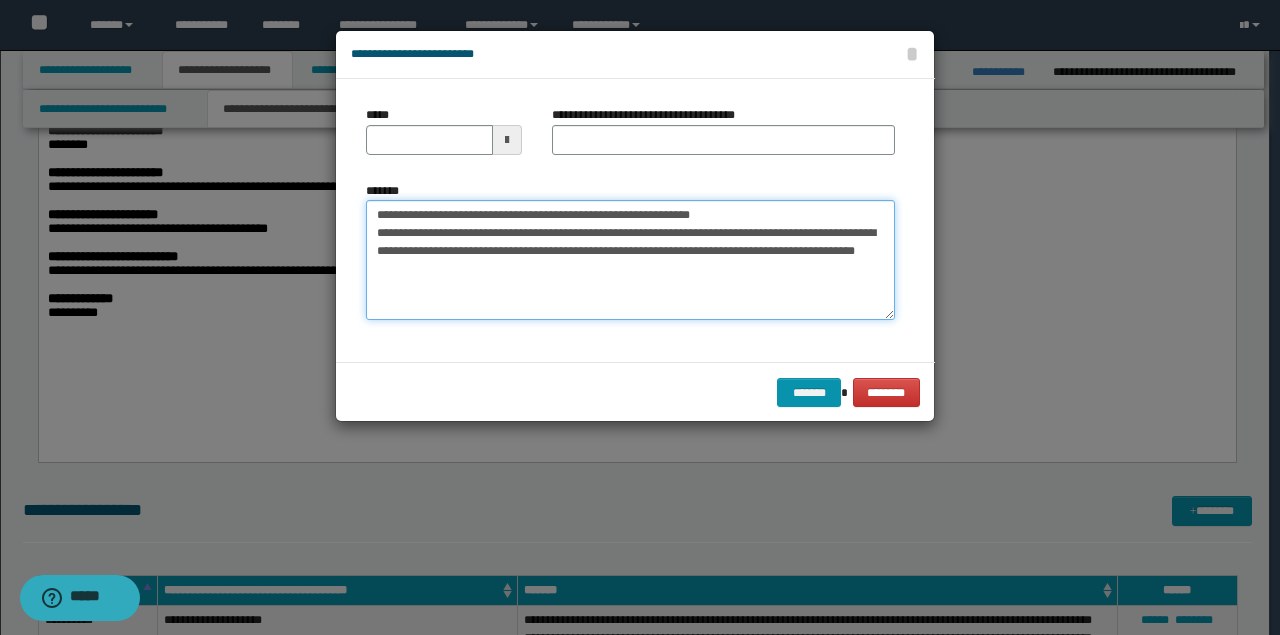 drag, startPoint x: 648, startPoint y: 210, endPoint x: 524, endPoint y: 171, distance: 129.98846 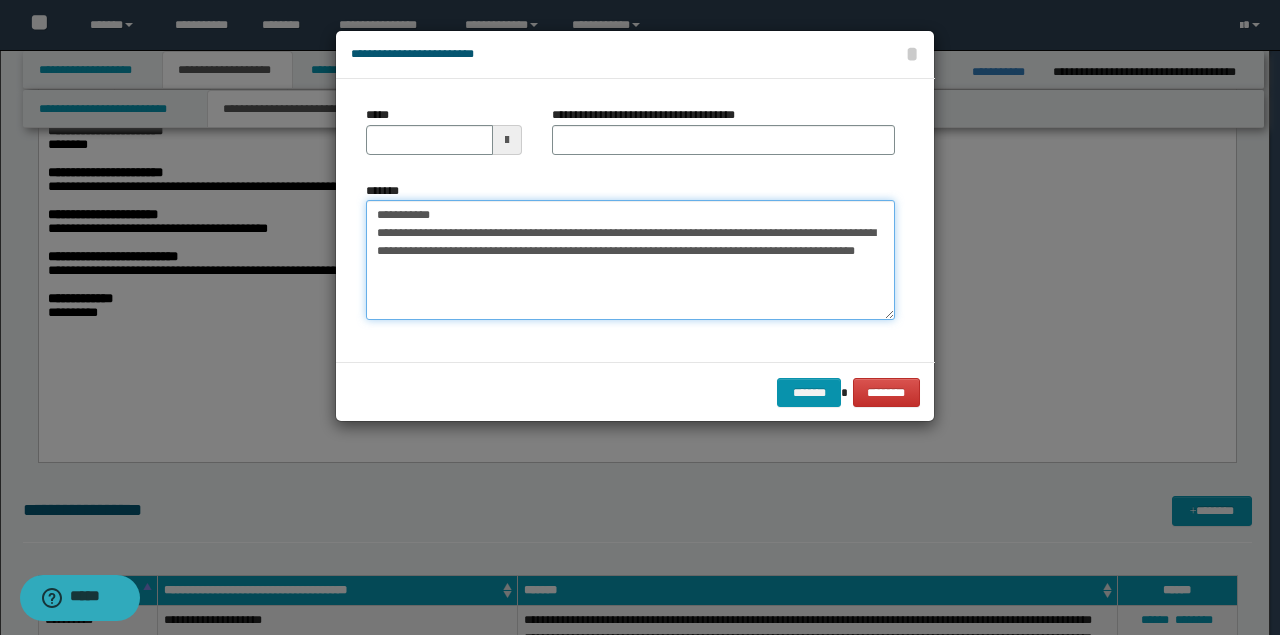 type on "**********" 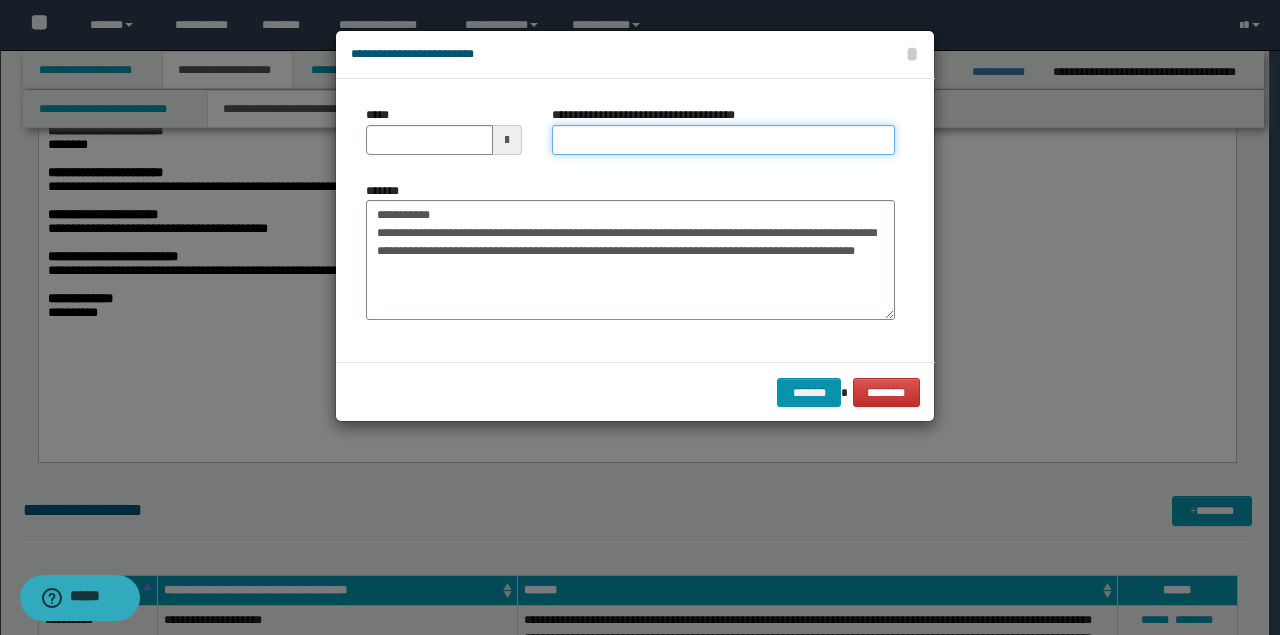 click on "**********" at bounding box center (723, 140) 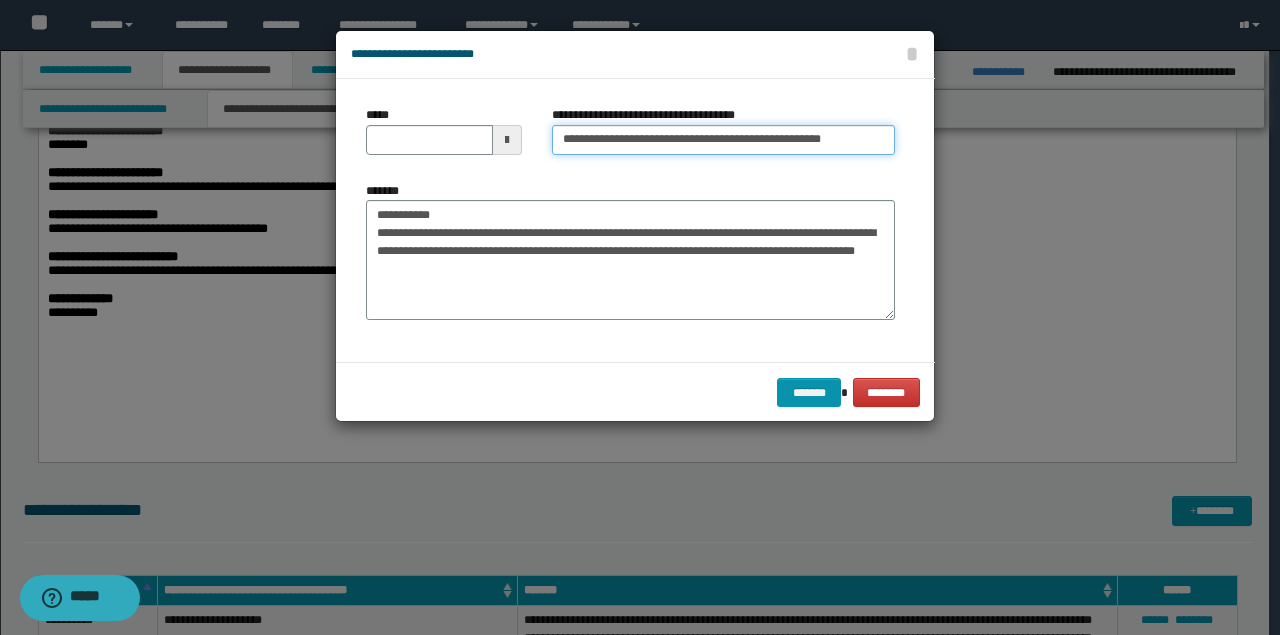 type on "**********" 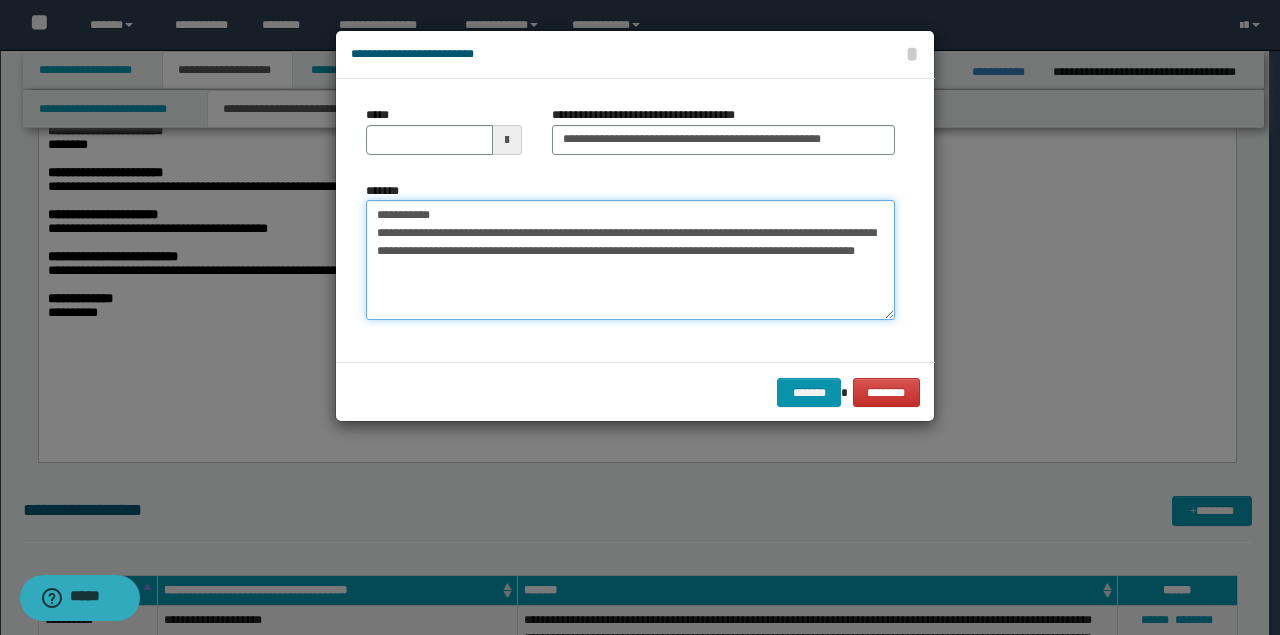 drag, startPoint x: 500, startPoint y: 214, endPoint x: 154, endPoint y: 208, distance: 346.05203 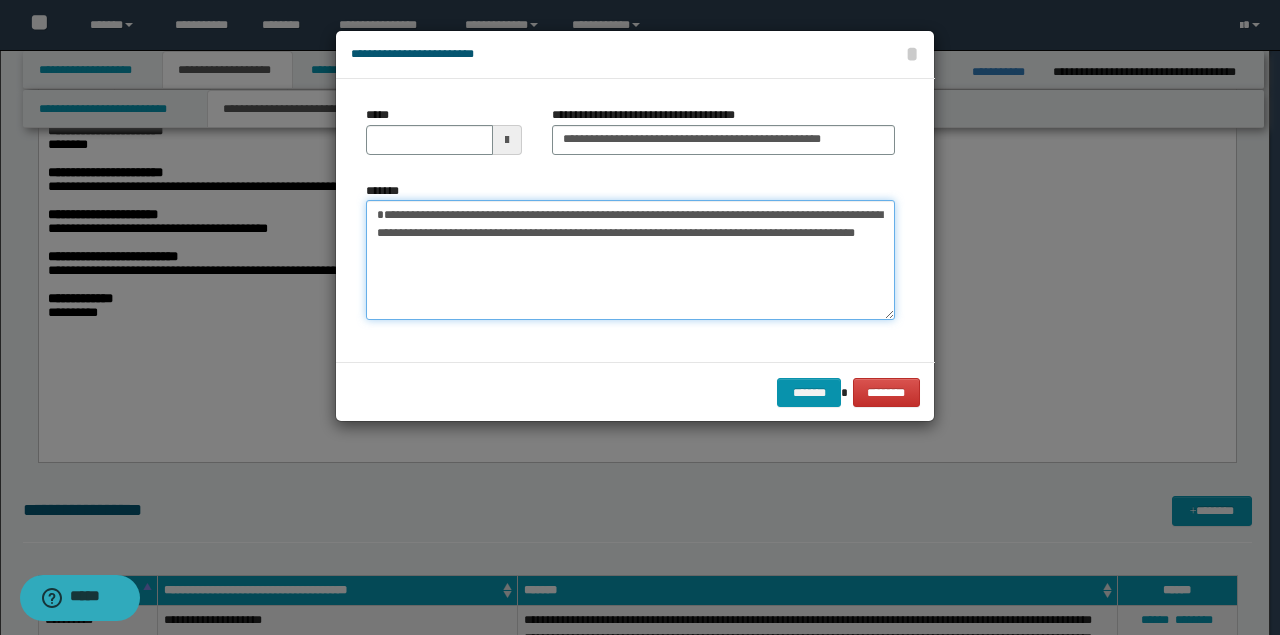 type 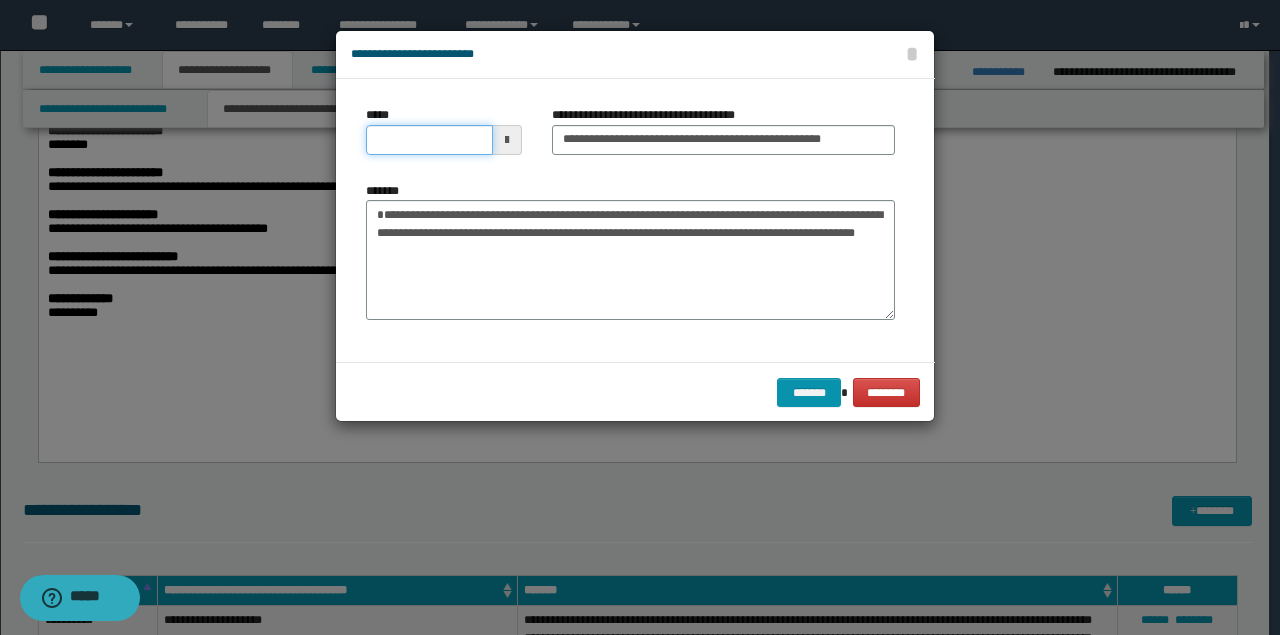 click on "*****" at bounding box center (429, 140) 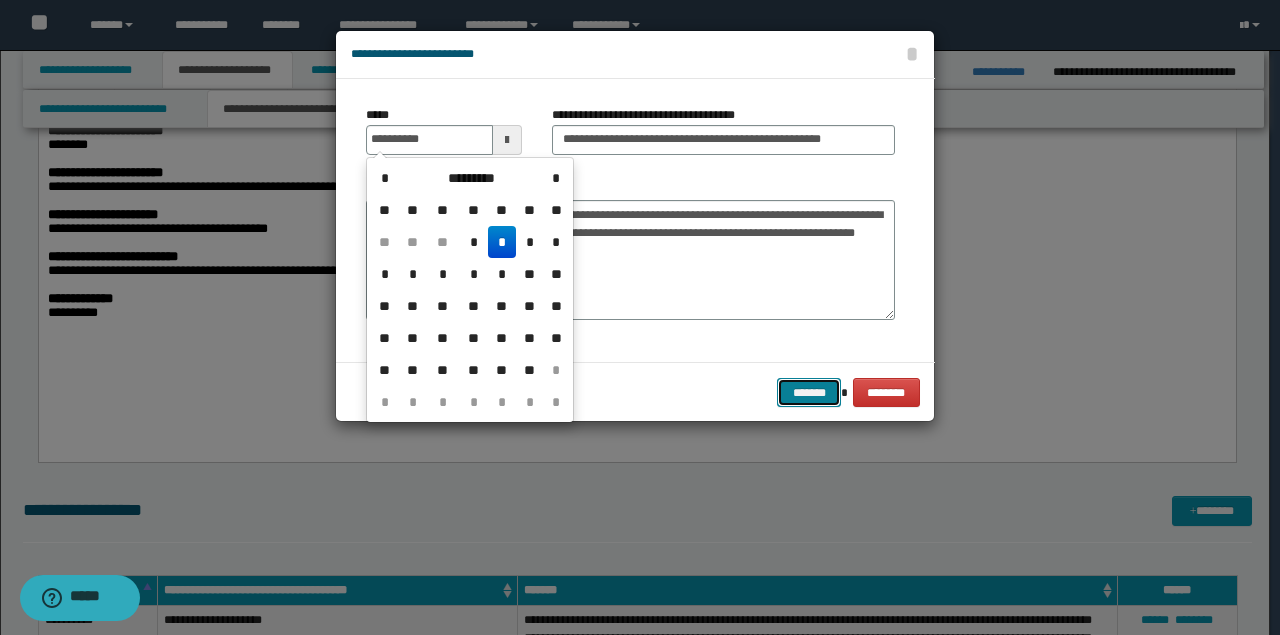 type on "**********" 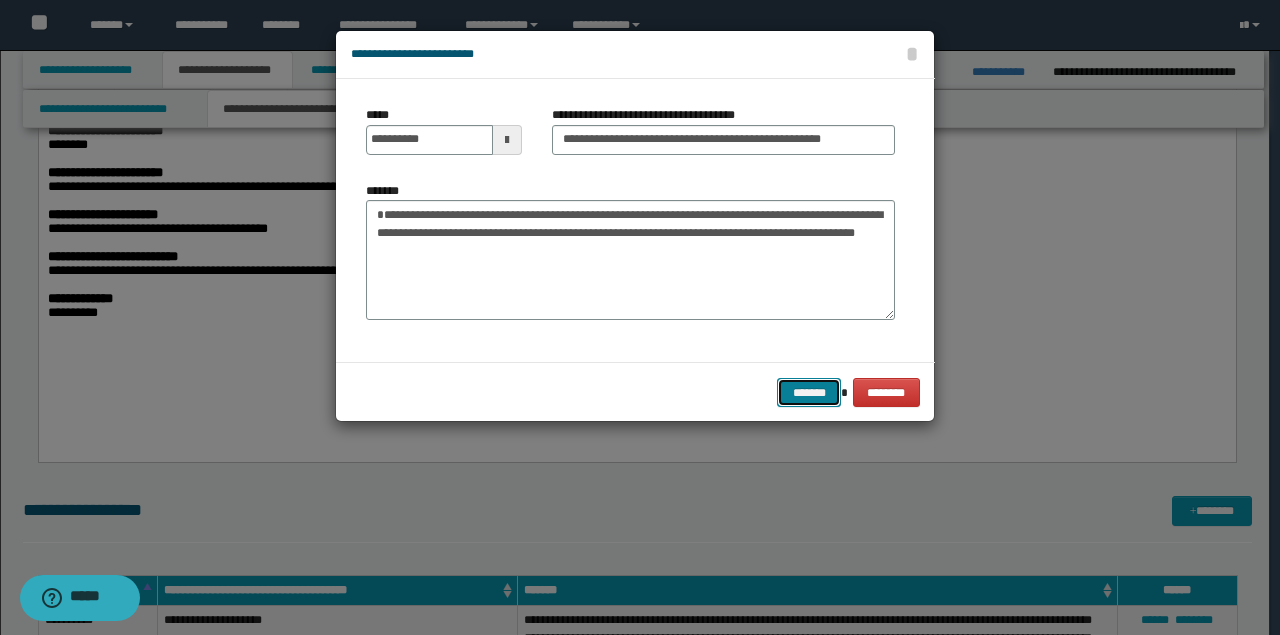click on "*******" at bounding box center (809, 392) 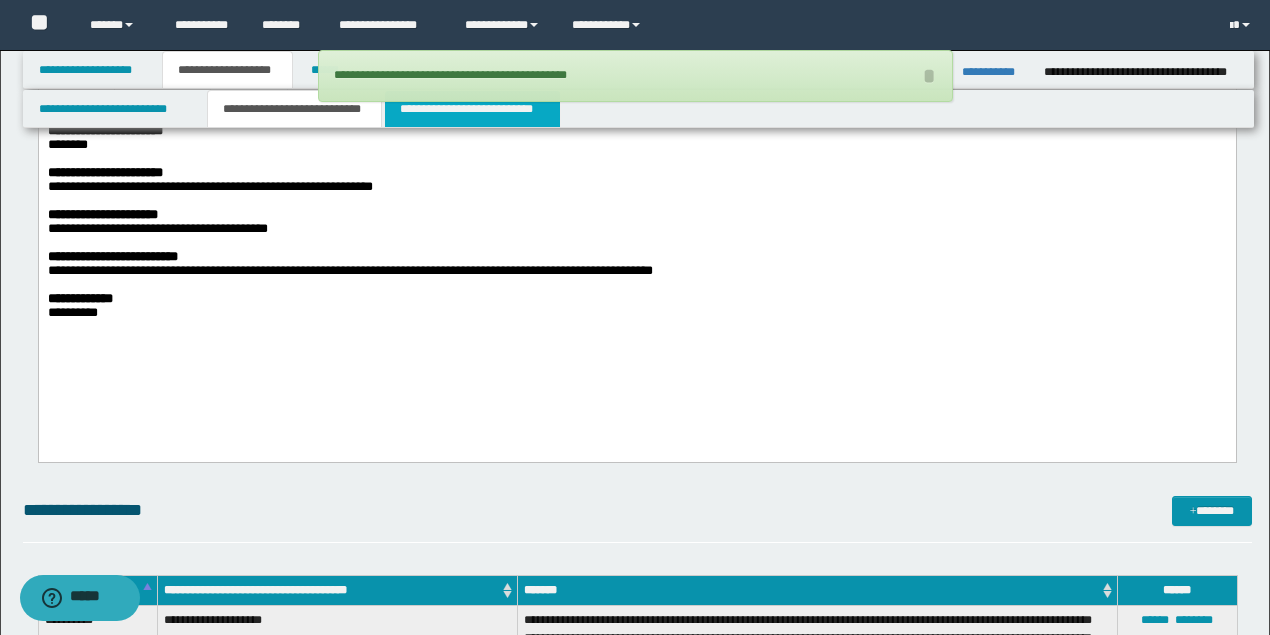 click on "**********" at bounding box center (472, 109) 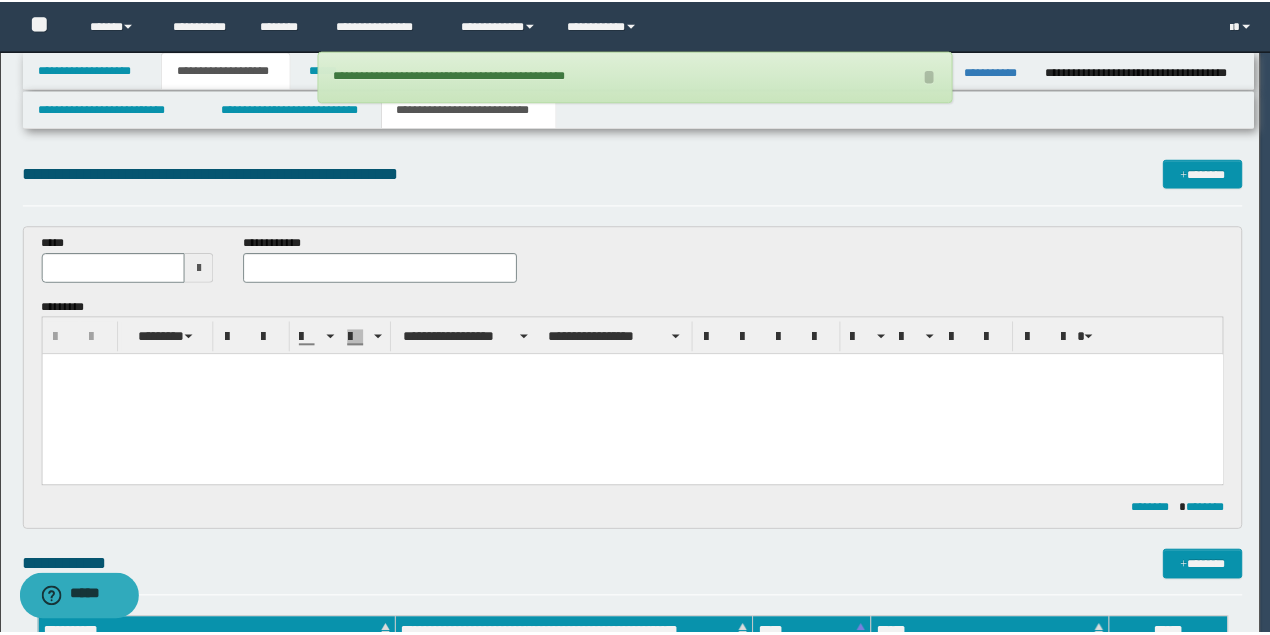 scroll, scrollTop: 0, scrollLeft: 0, axis: both 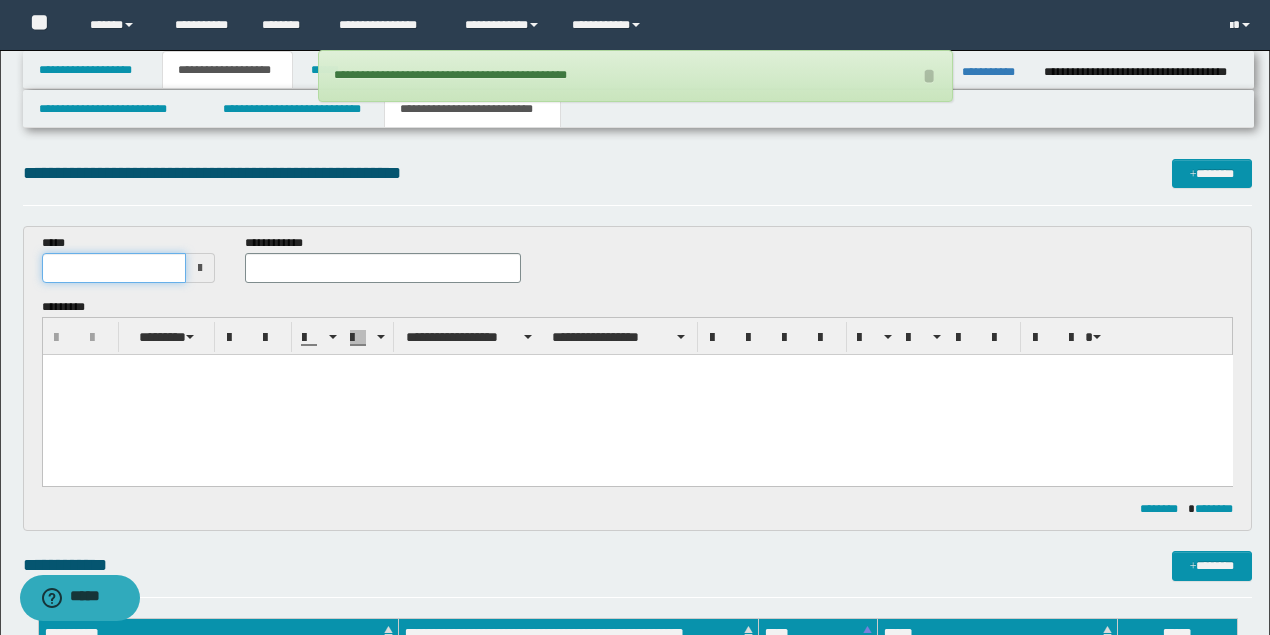 click at bounding box center [114, 268] 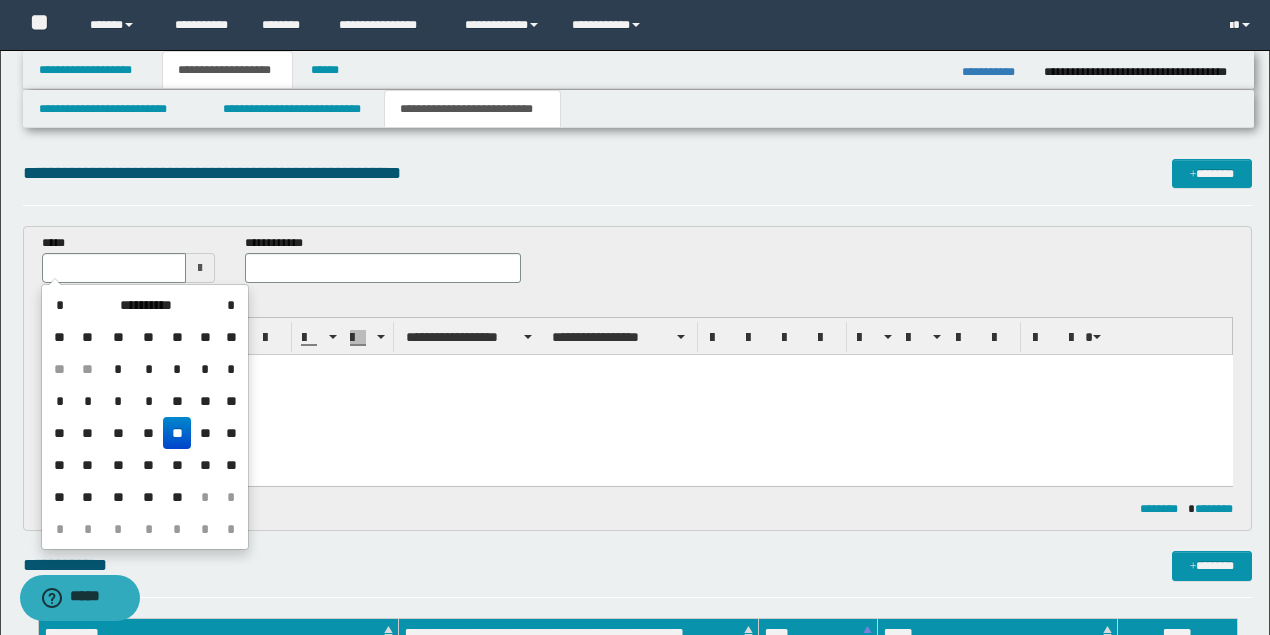 drag, startPoint x: 202, startPoint y: 488, endPoint x: 286, endPoint y: 321, distance: 186.93582 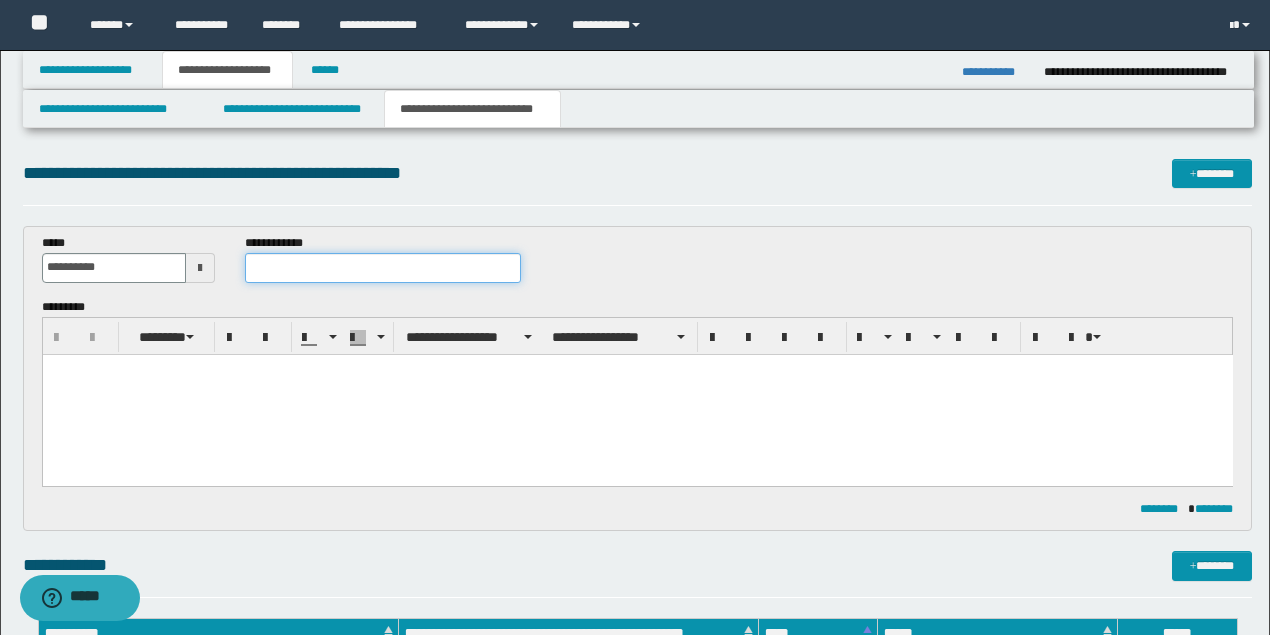 click at bounding box center [382, 268] 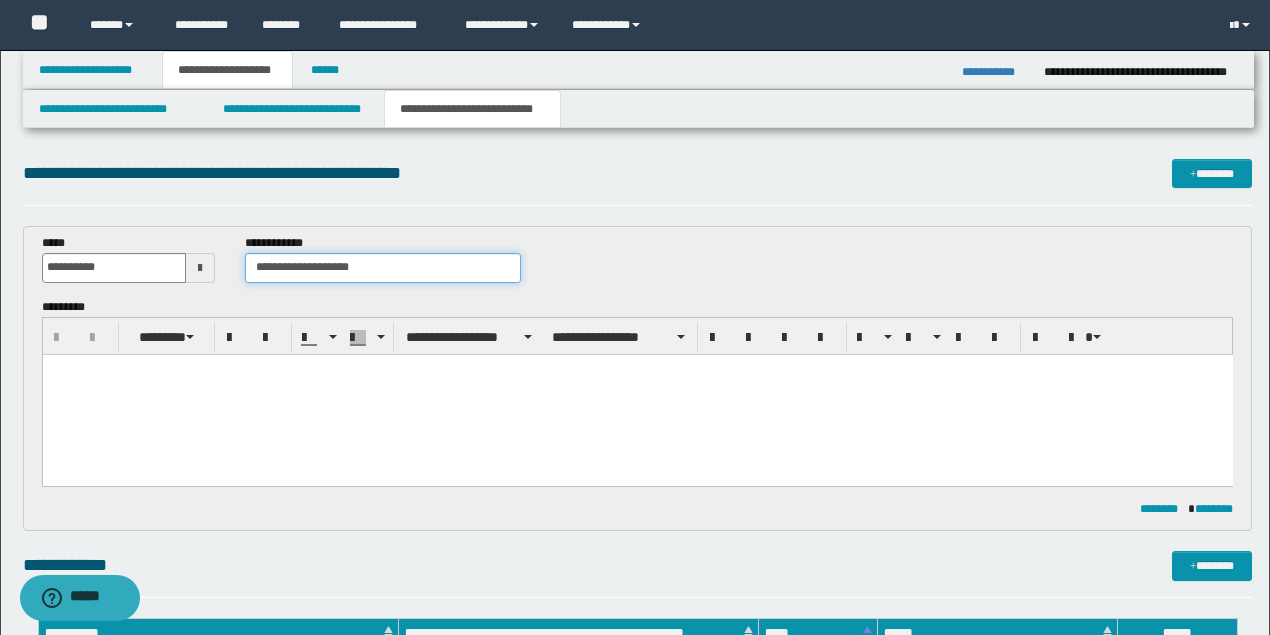 type on "**********" 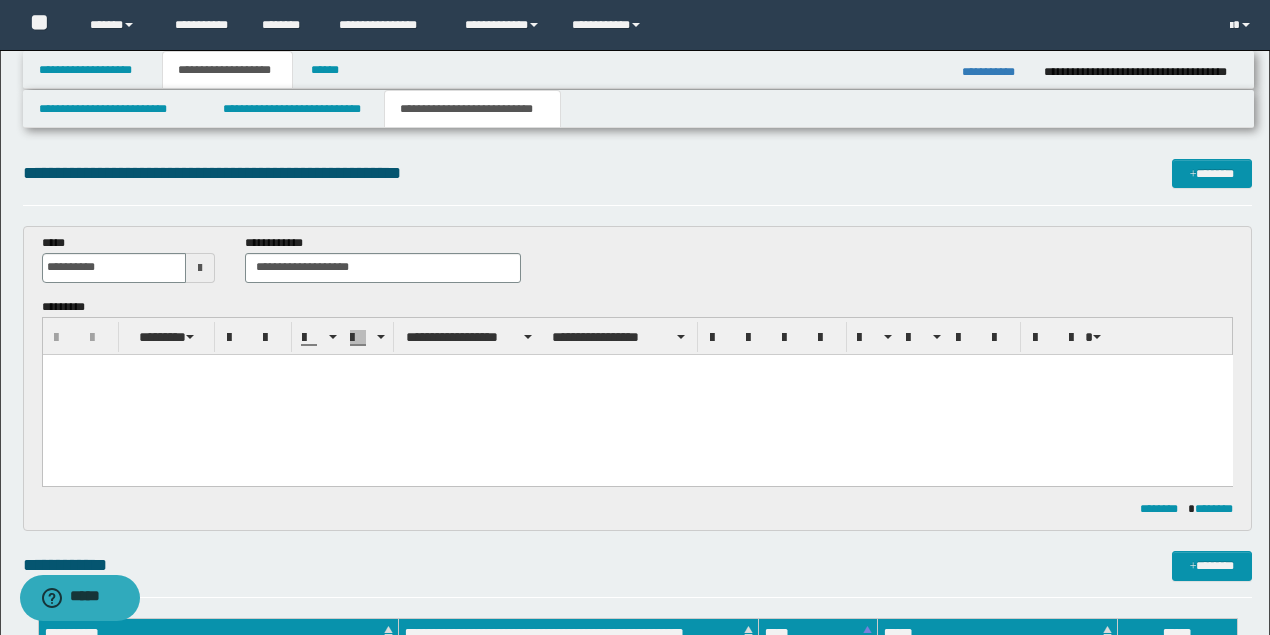 click at bounding box center (637, 394) 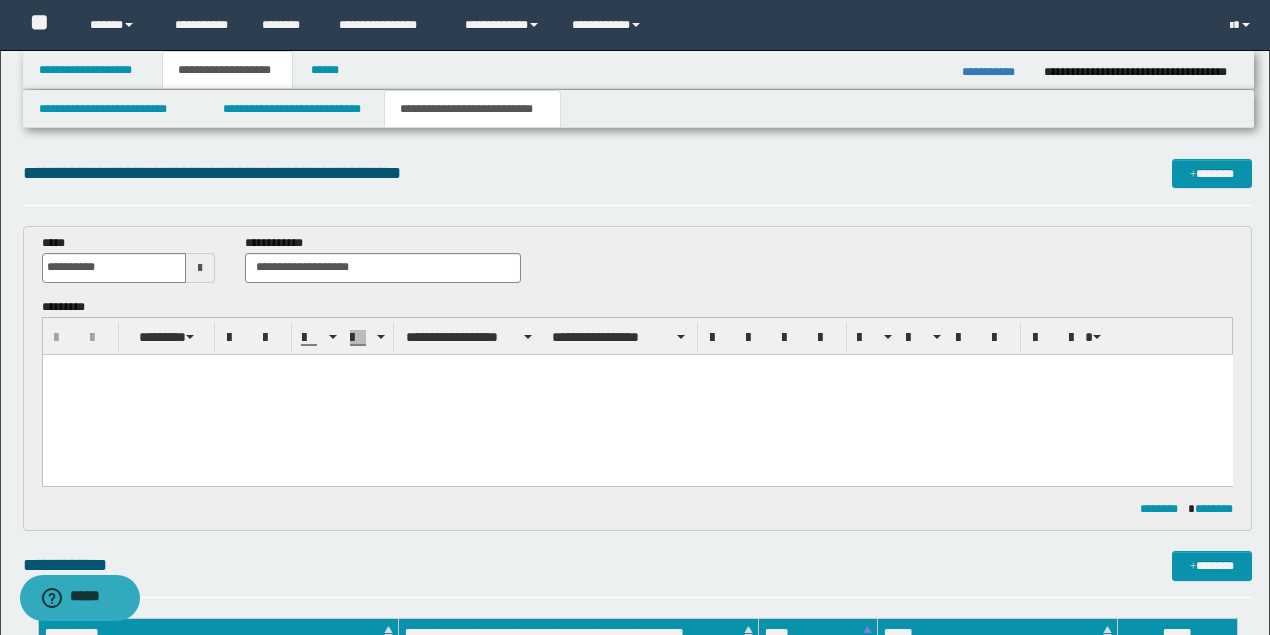 paste 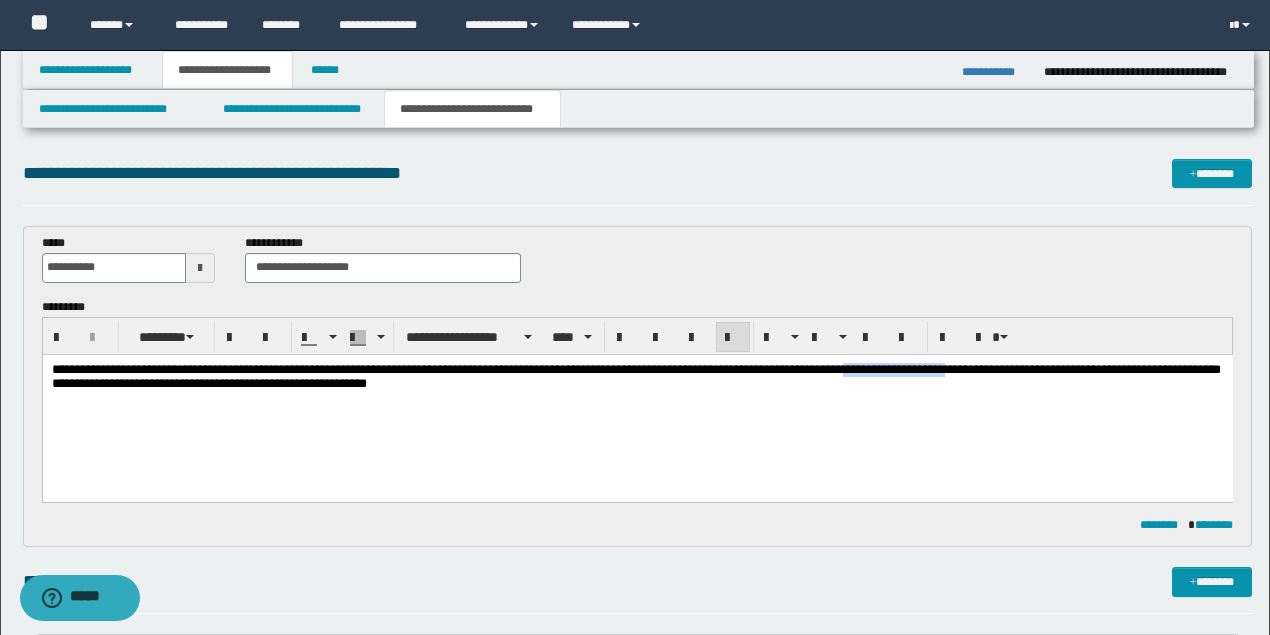drag, startPoint x: 1027, startPoint y: 365, endPoint x: 915, endPoint y: 372, distance: 112.21854 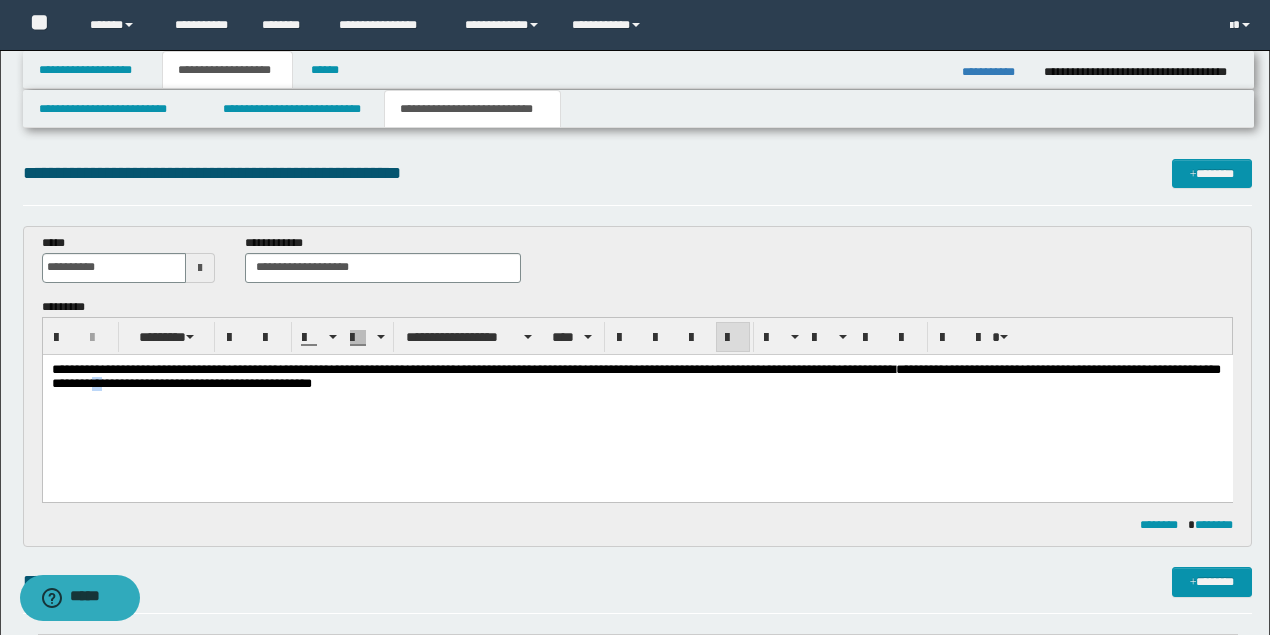 click on "**********" at bounding box center (635, 375) 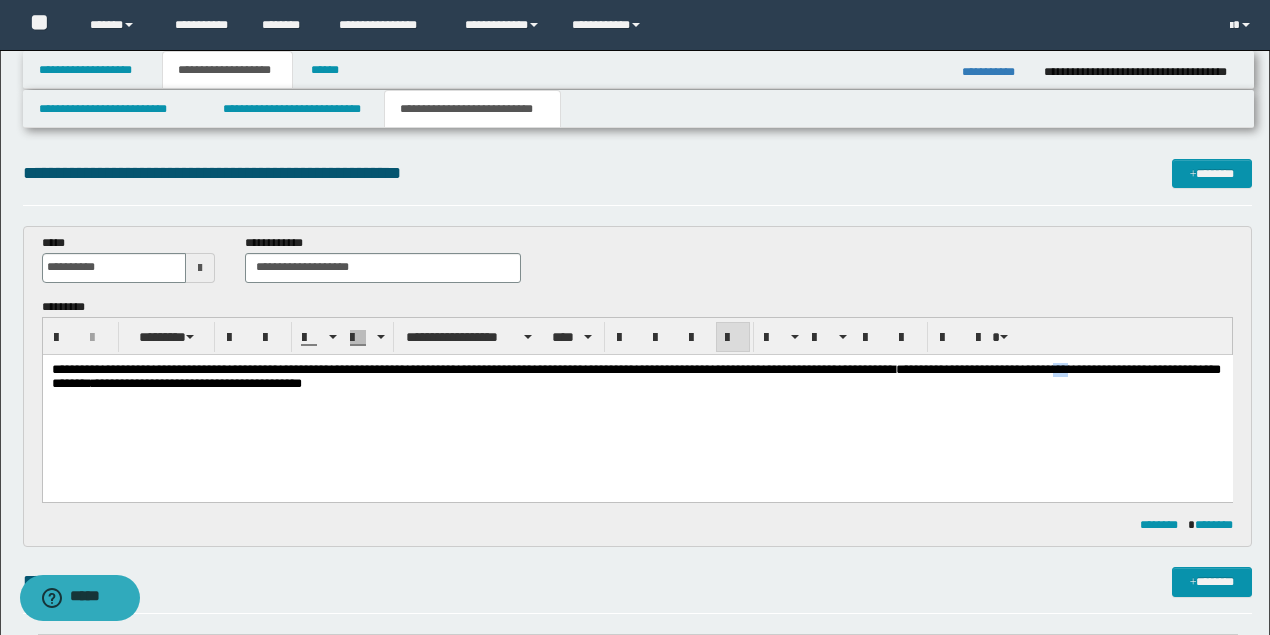drag, startPoint x: 1168, startPoint y: 371, endPoint x: 1154, endPoint y: 372, distance: 14.035668 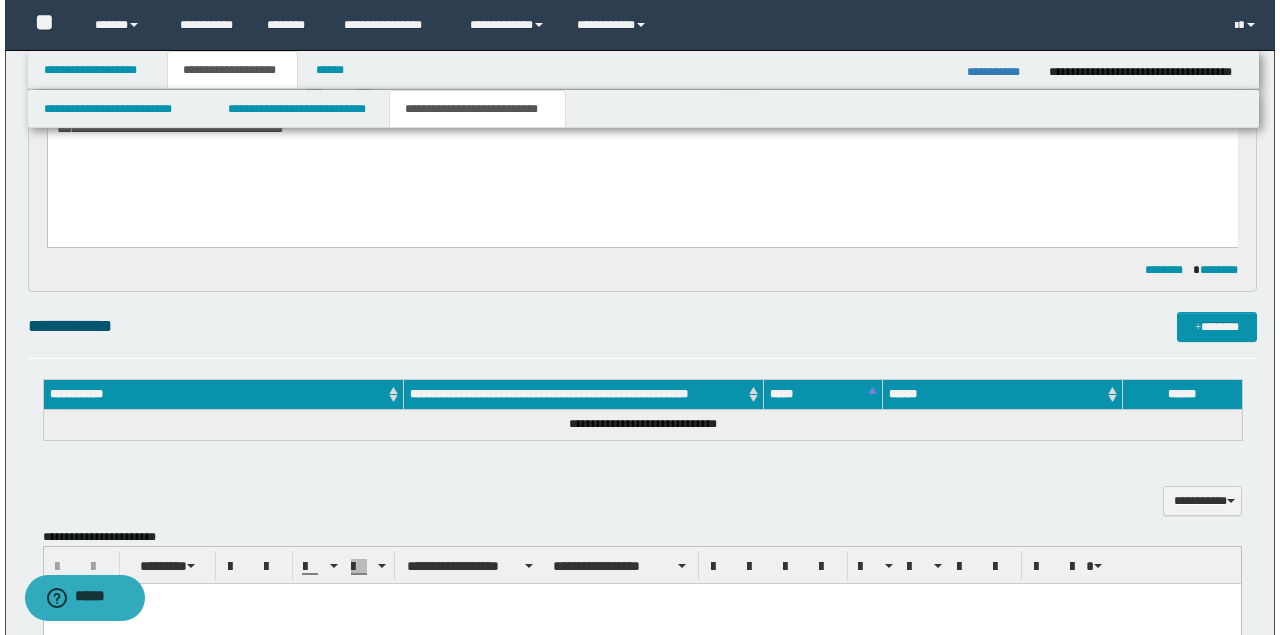 scroll, scrollTop: 266, scrollLeft: 0, axis: vertical 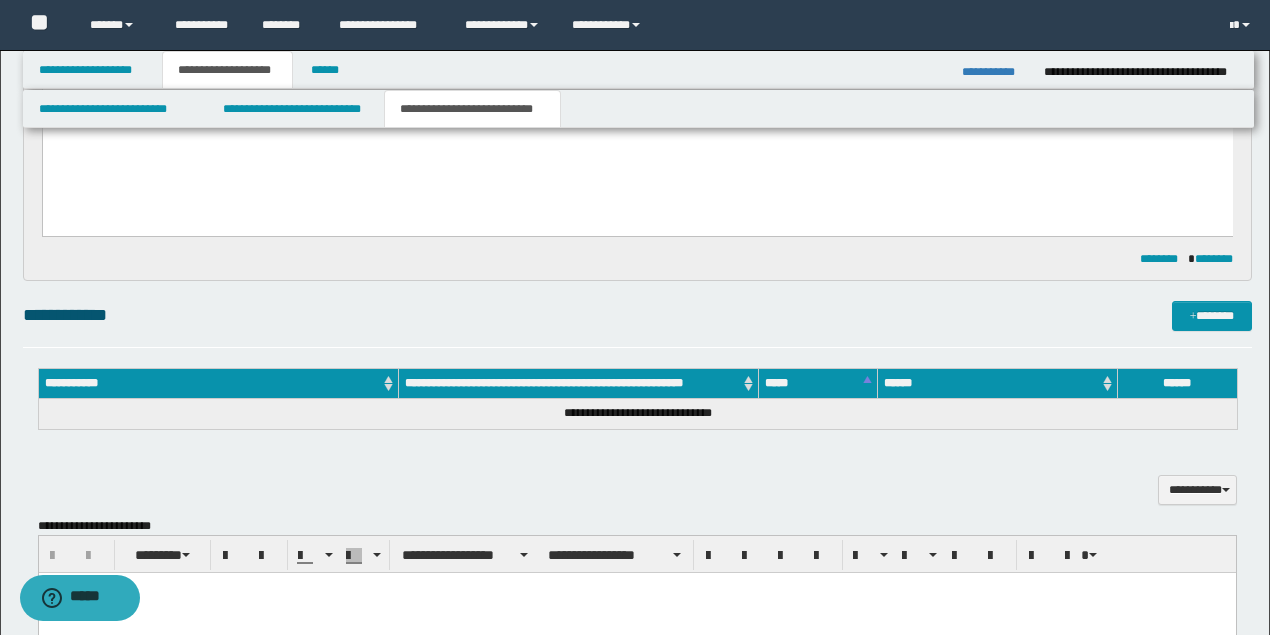 click on "**********" at bounding box center [637, 519] 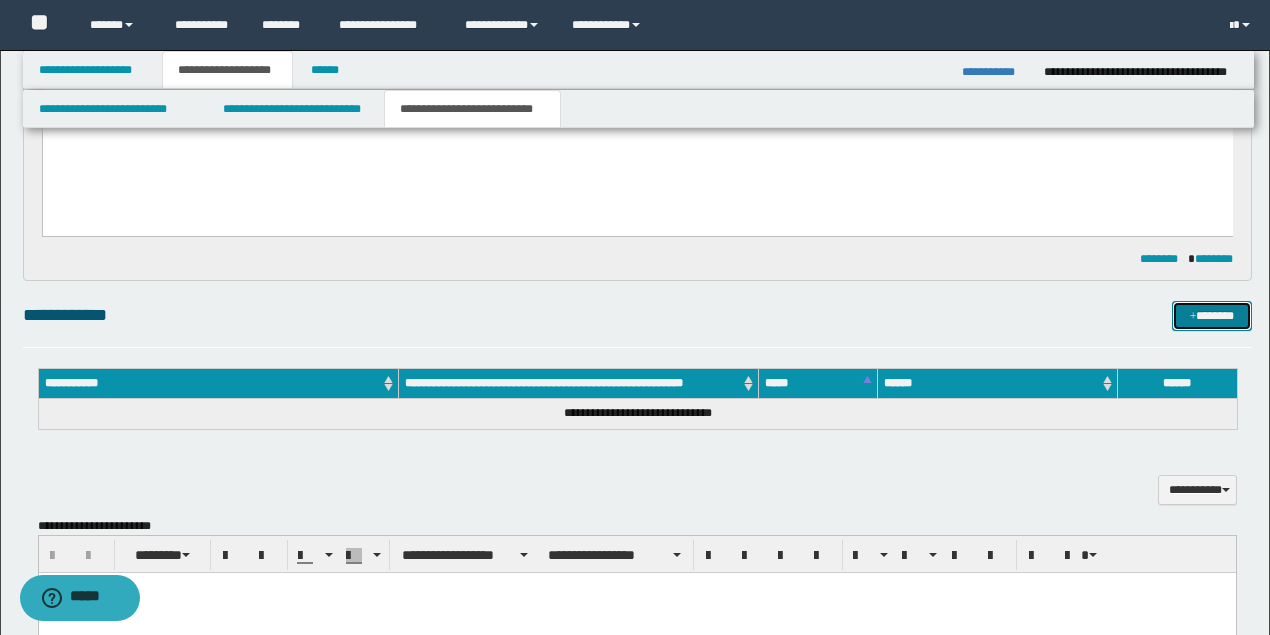 click on "*******" at bounding box center (1211, 315) 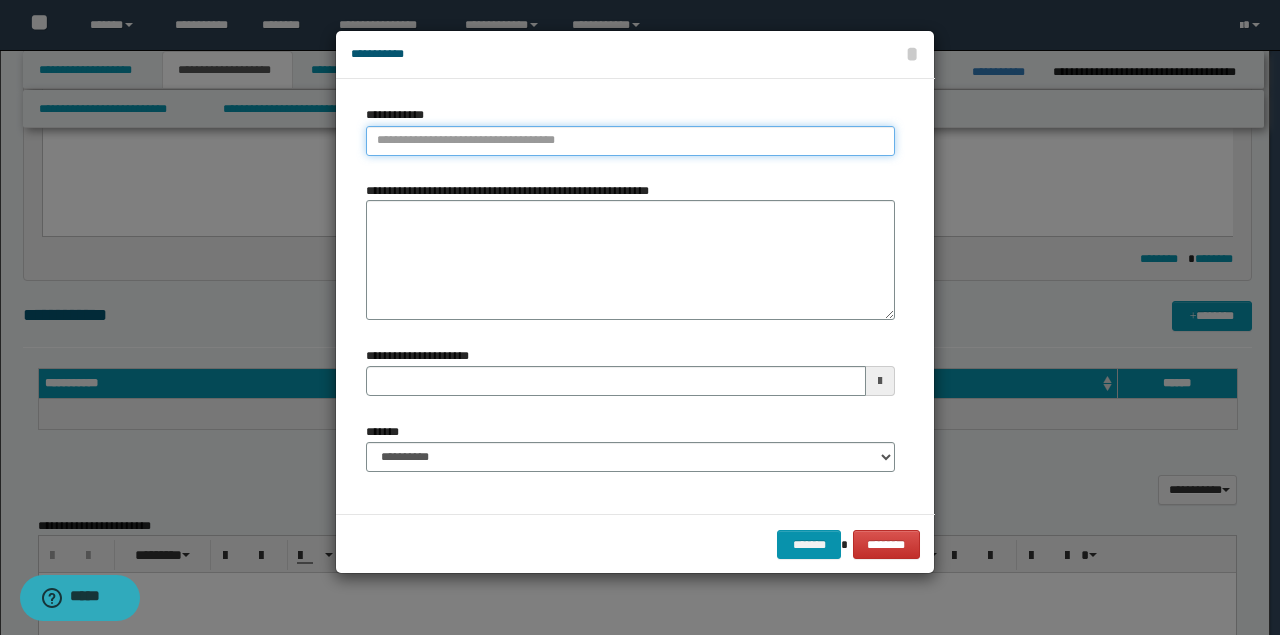 click on "**********" at bounding box center [630, 141] 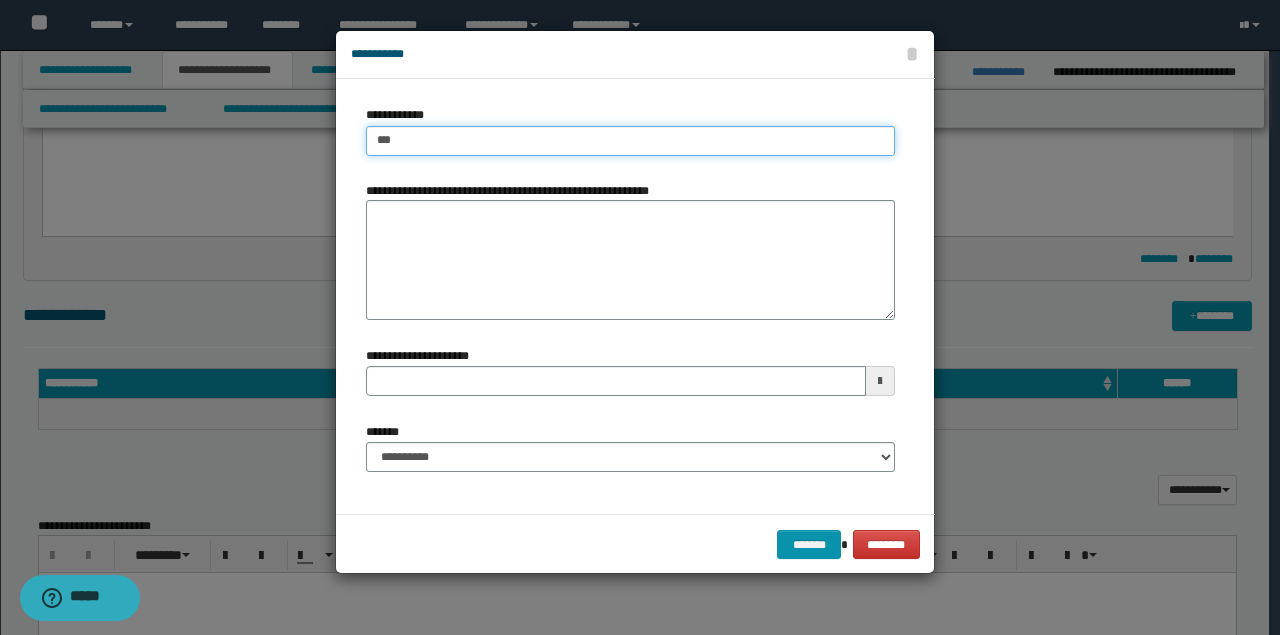 type on "****" 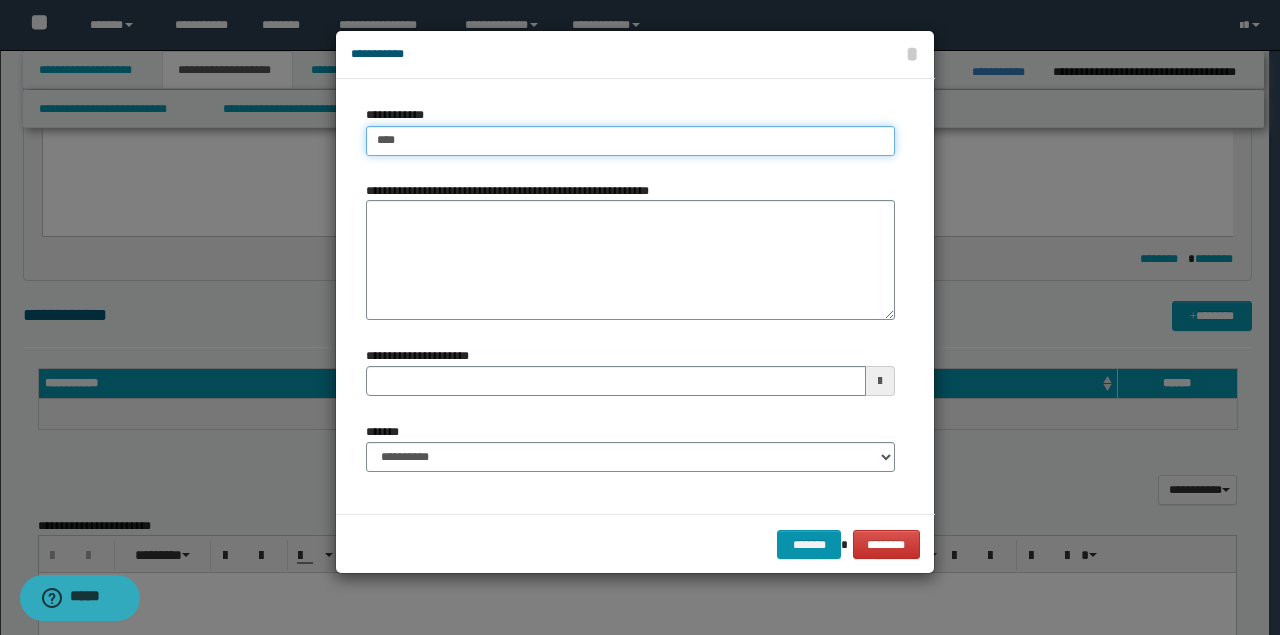 type on "****" 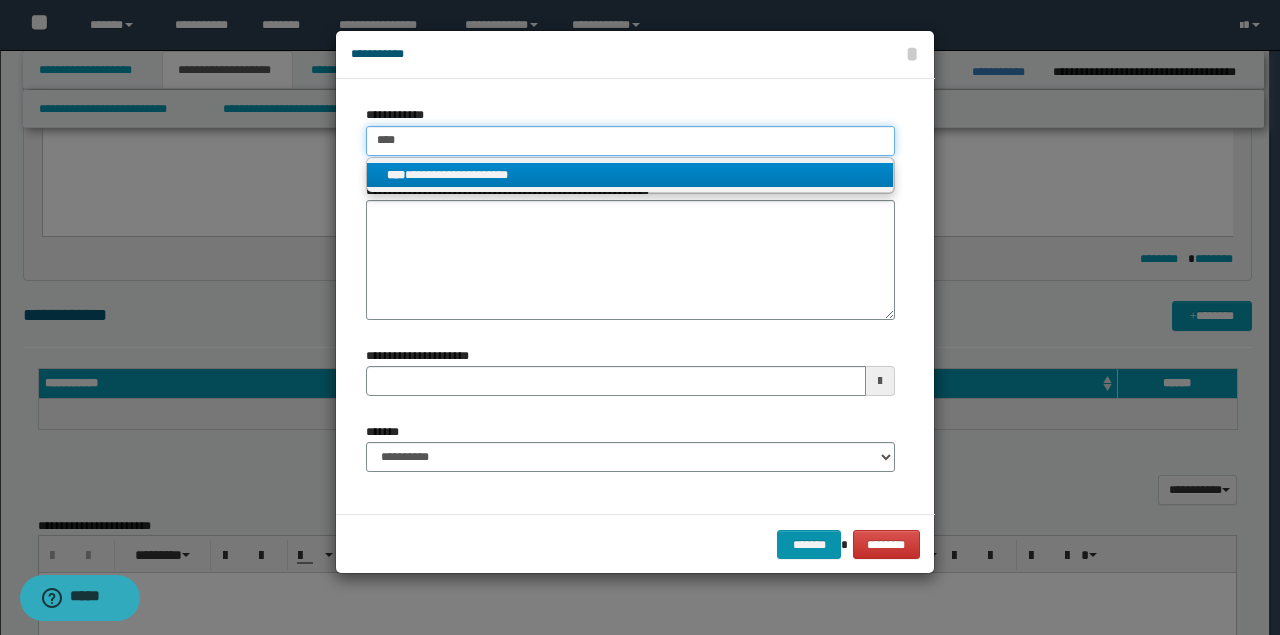 type on "****" 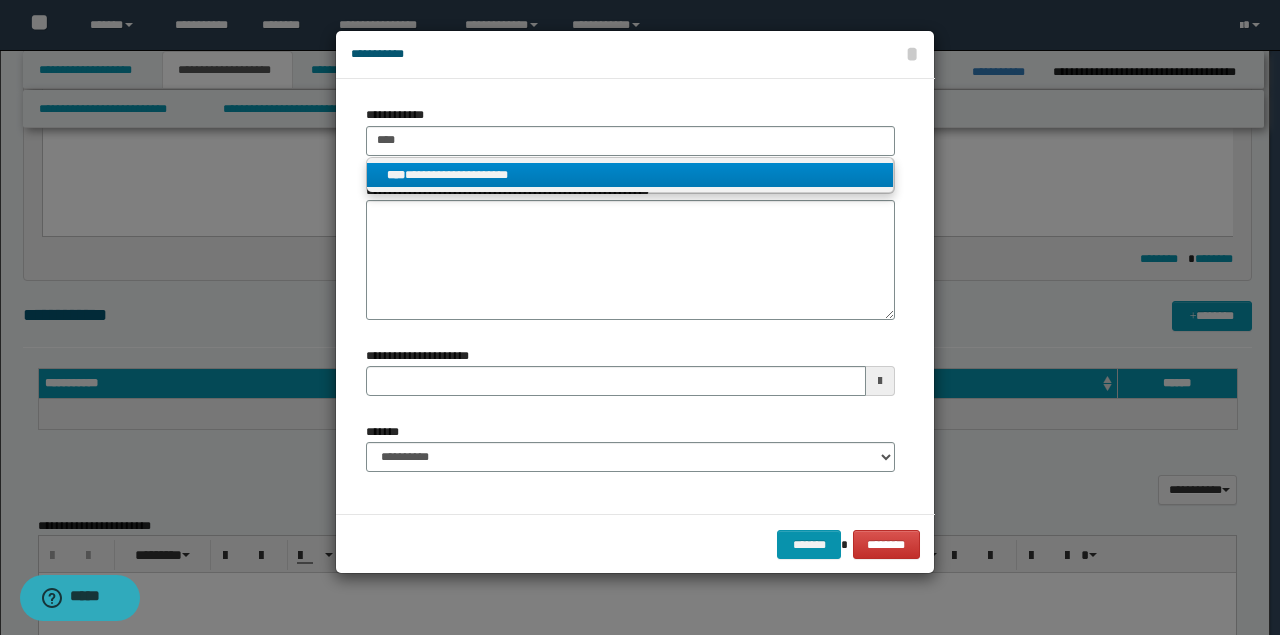 click on "**********" at bounding box center [630, 175] 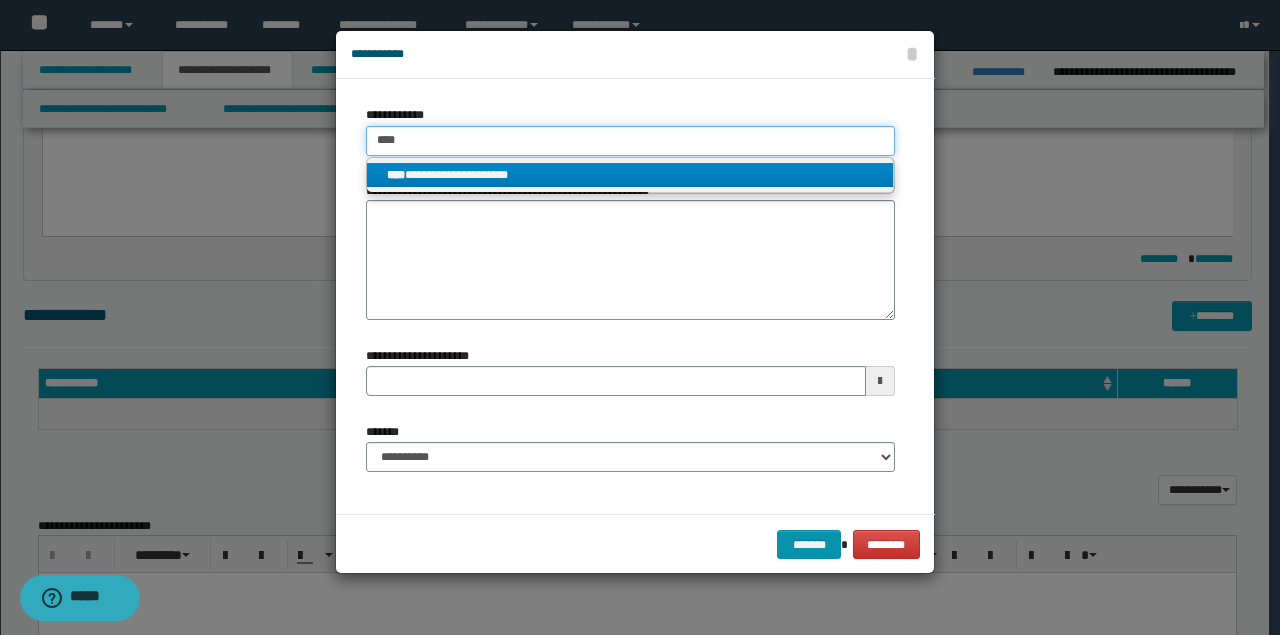 type 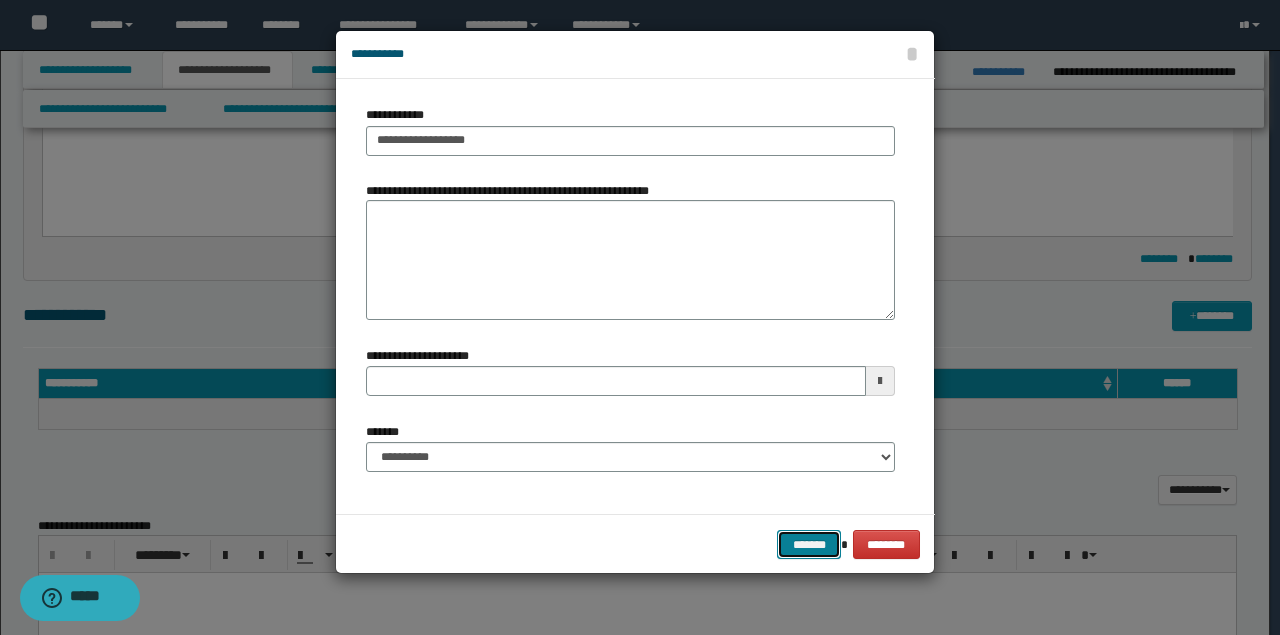 click on "*******" at bounding box center [809, 544] 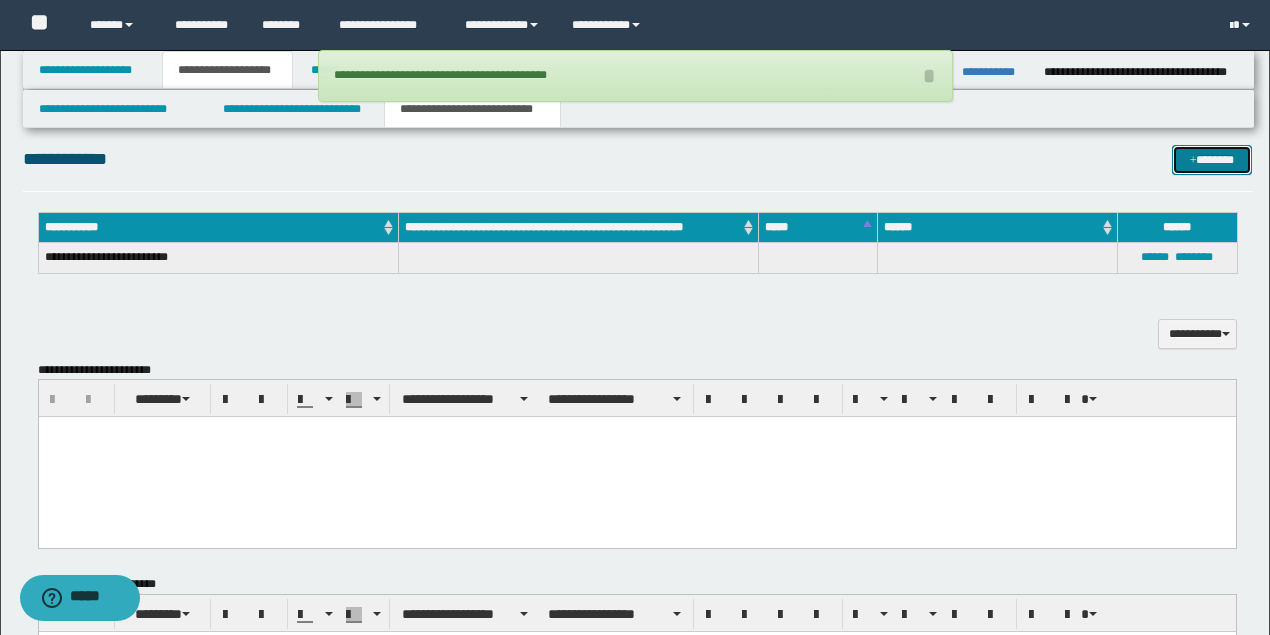 scroll, scrollTop: 466, scrollLeft: 0, axis: vertical 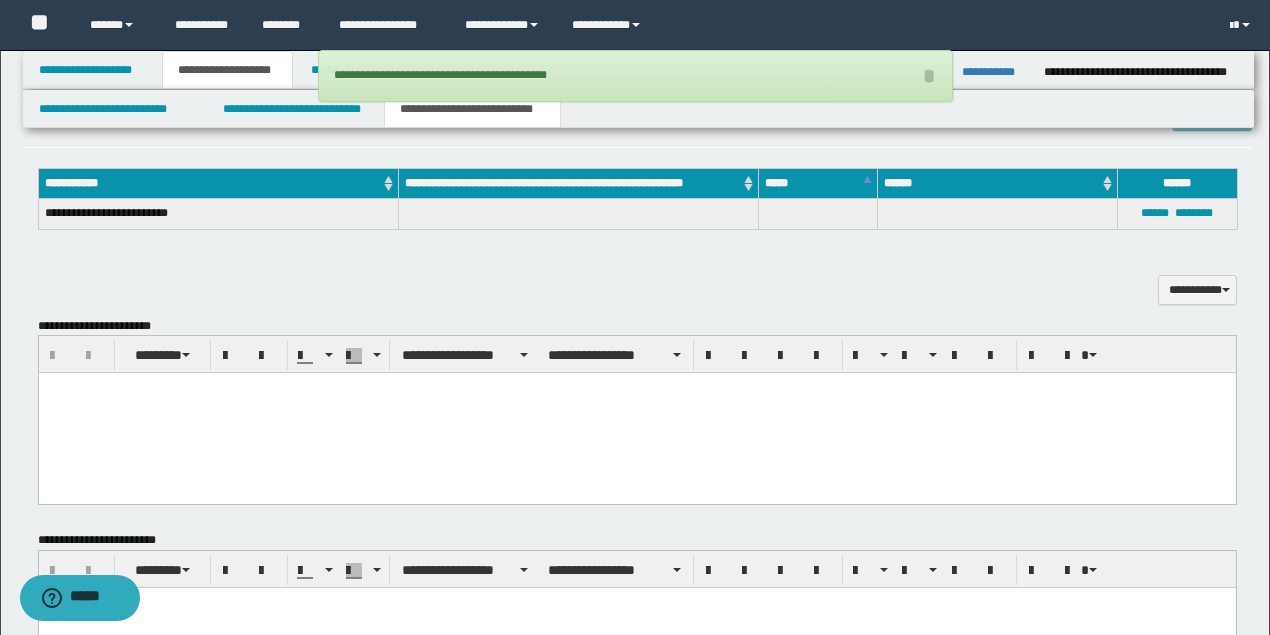 click at bounding box center [636, 413] 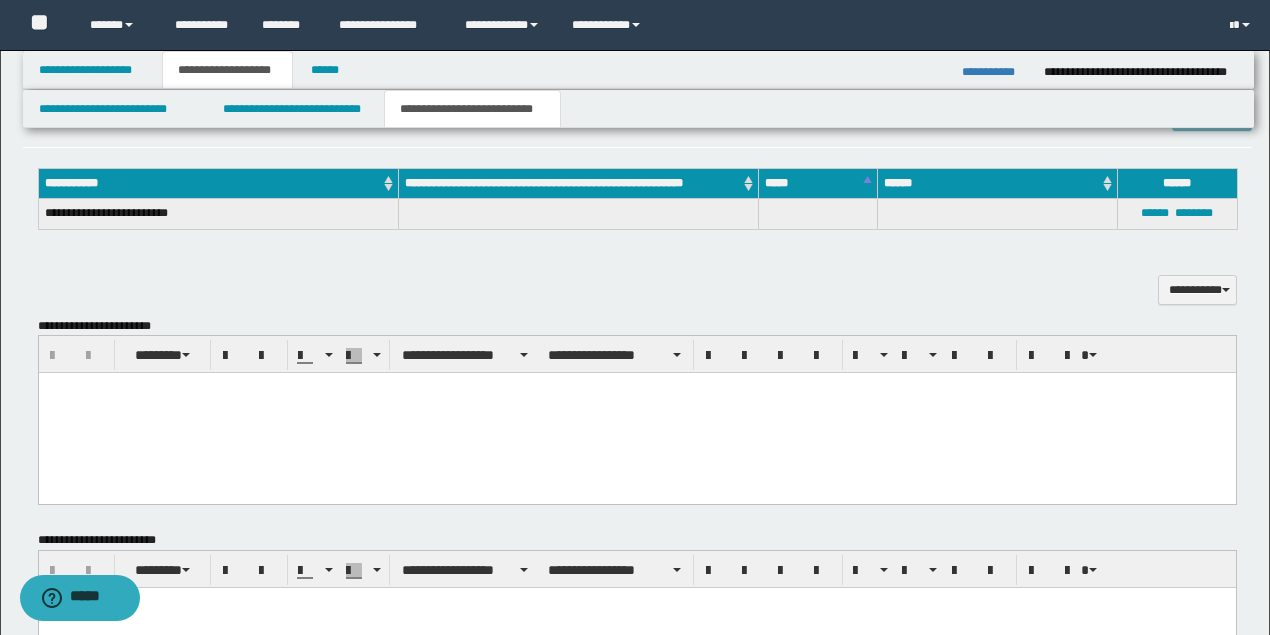 paste 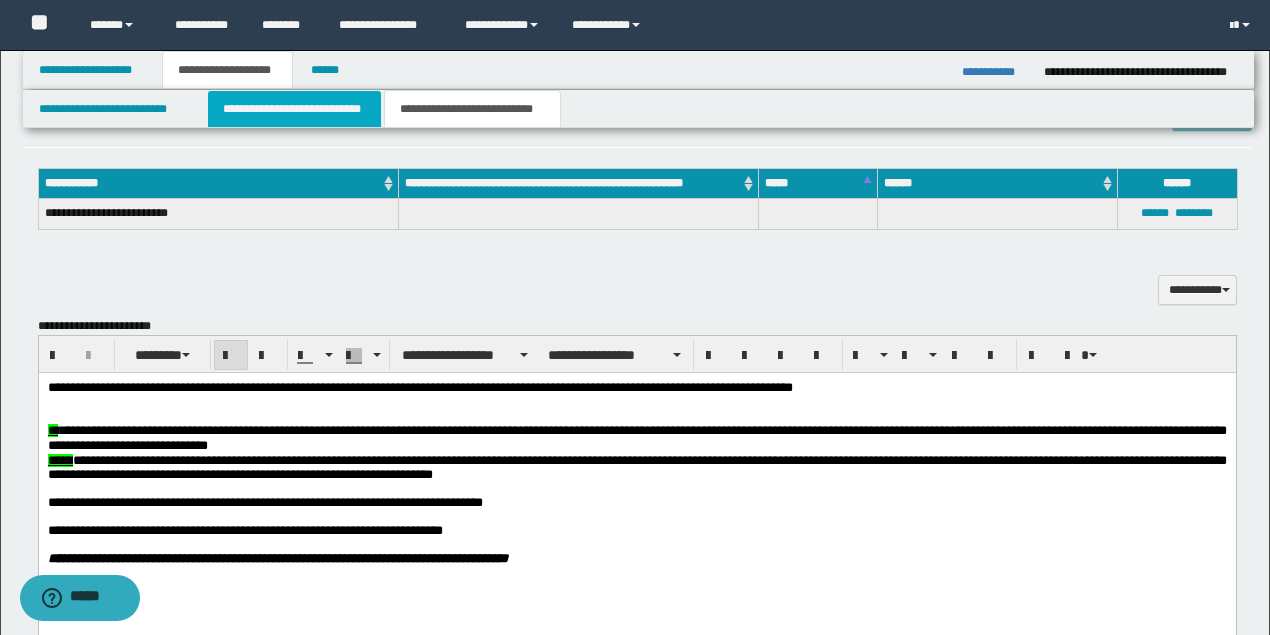 click on "**********" at bounding box center (294, 109) 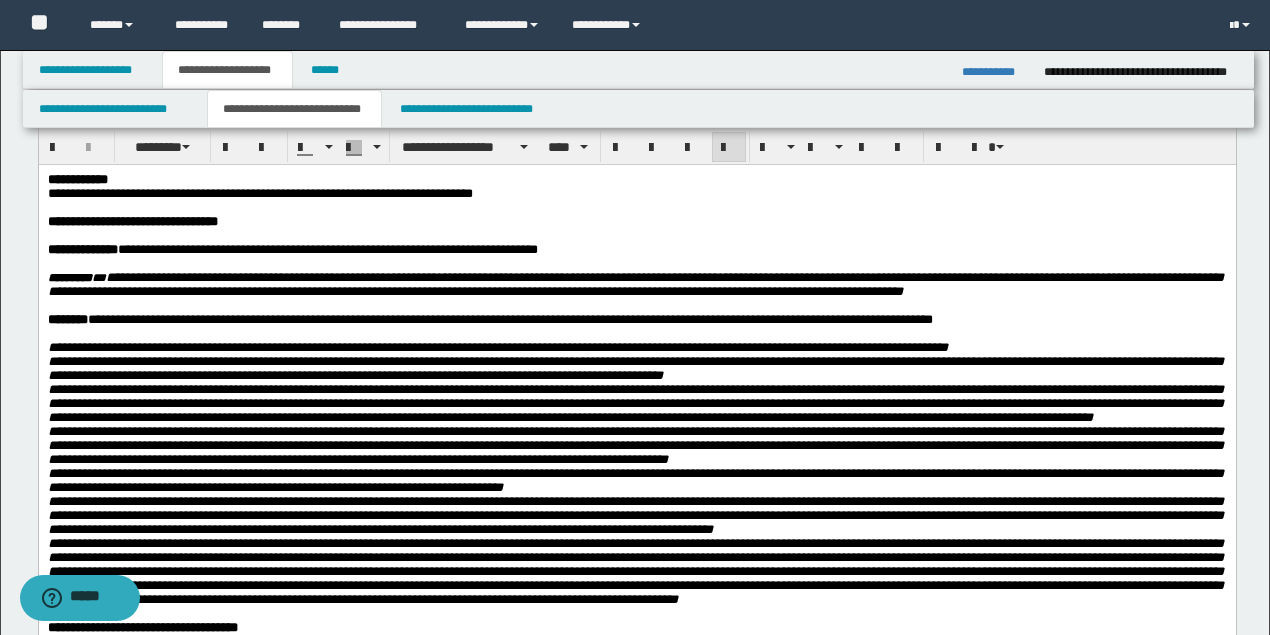 scroll, scrollTop: 0, scrollLeft: 0, axis: both 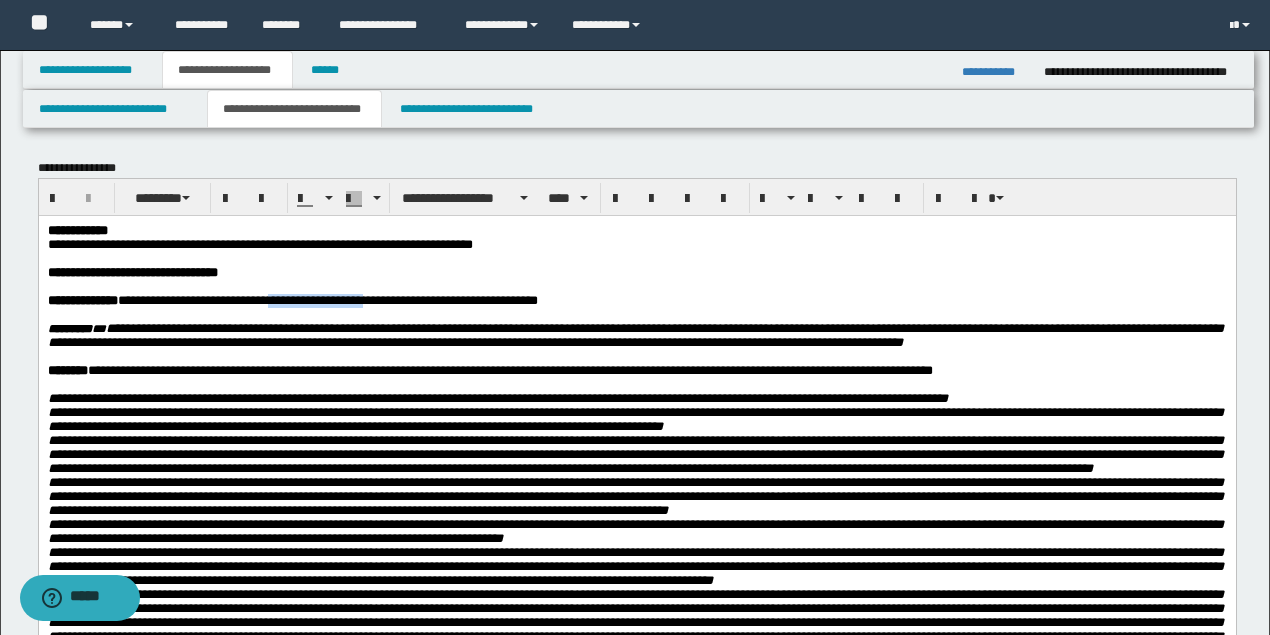 drag, startPoint x: 300, startPoint y: 303, endPoint x: 398, endPoint y: 308, distance: 98.12747 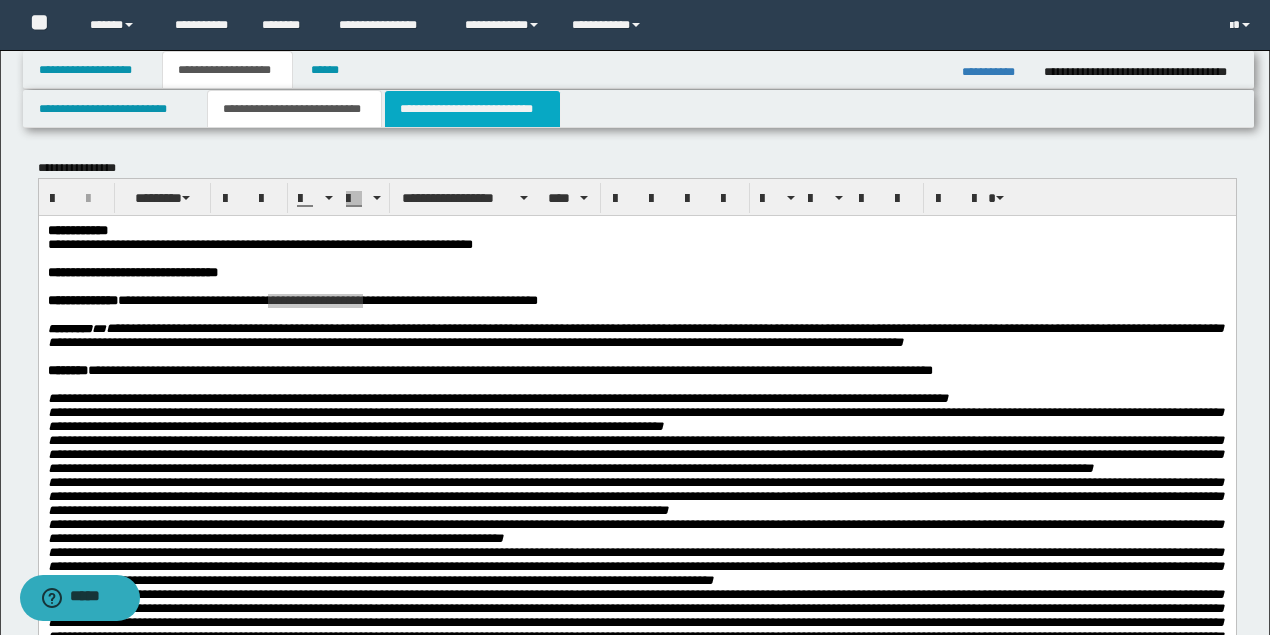 click on "**********" at bounding box center [472, 109] 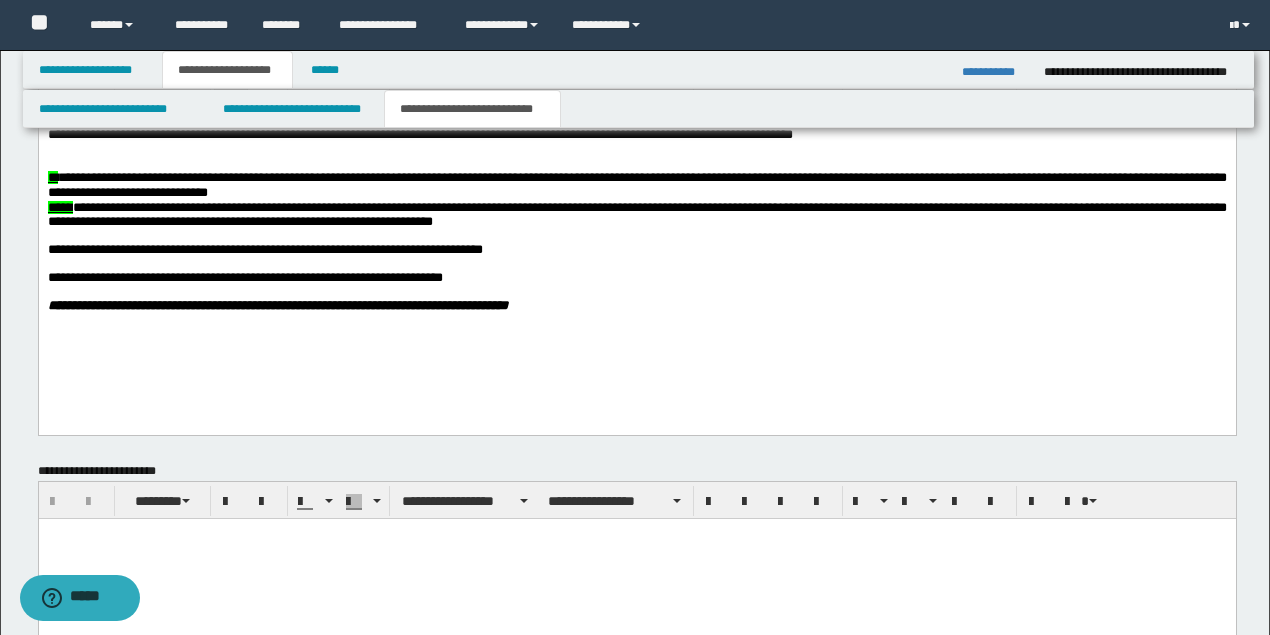 scroll, scrollTop: 666, scrollLeft: 0, axis: vertical 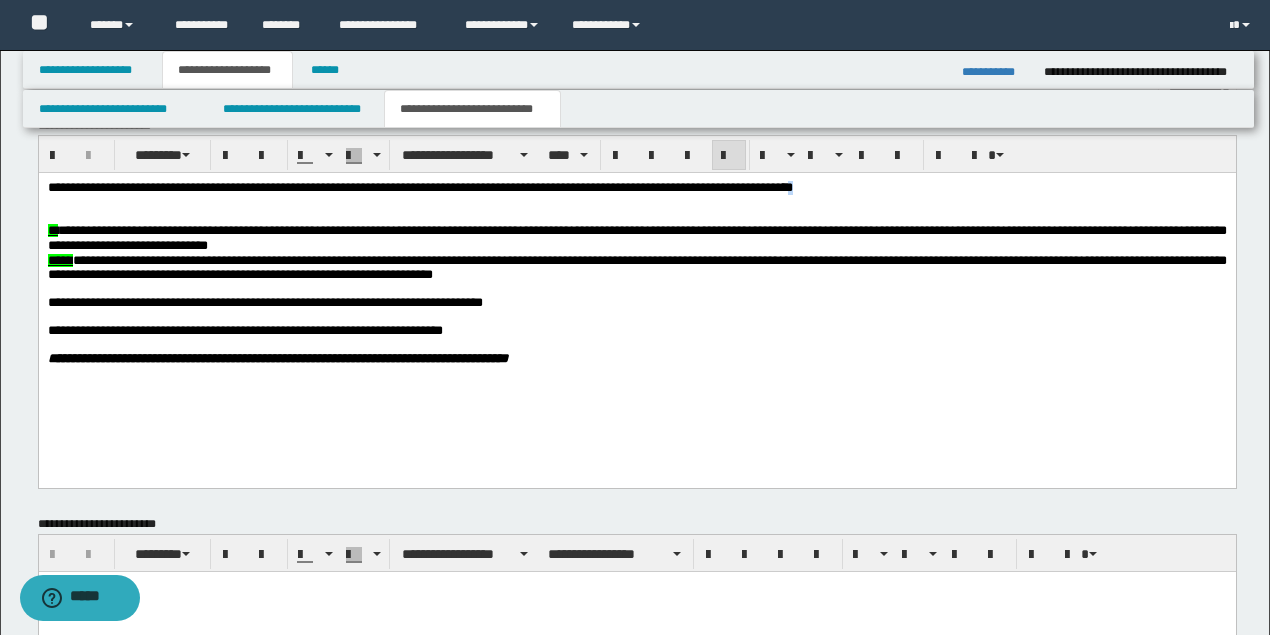 drag, startPoint x: 866, startPoint y: 189, endPoint x: 851, endPoint y: 192, distance: 15.297058 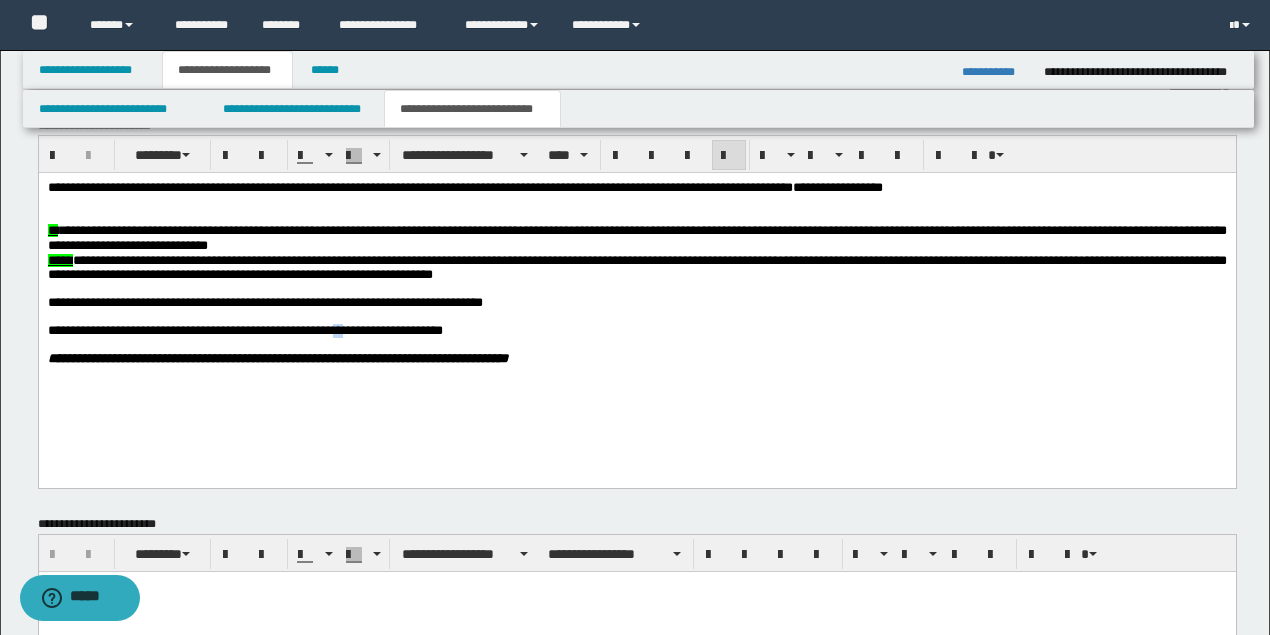 drag, startPoint x: 365, startPoint y: 348, endPoint x: 352, endPoint y: 346, distance: 13.152946 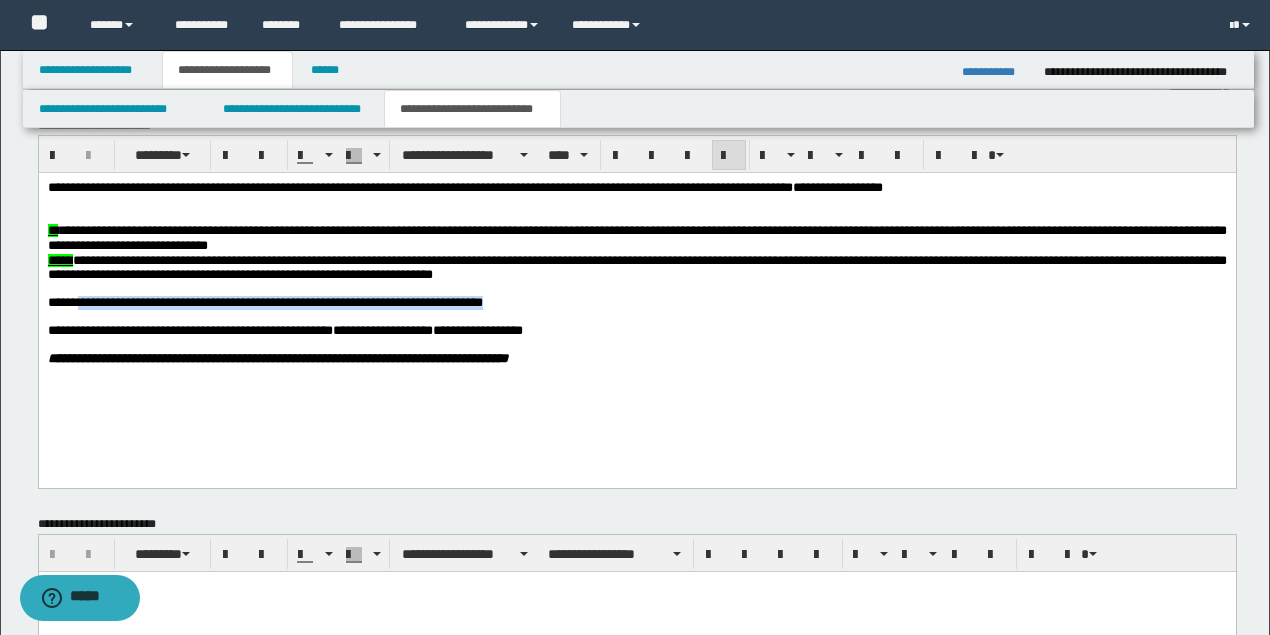 drag, startPoint x: 524, startPoint y: 313, endPoint x: 79, endPoint y: 305, distance: 445.0719 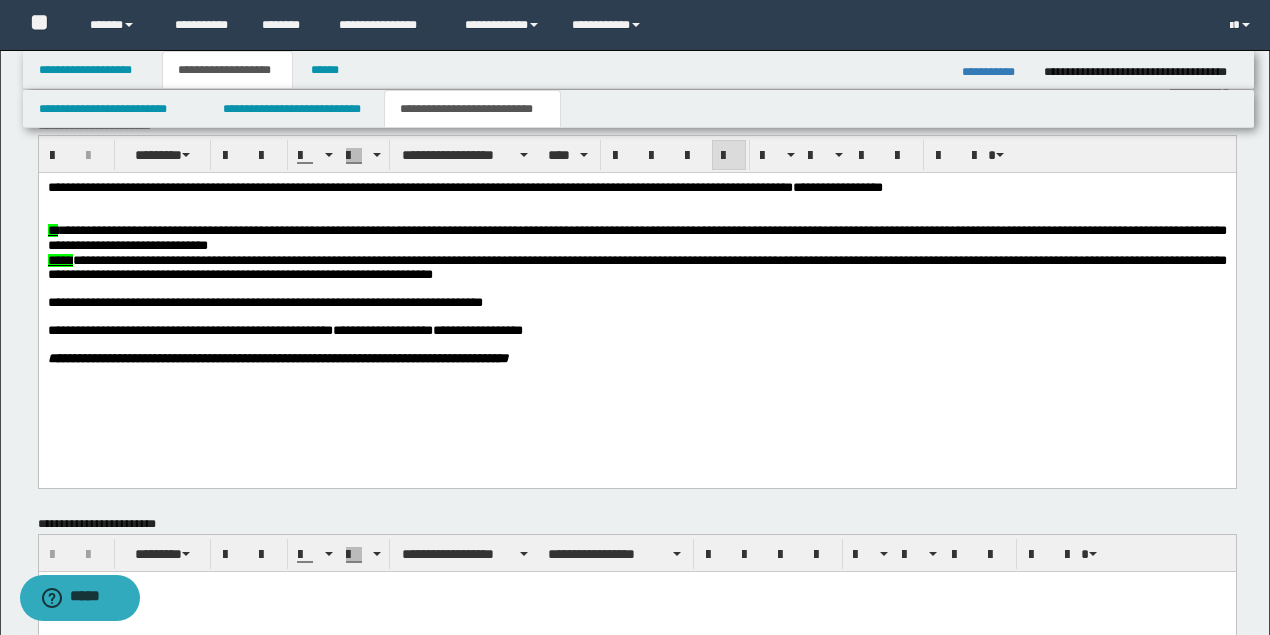 click on "**********" at bounding box center [636, 298] 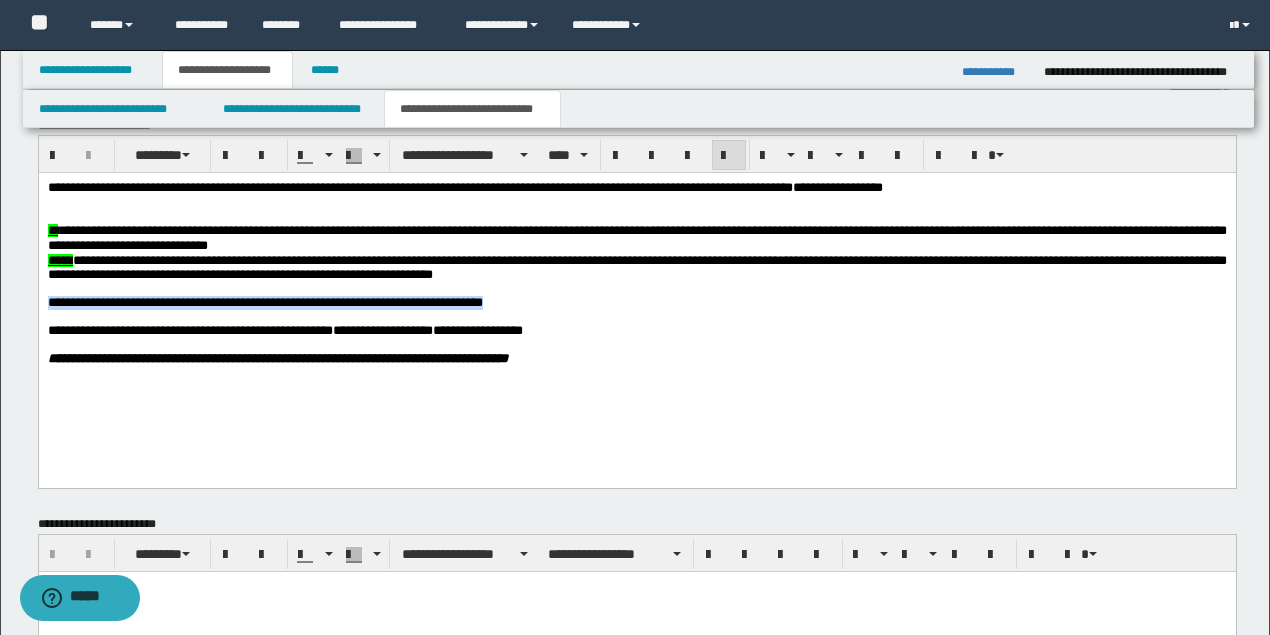 drag, startPoint x: 50, startPoint y: 302, endPoint x: 634, endPoint y: 316, distance: 584.1678 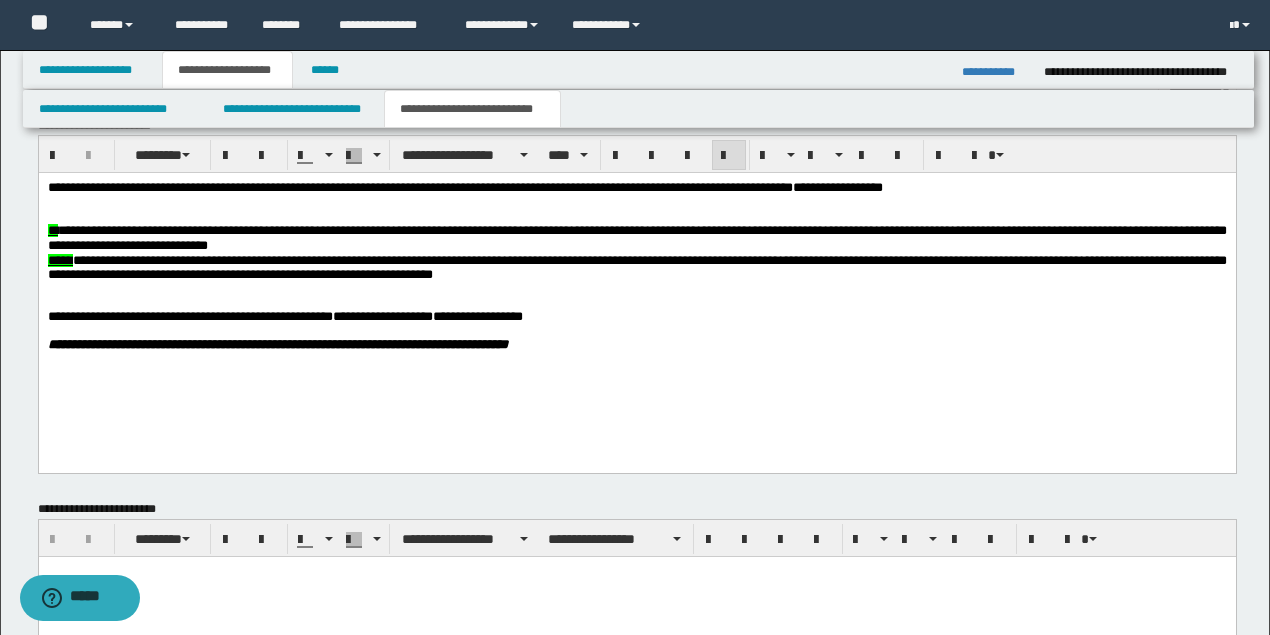 click on "**********" at bounding box center (636, 238) 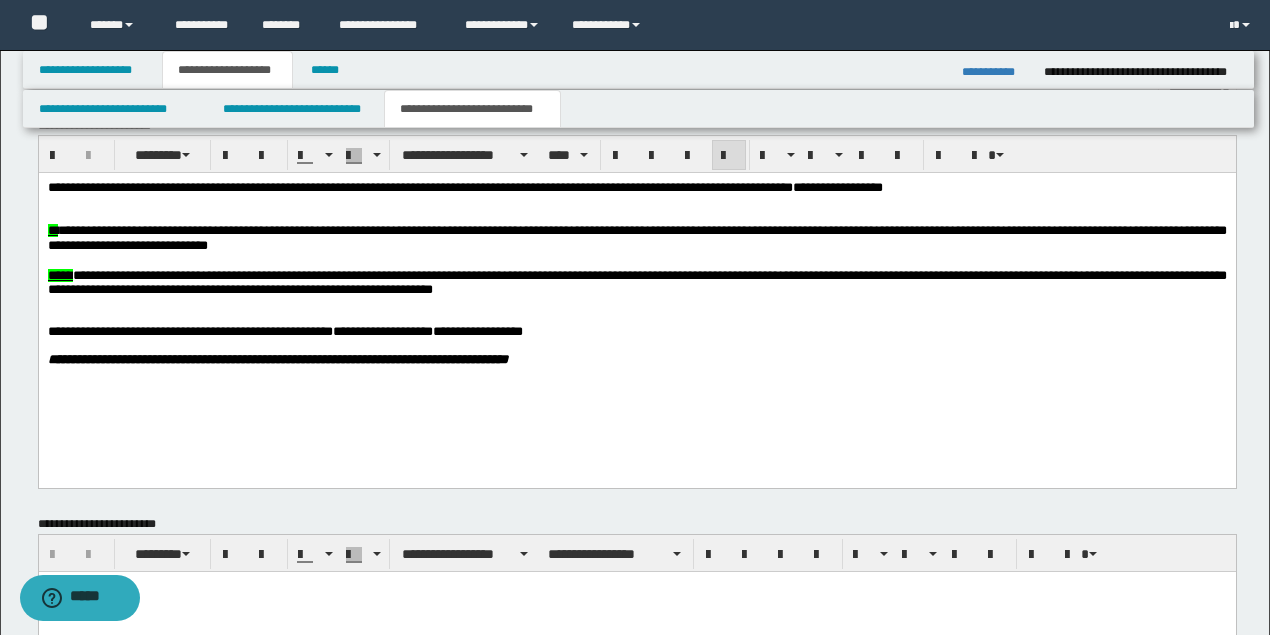 click at bounding box center (636, 216) 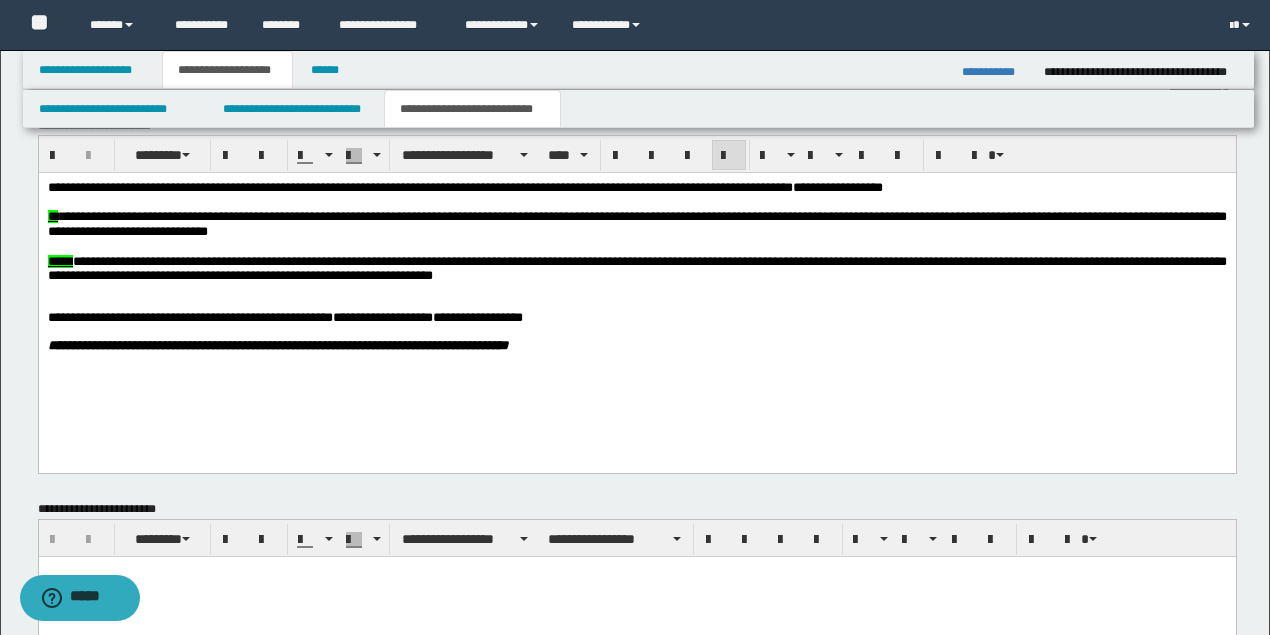 click at bounding box center [635, 290] 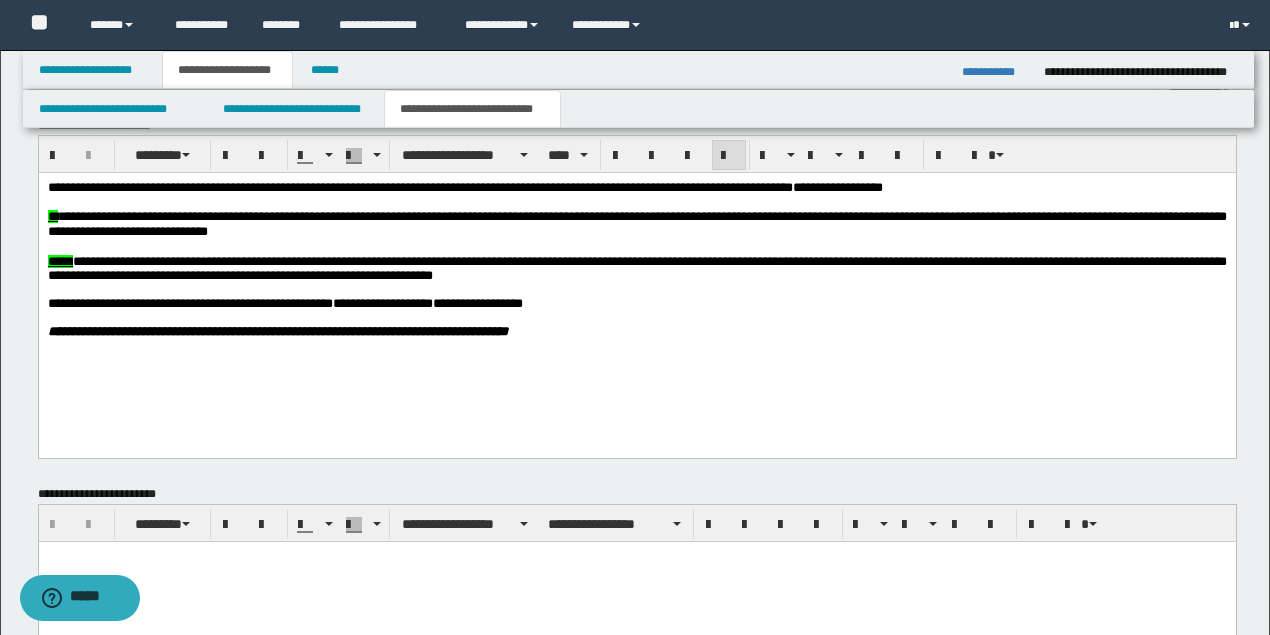 click on "**********" at bounding box center [284, 303] 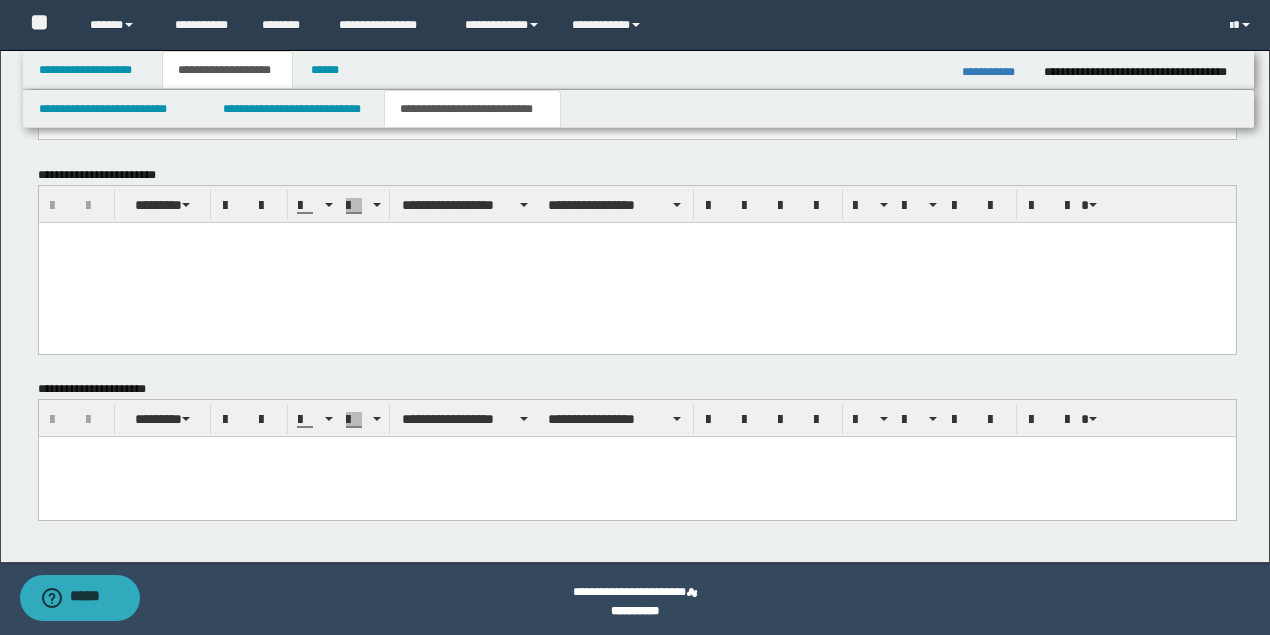 scroll, scrollTop: 990, scrollLeft: 0, axis: vertical 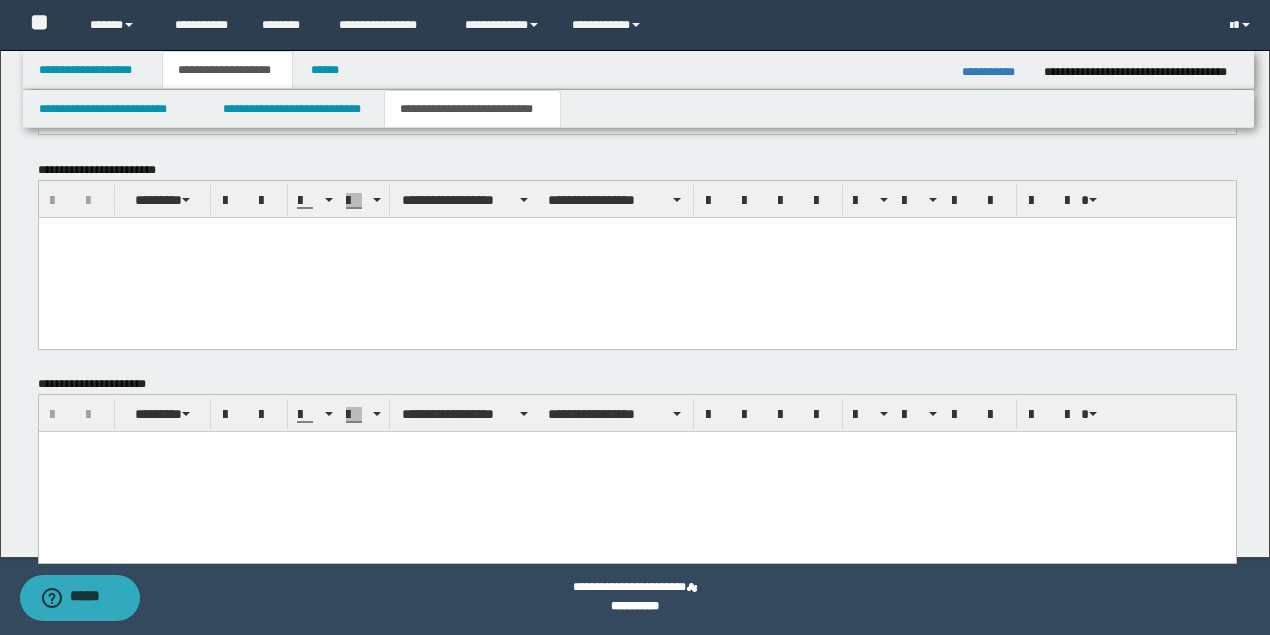 click at bounding box center [636, 471] 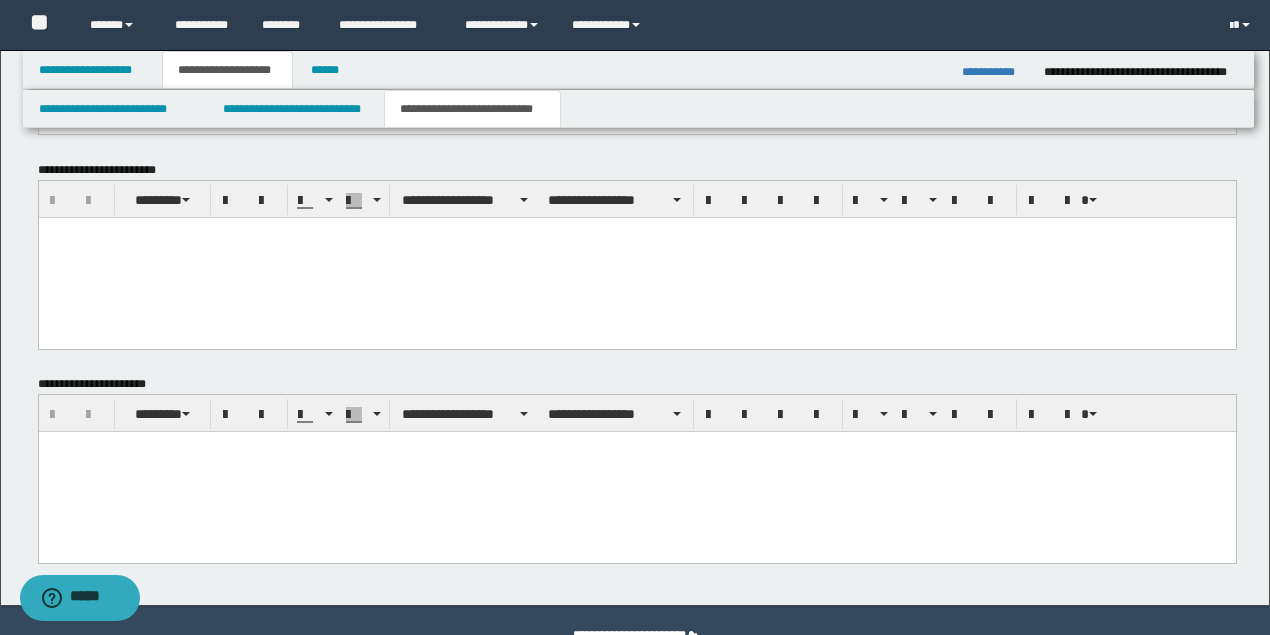 paste 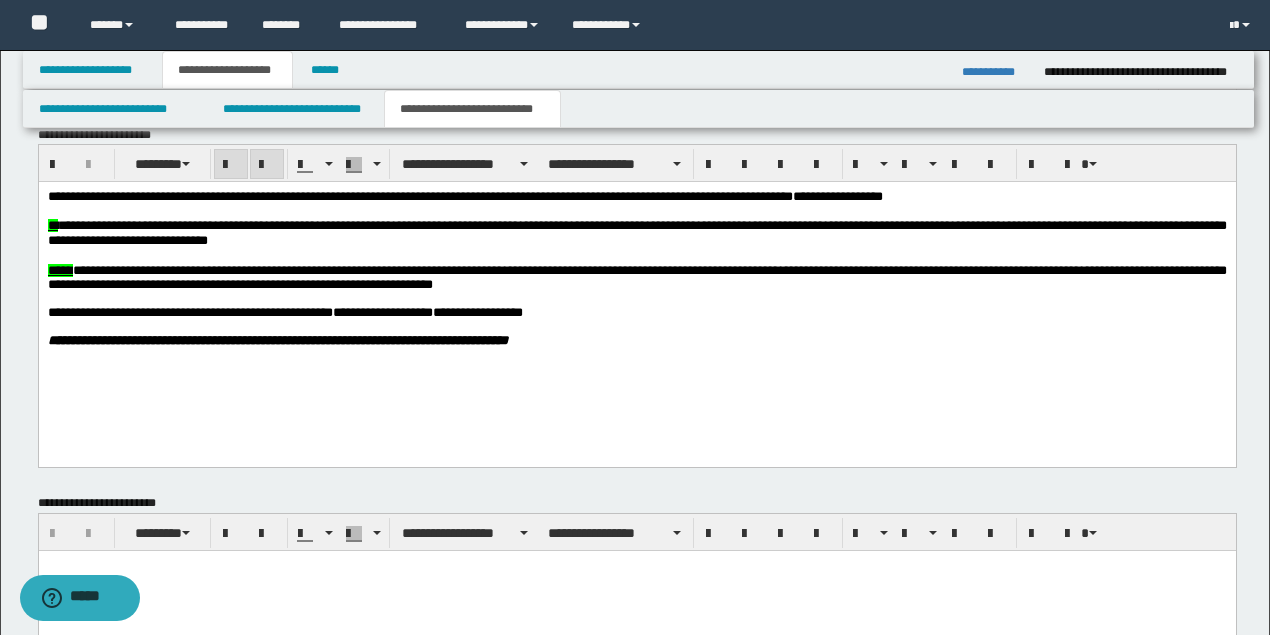 scroll, scrollTop: 457, scrollLeft: 0, axis: vertical 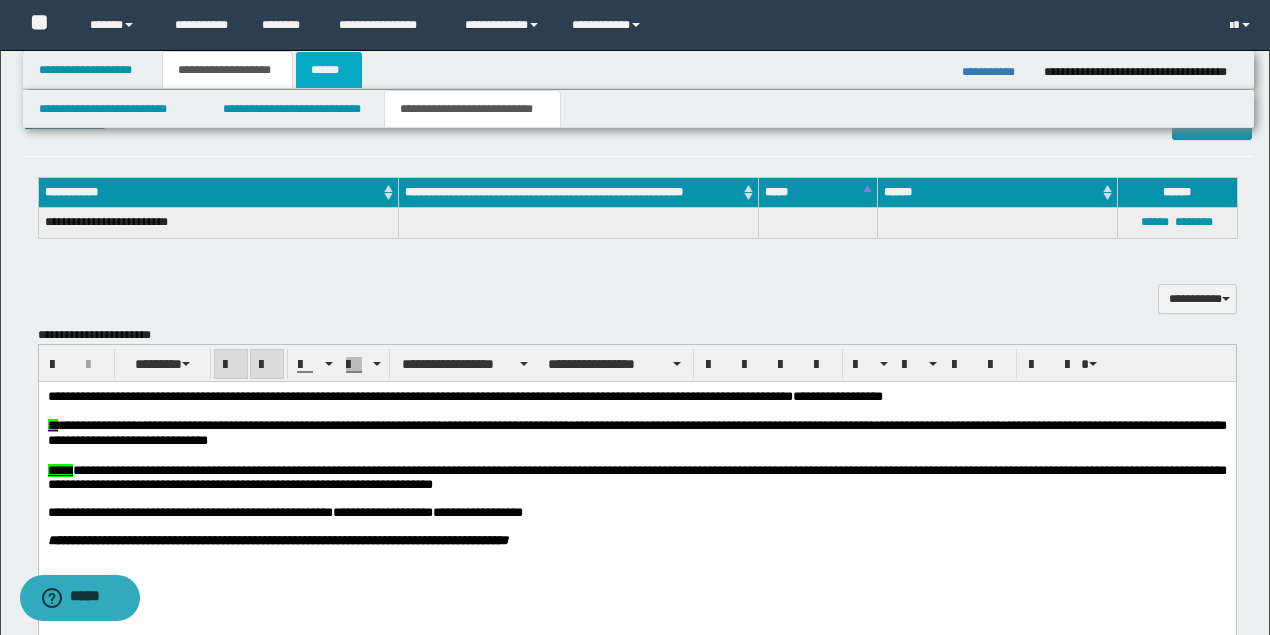 click on "******" at bounding box center (329, 70) 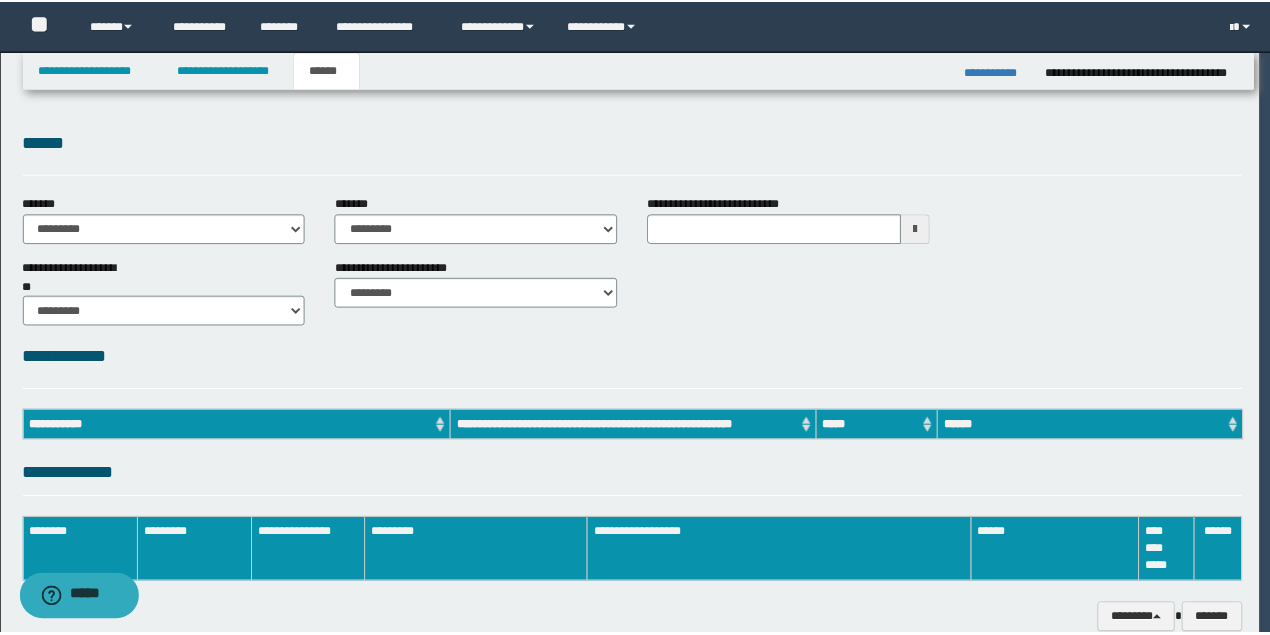 scroll, scrollTop: 0, scrollLeft: 0, axis: both 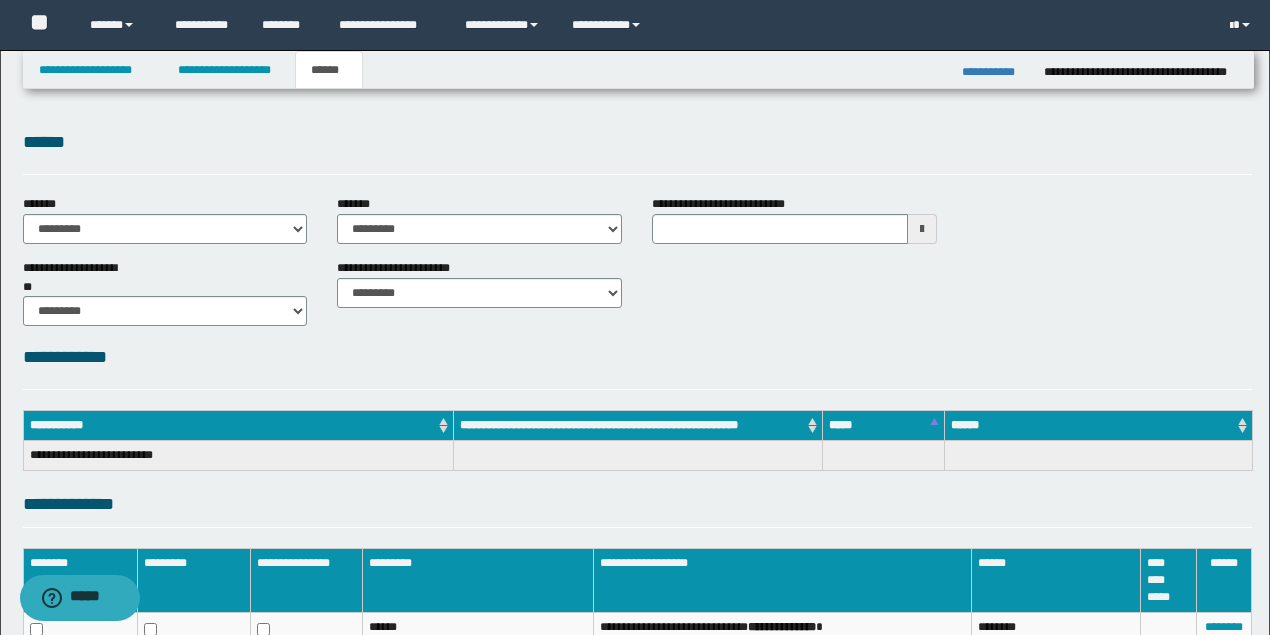 click on "**********" at bounding box center (165, 227) 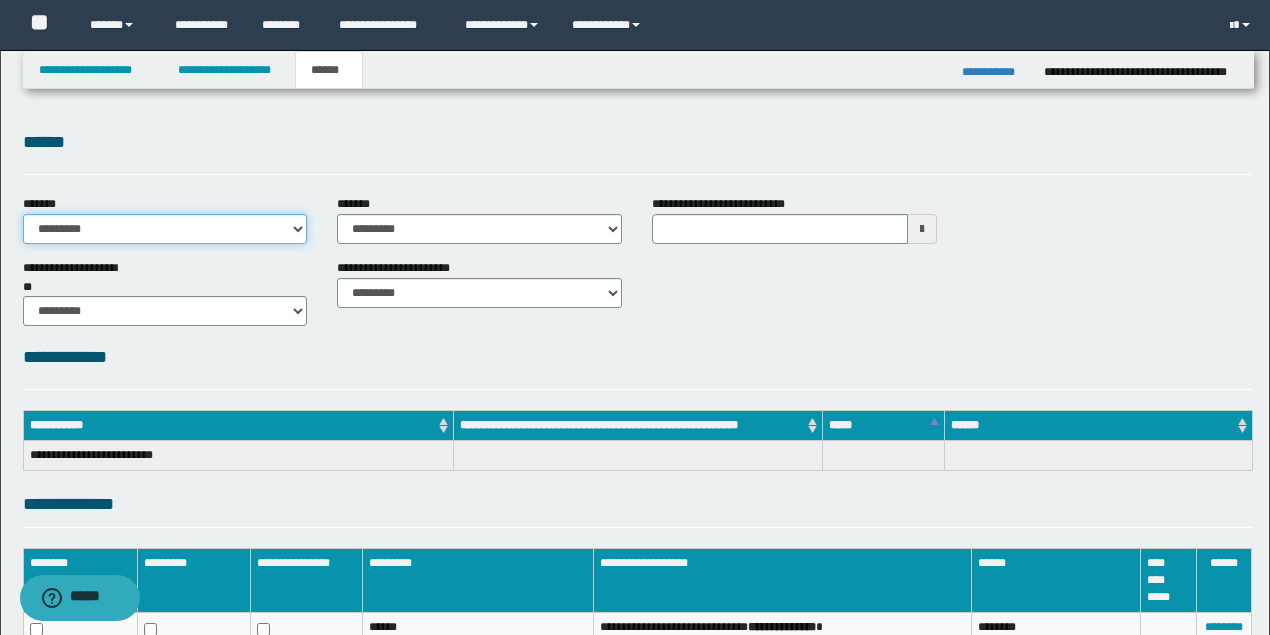 click on "**********" at bounding box center (165, 229) 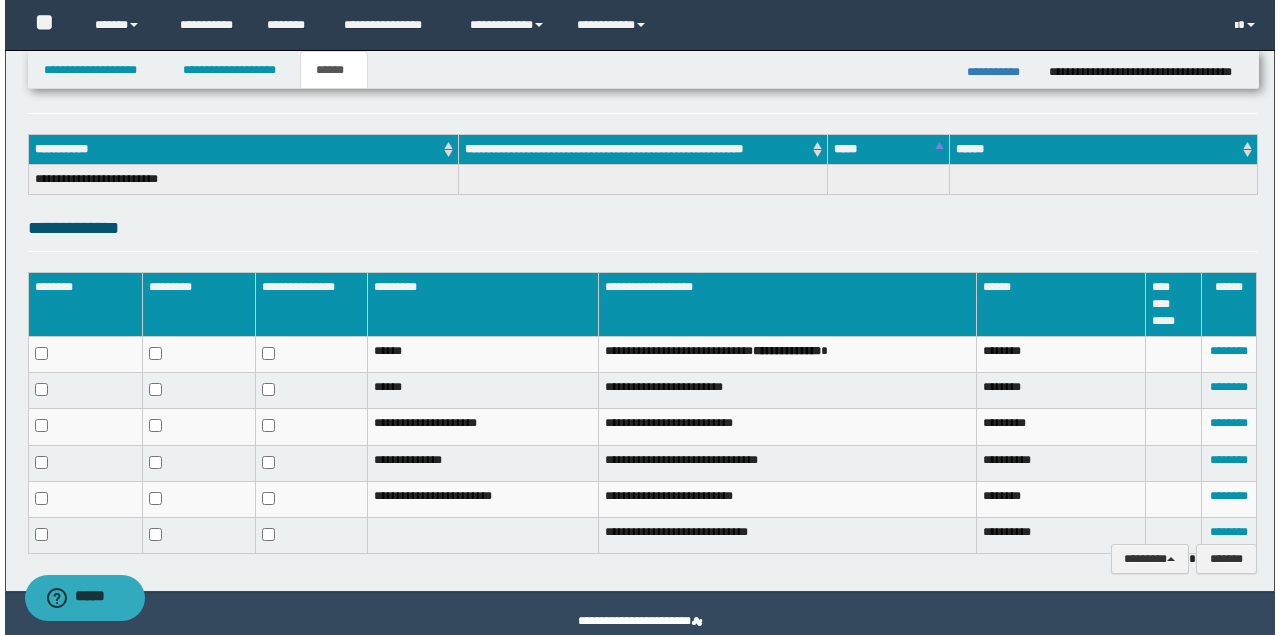scroll, scrollTop: 310, scrollLeft: 0, axis: vertical 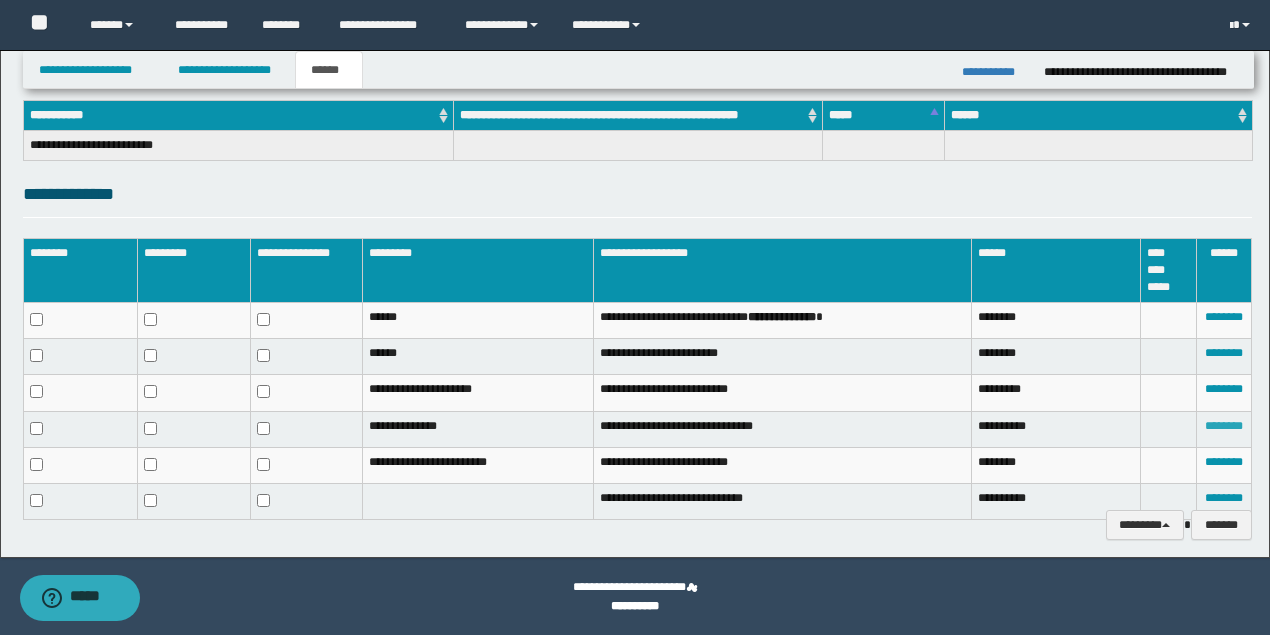 click on "********" at bounding box center (1224, 426) 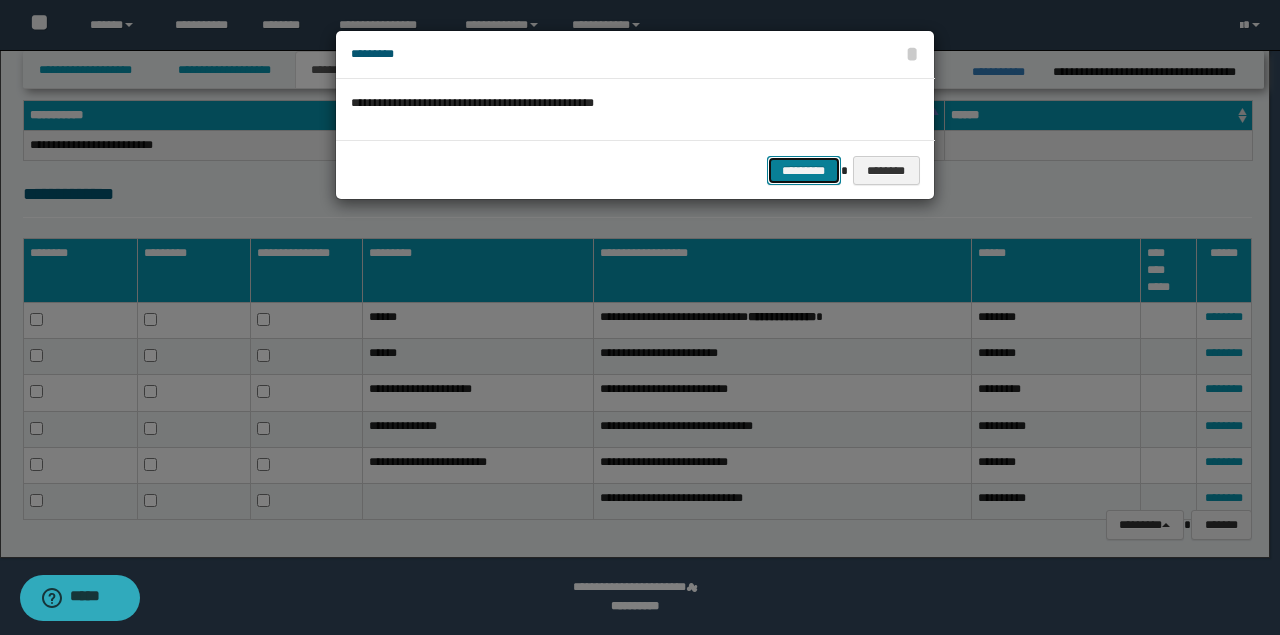 click on "*********" at bounding box center [804, 170] 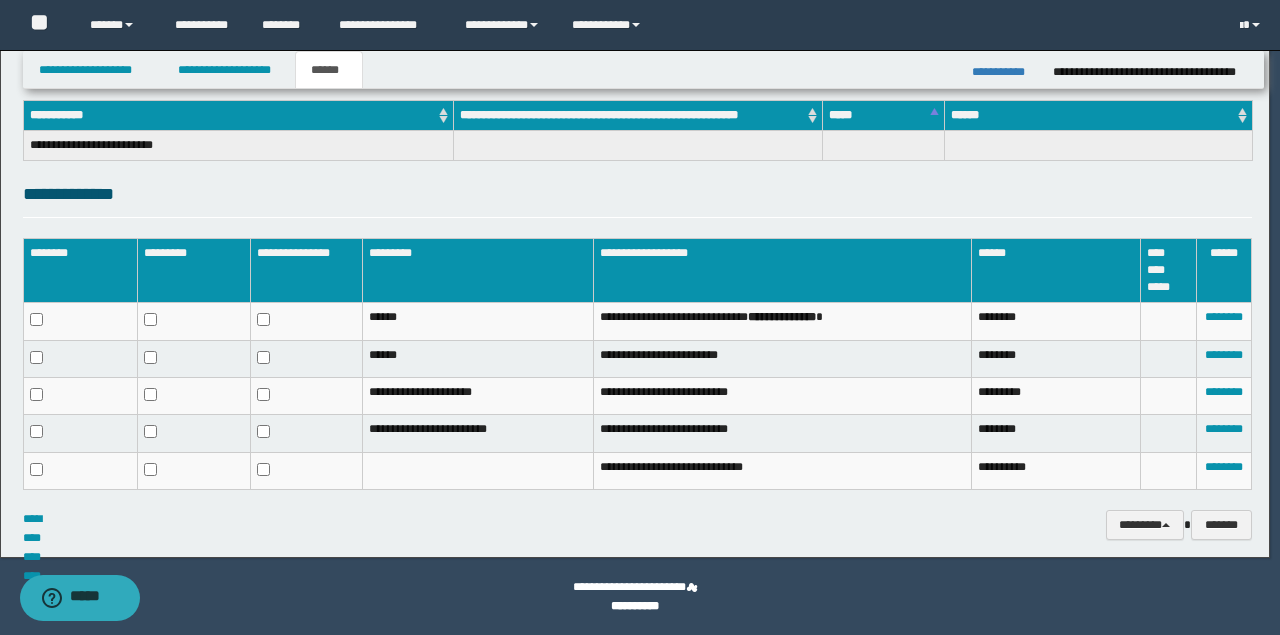 scroll, scrollTop: 295, scrollLeft: 0, axis: vertical 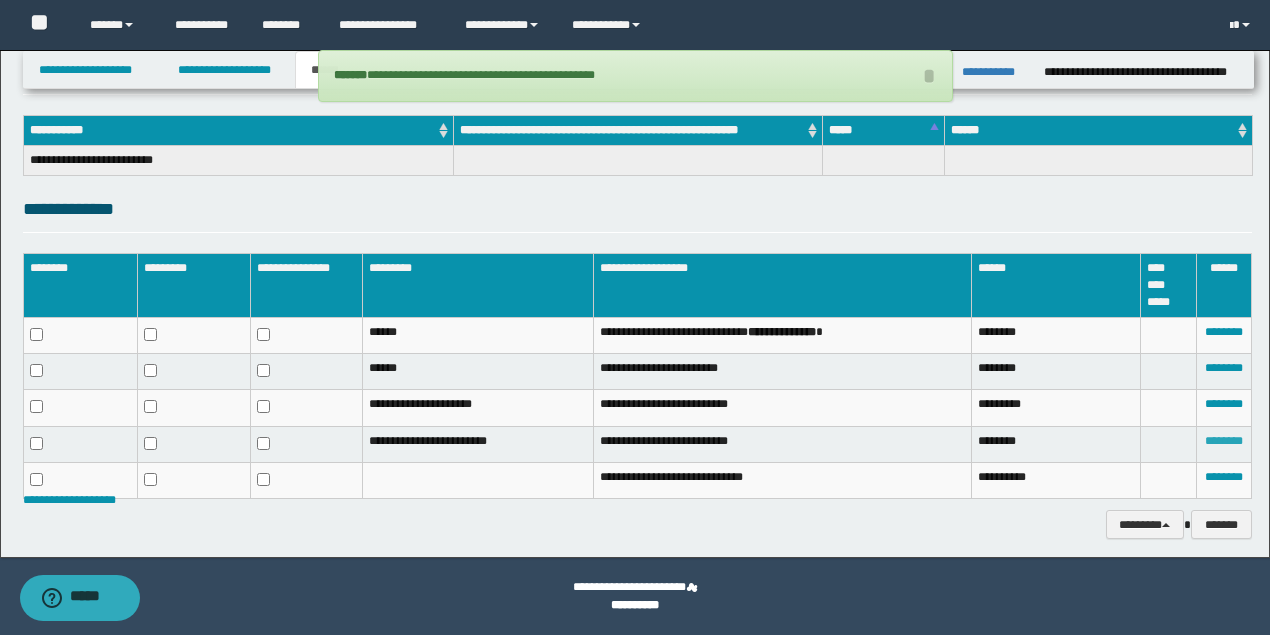click on "********" at bounding box center [1224, 441] 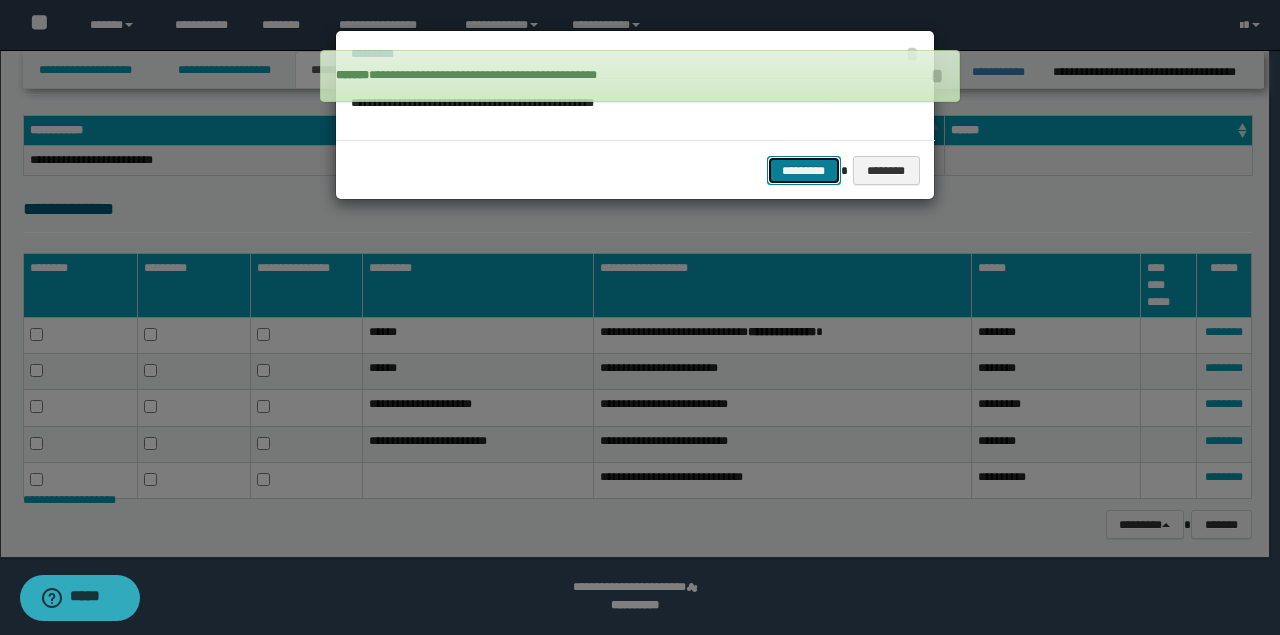 click on "*********" at bounding box center [804, 170] 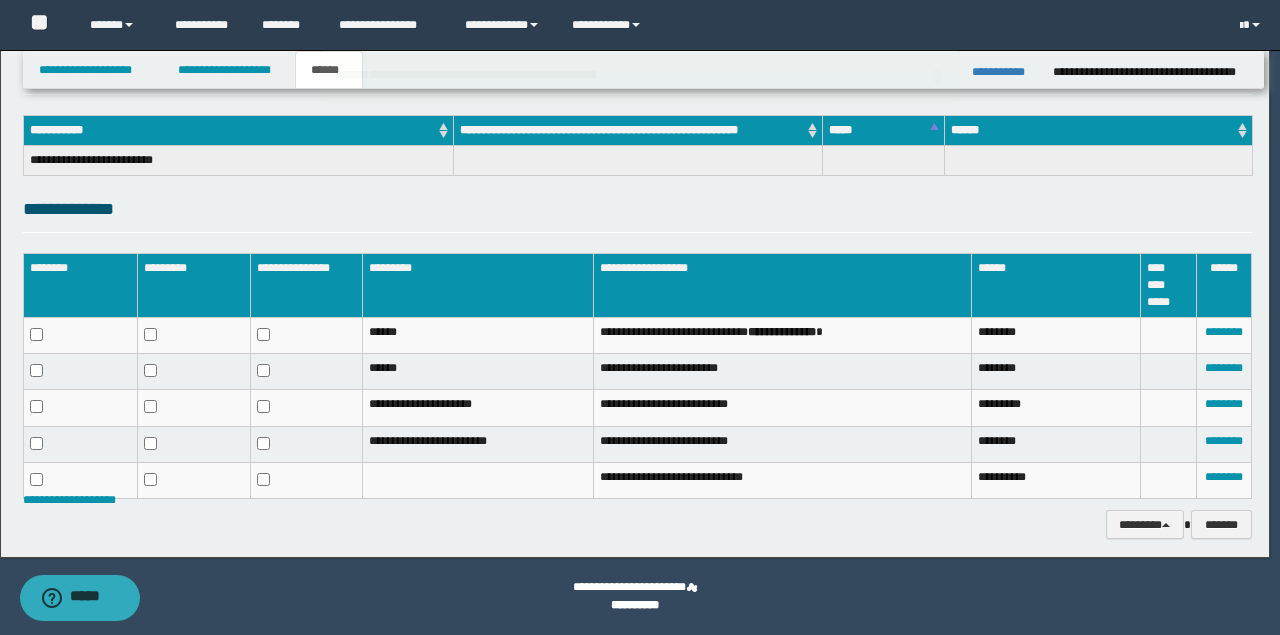 scroll, scrollTop: 260, scrollLeft: 0, axis: vertical 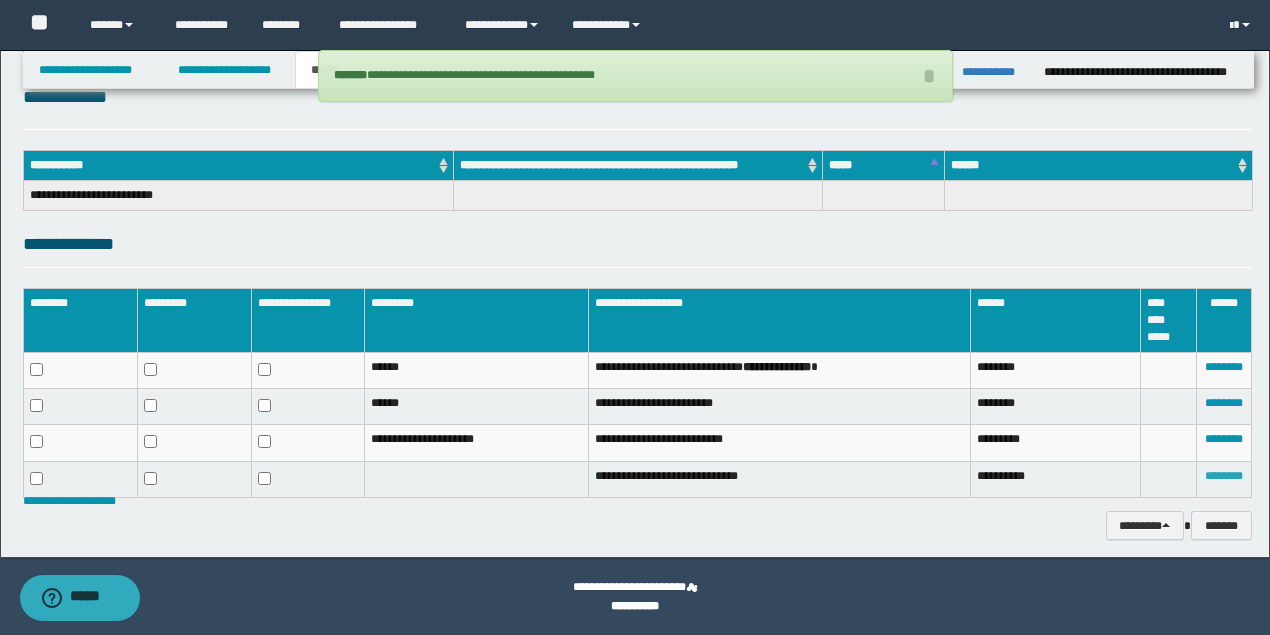 click on "********" at bounding box center [1224, 476] 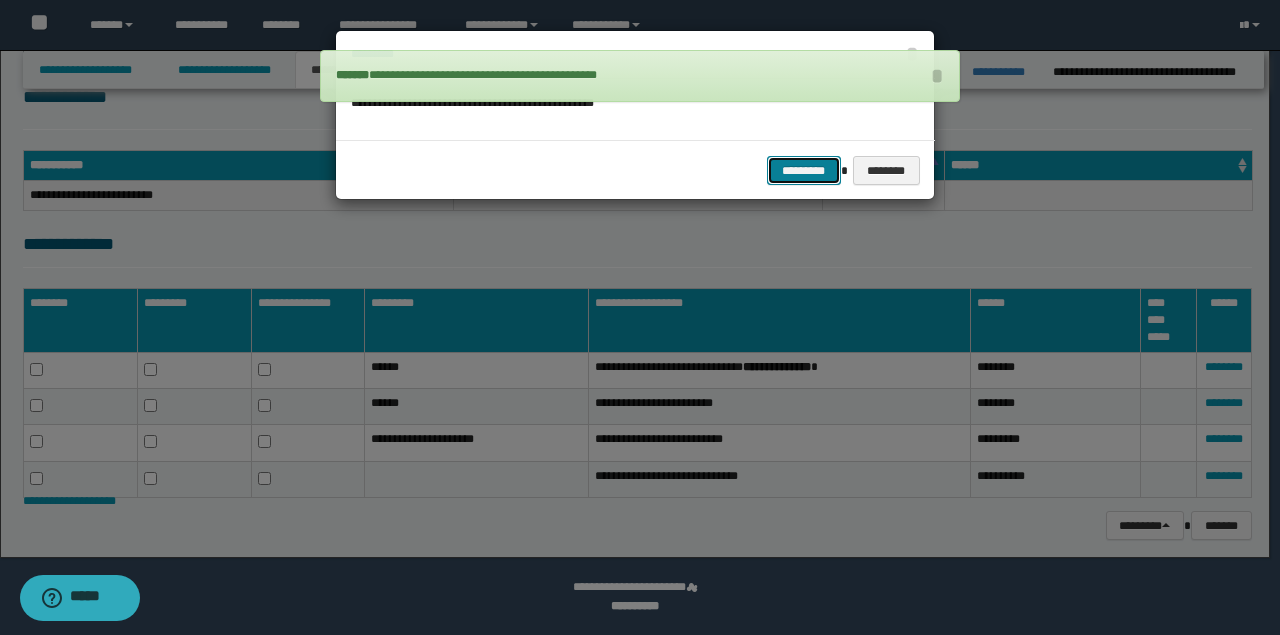 click on "*********" at bounding box center [804, 170] 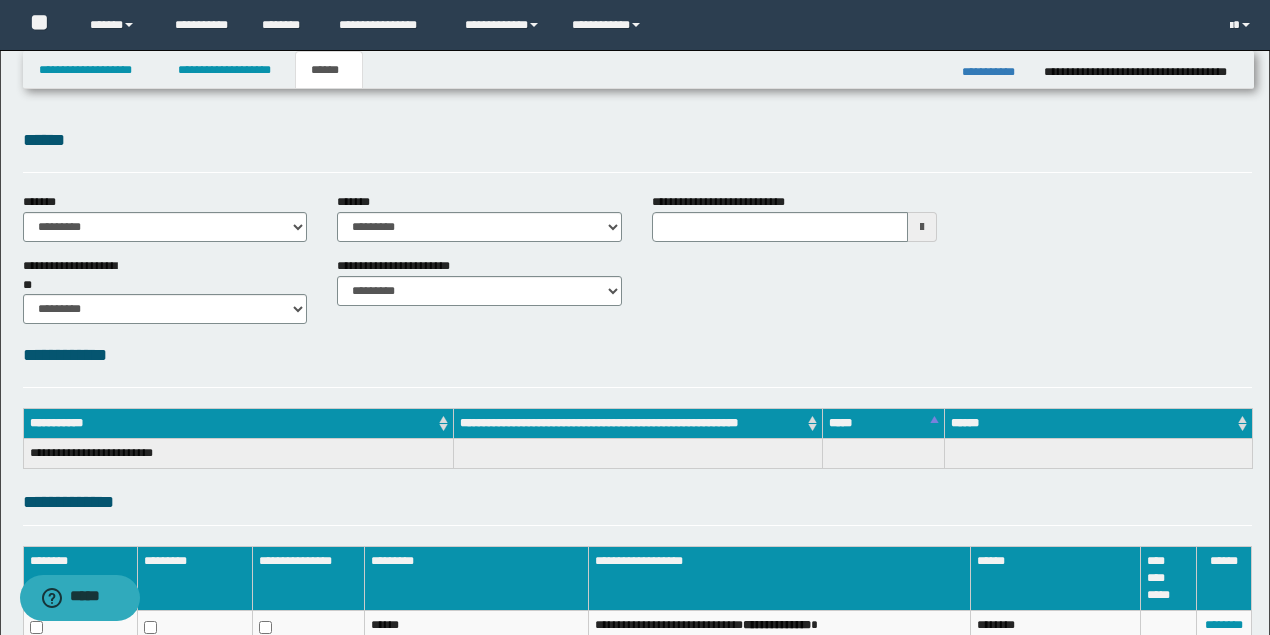 scroll, scrollTop: 0, scrollLeft: 0, axis: both 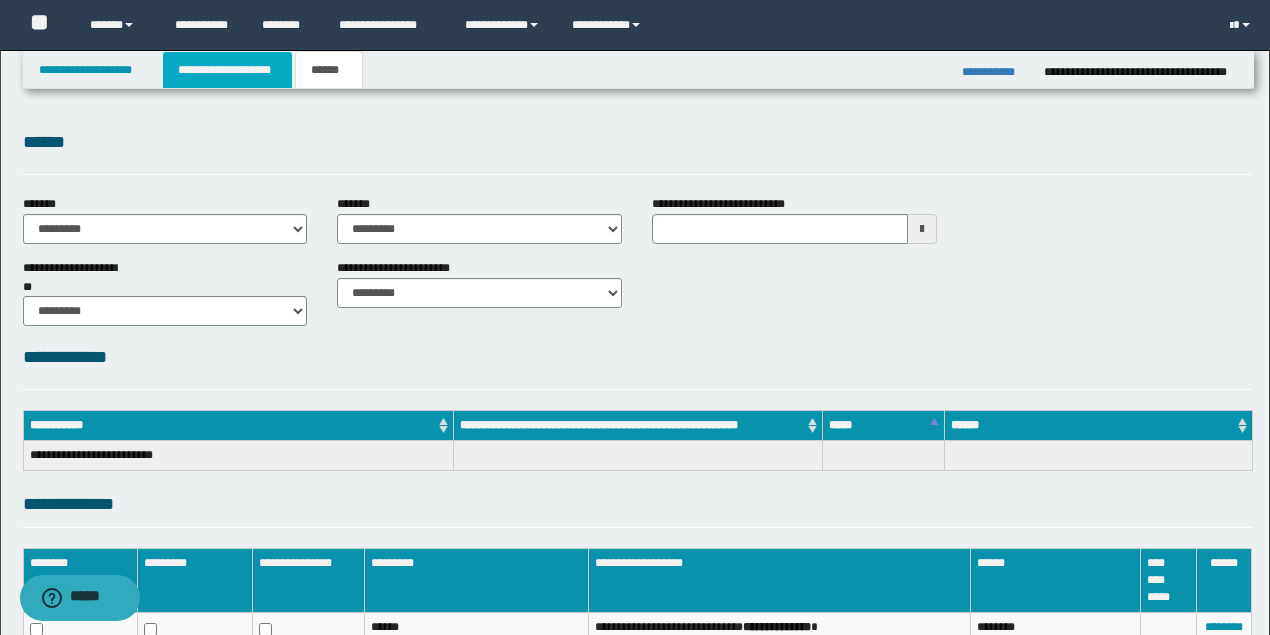 click on "**********" at bounding box center [227, 70] 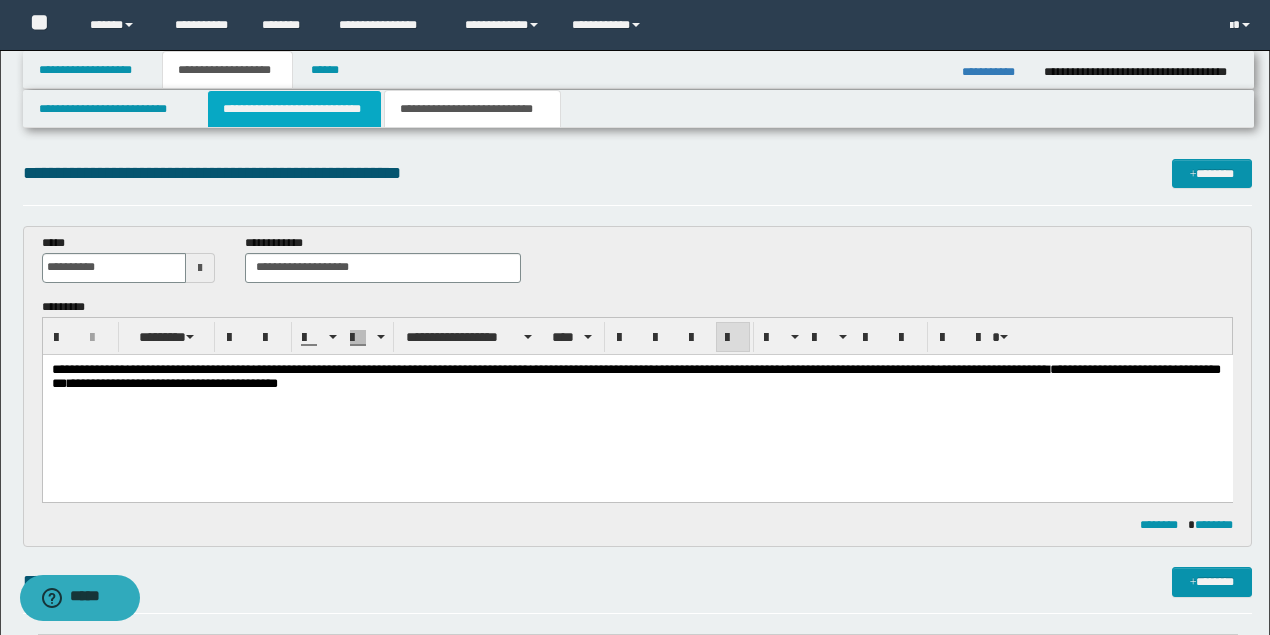 click on "**********" at bounding box center (294, 109) 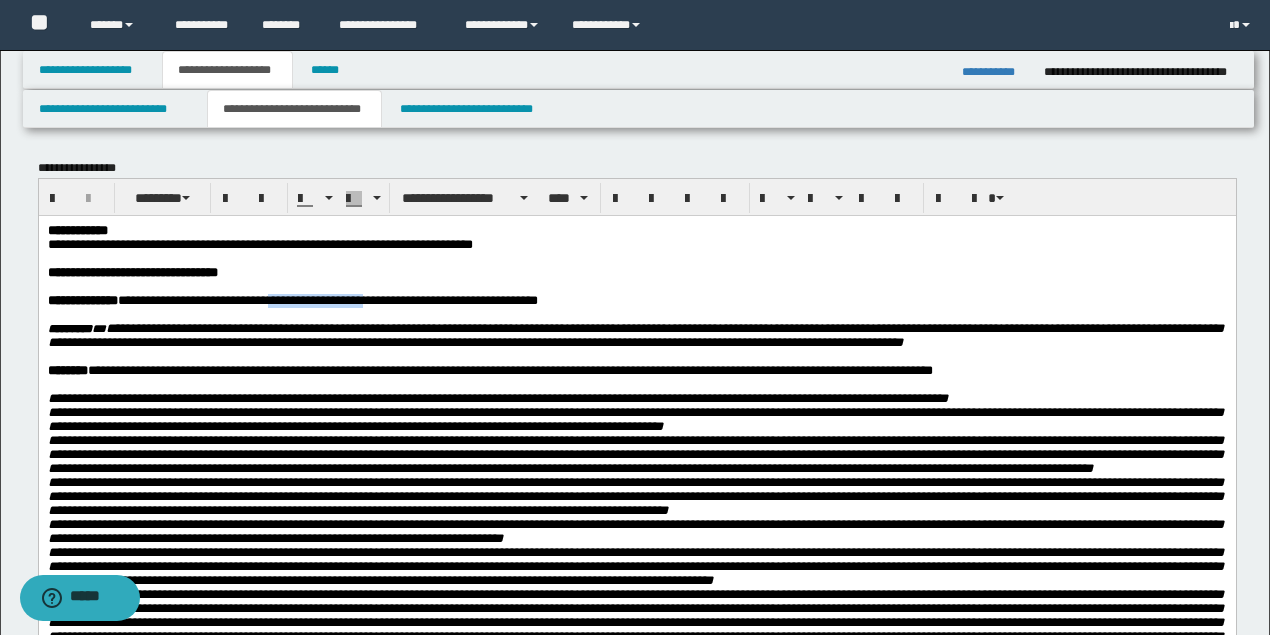 click at bounding box center (635, 286) 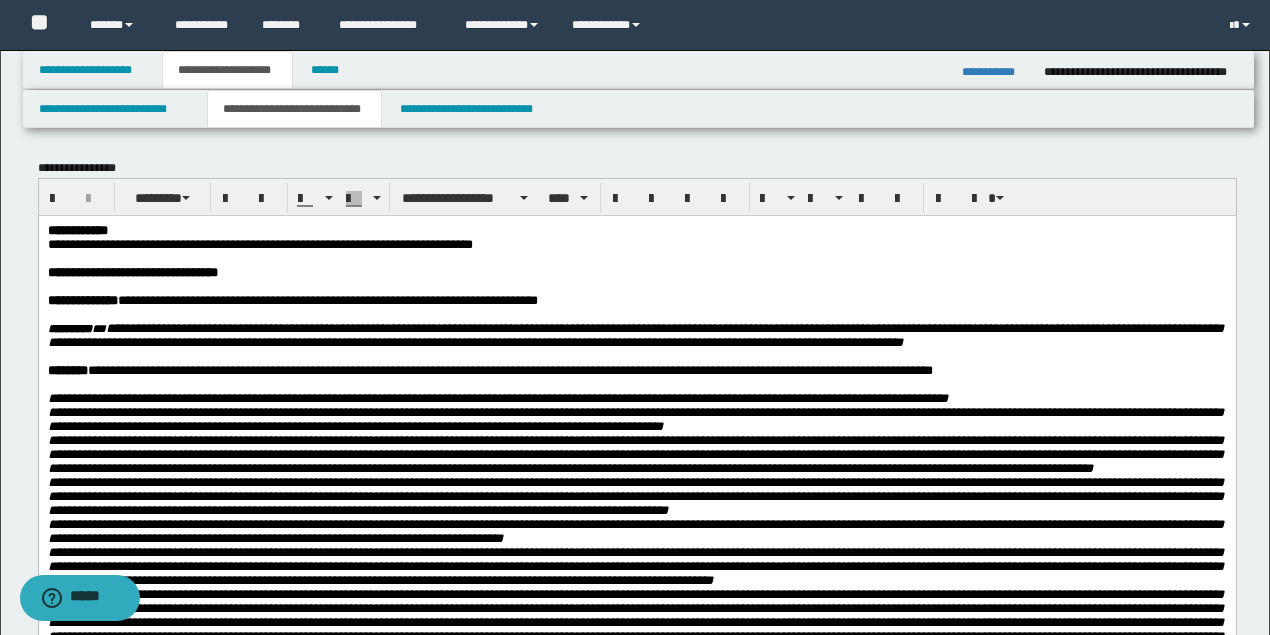click on "**********" at bounding box center (327, 299) 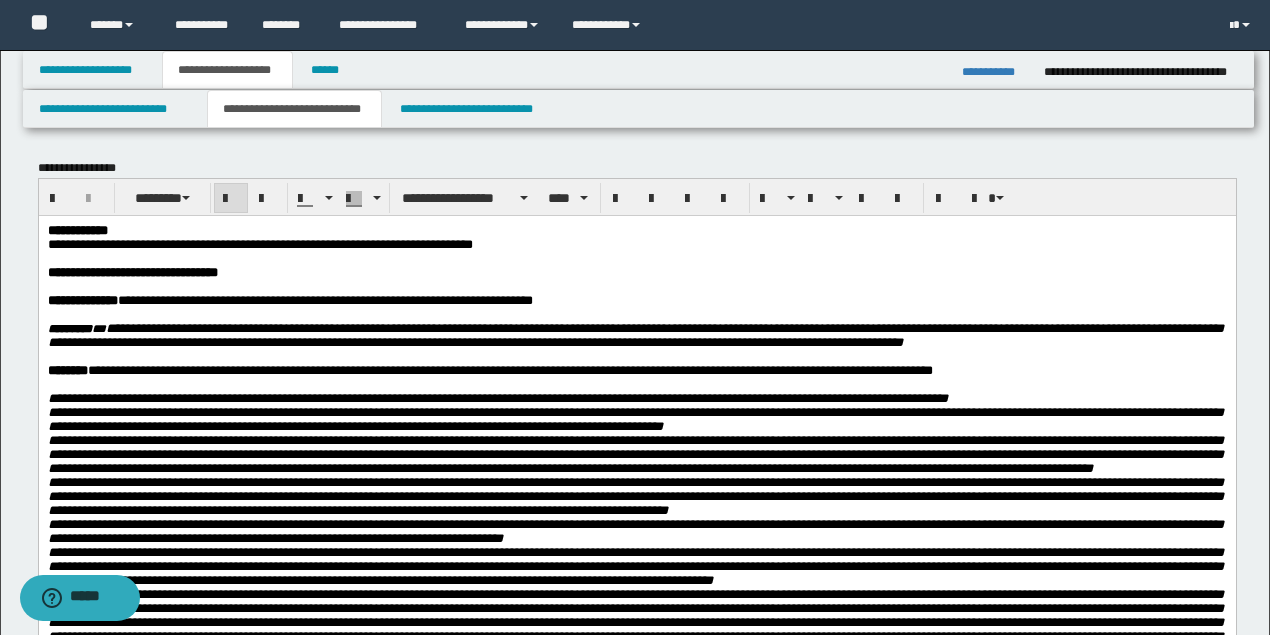 click at bounding box center [635, 286] 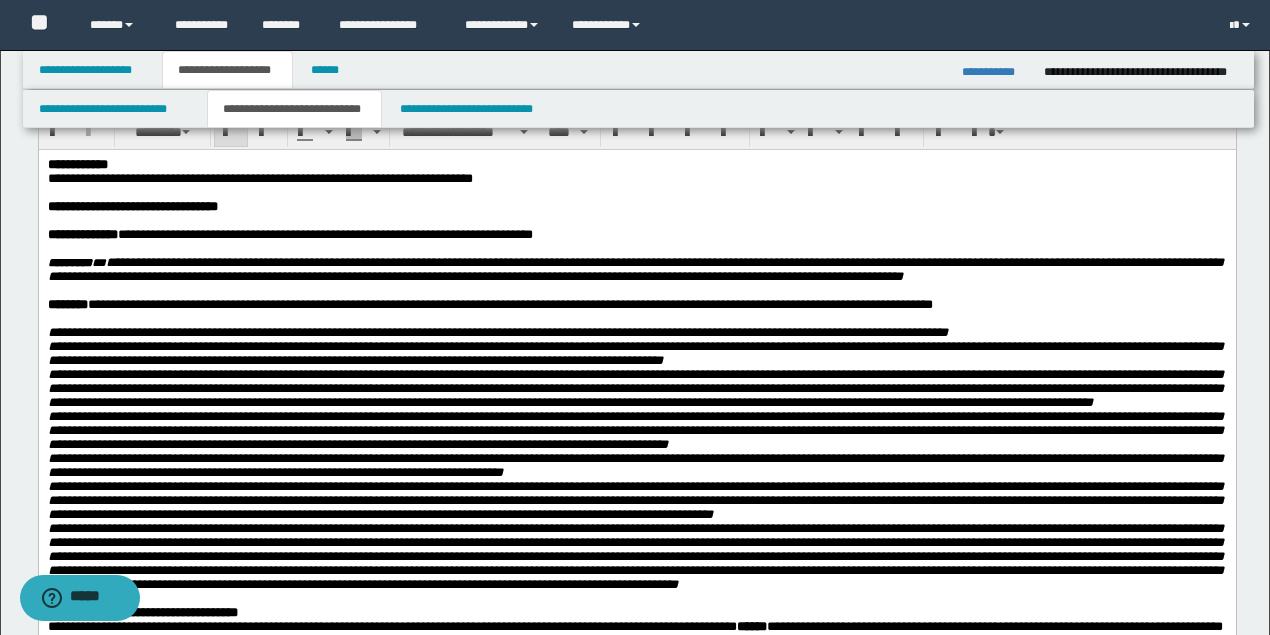 scroll, scrollTop: 0, scrollLeft: 0, axis: both 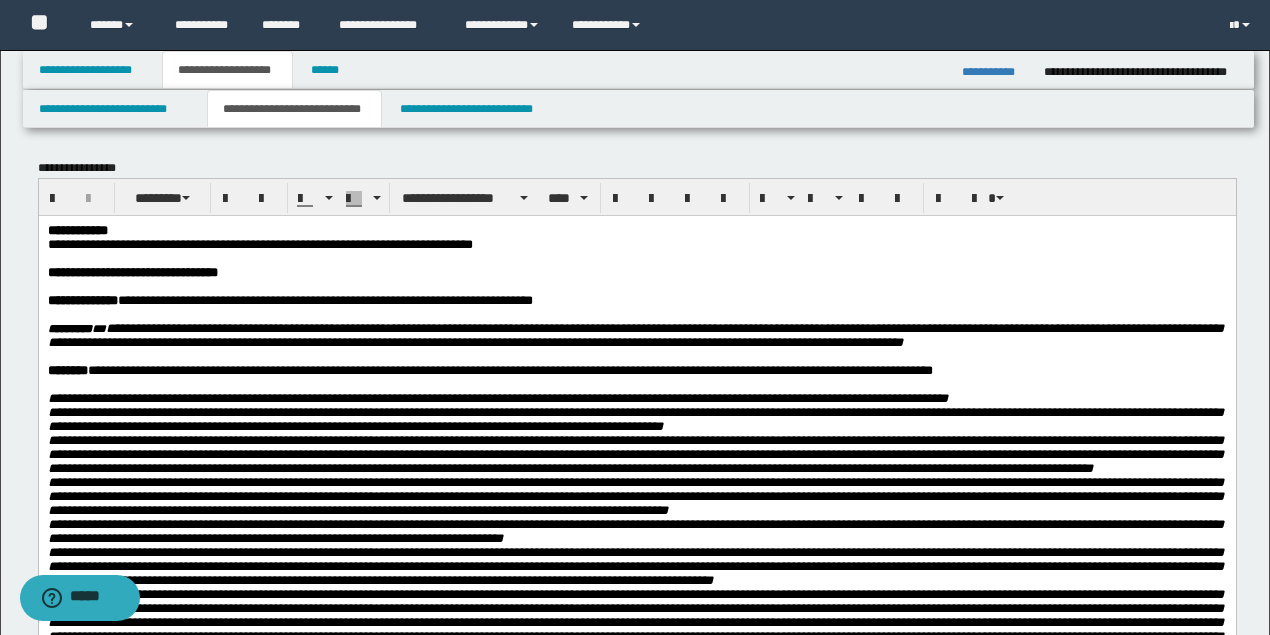 click at bounding box center [635, 314] 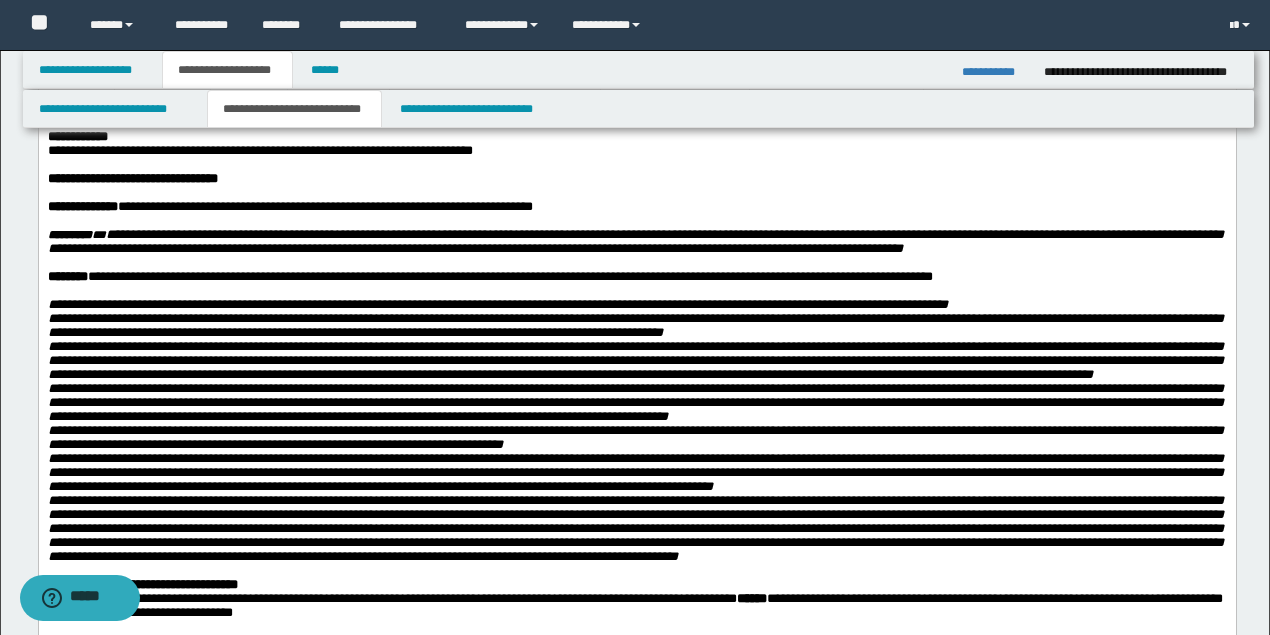 scroll, scrollTop: 133, scrollLeft: 0, axis: vertical 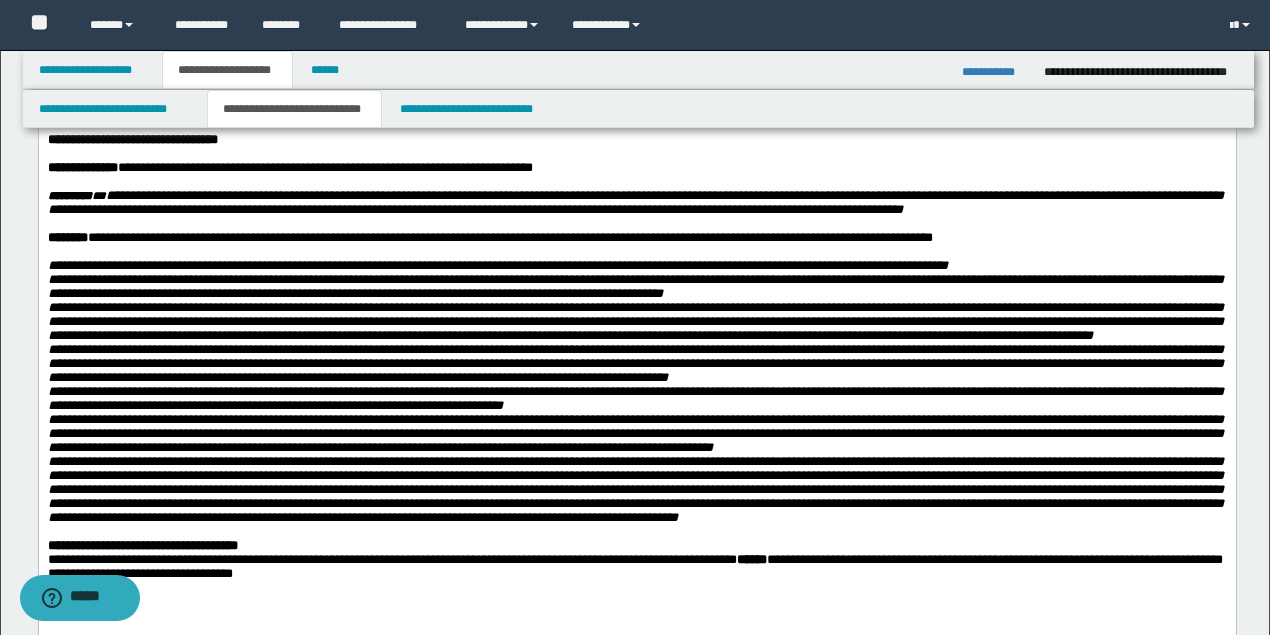 click on "**********" at bounding box center [509, 236] 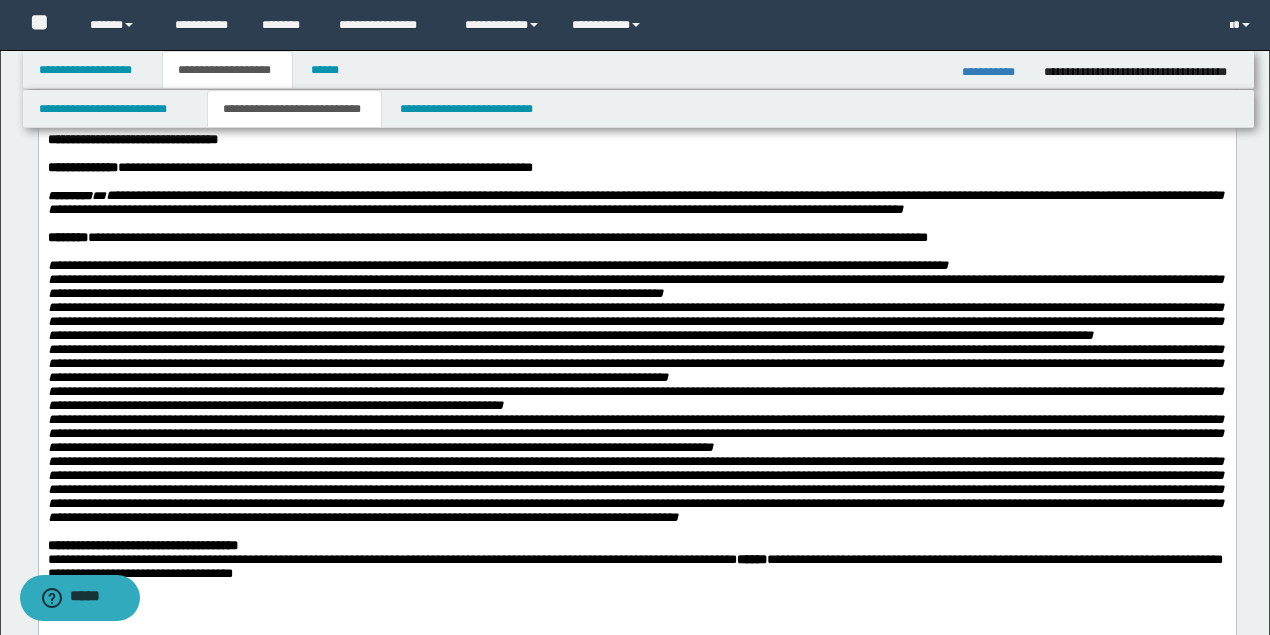 click on "**********" at bounding box center (635, 341) 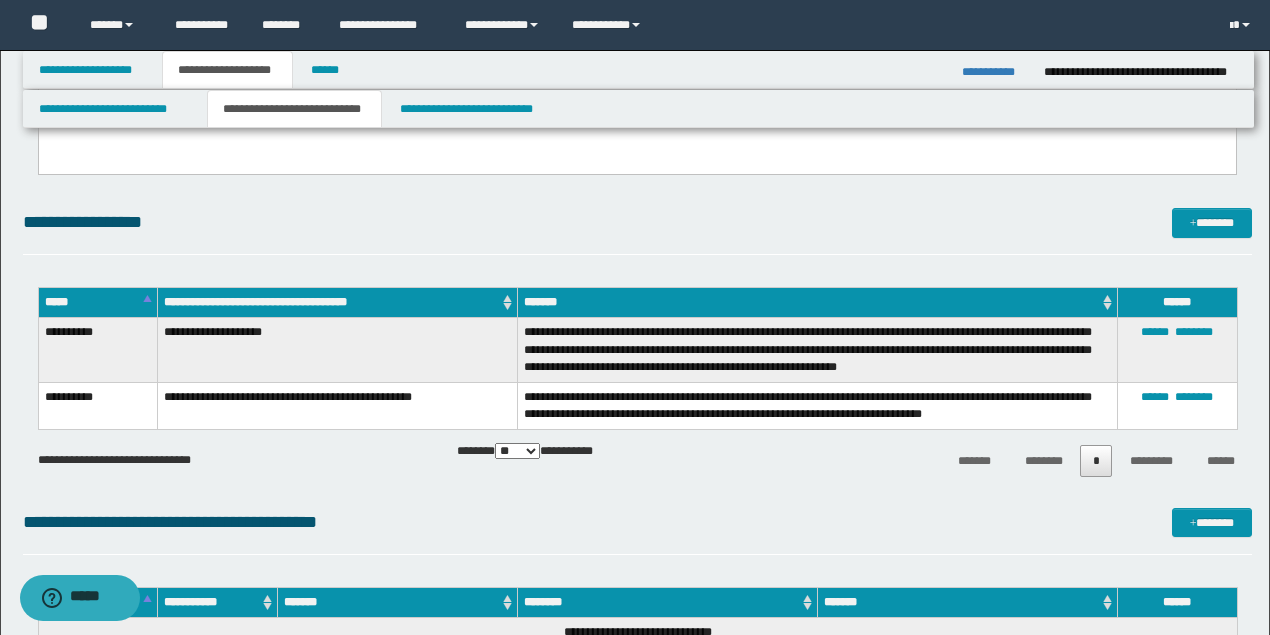 scroll, scrollTop: 1200, scrollLeft: 0, axis: vertical 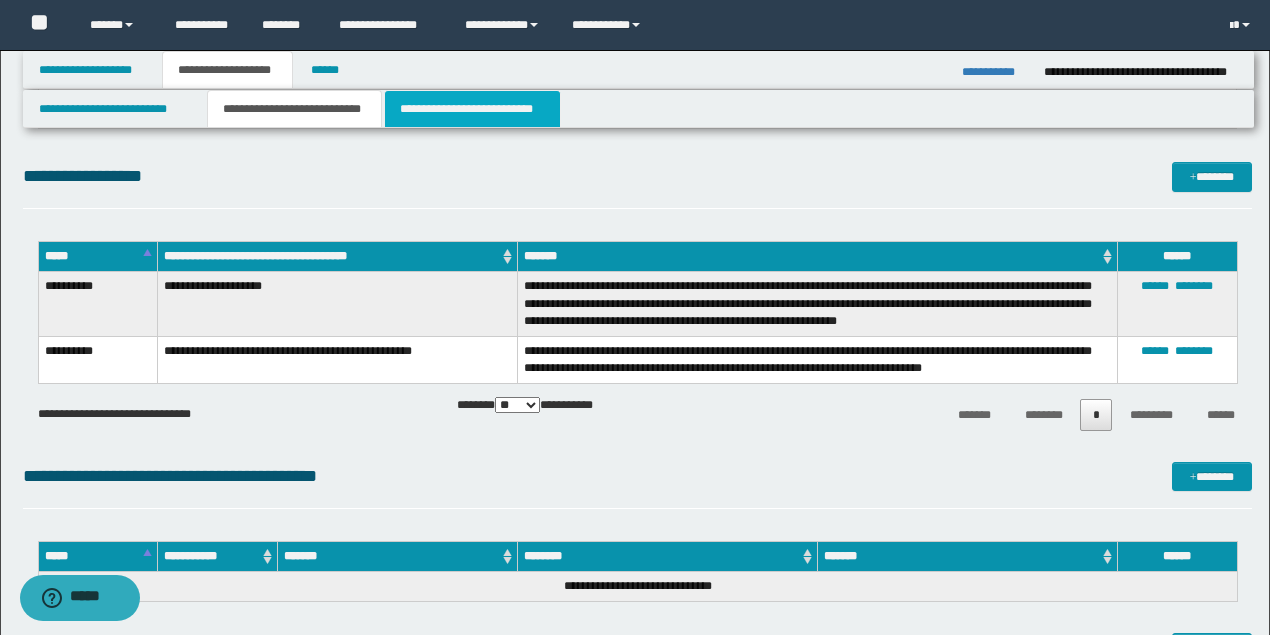 click on "**********" at bounding box center [472, 109] 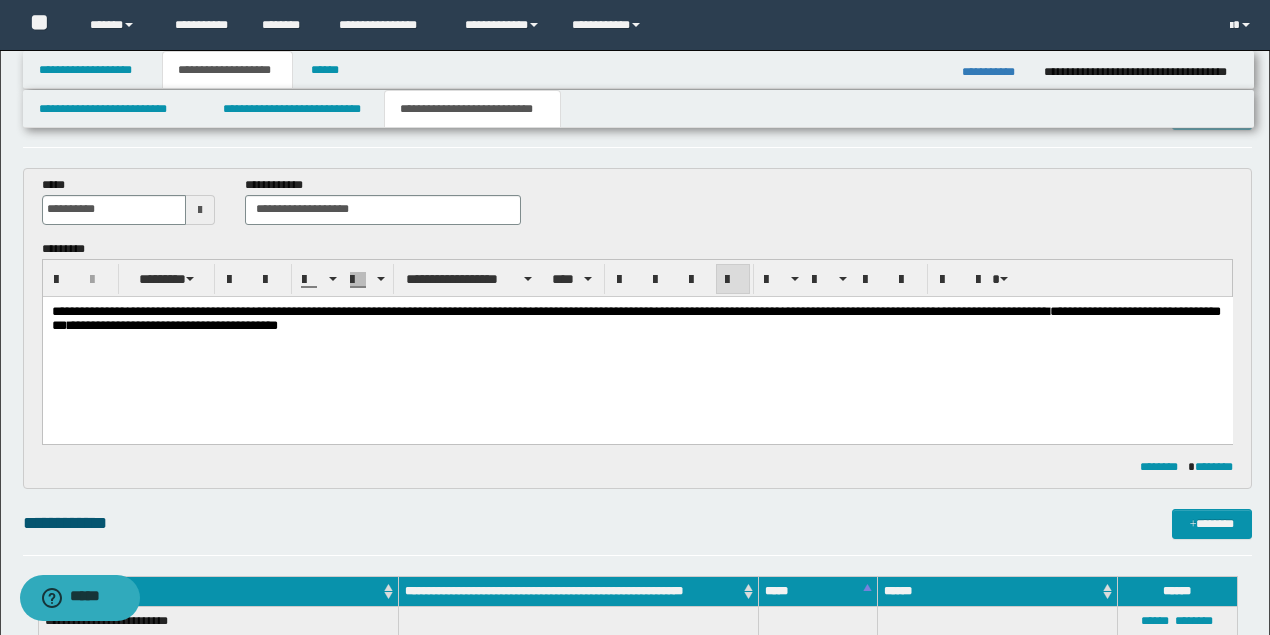 scroll, scrollTop: 0, scrollLeft: 0, axis: both 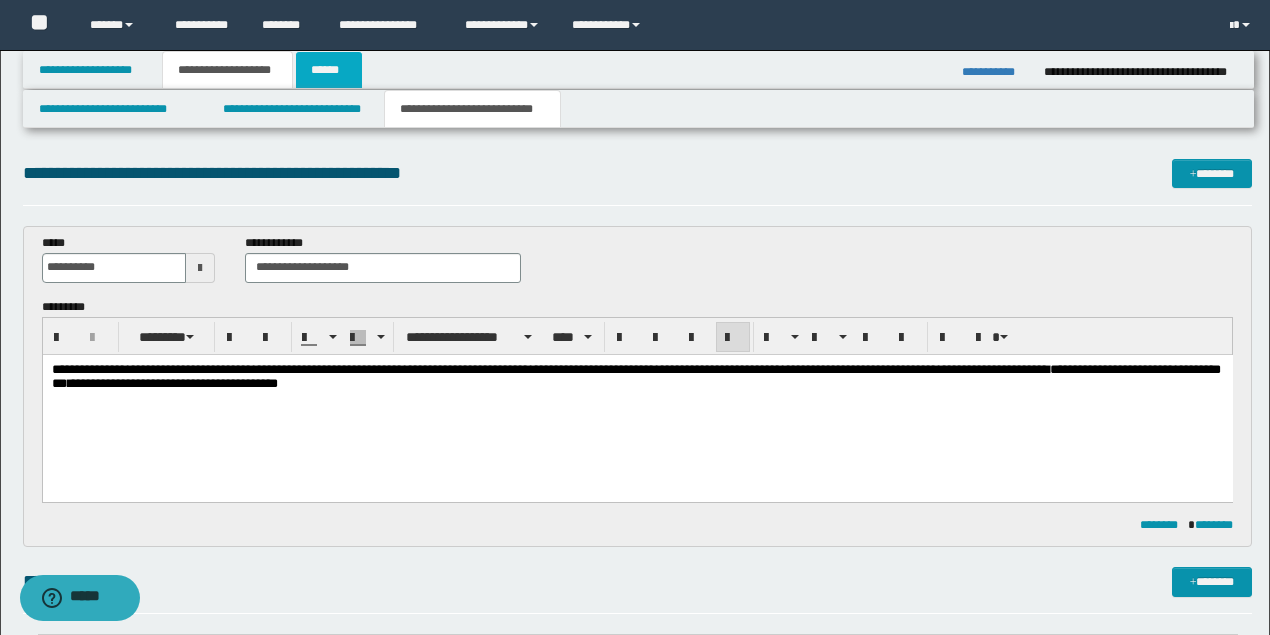 click on "******" at bounding box center (329, 70) 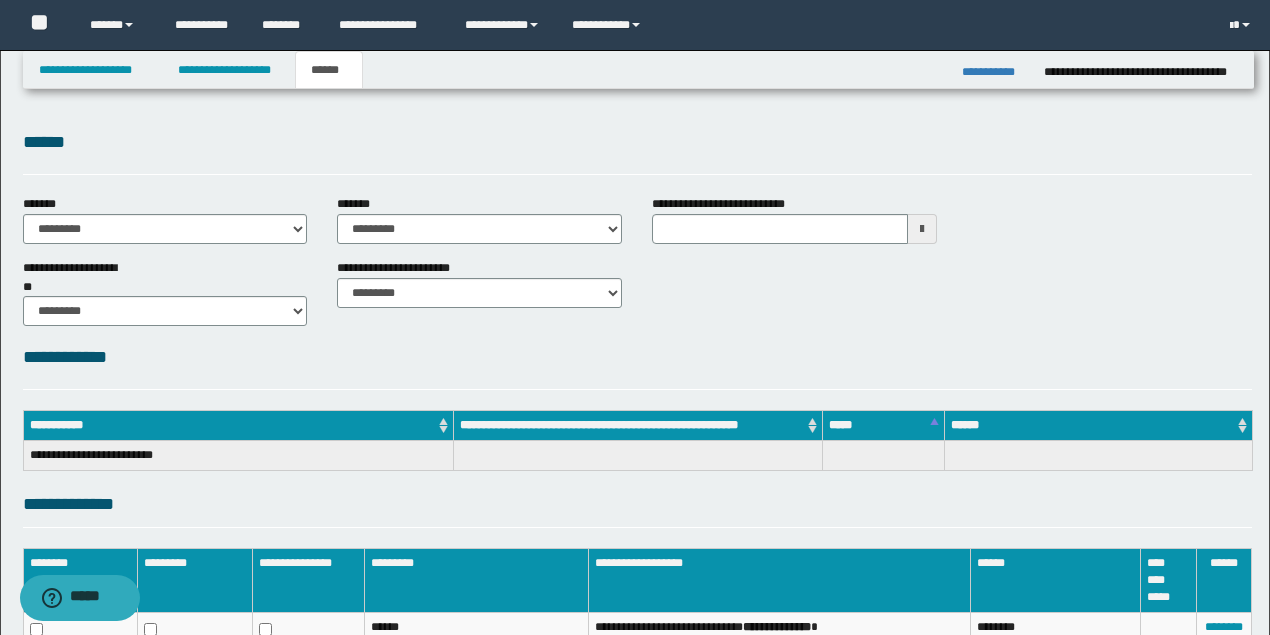 click on "**********" at bounding box center [637, 357] 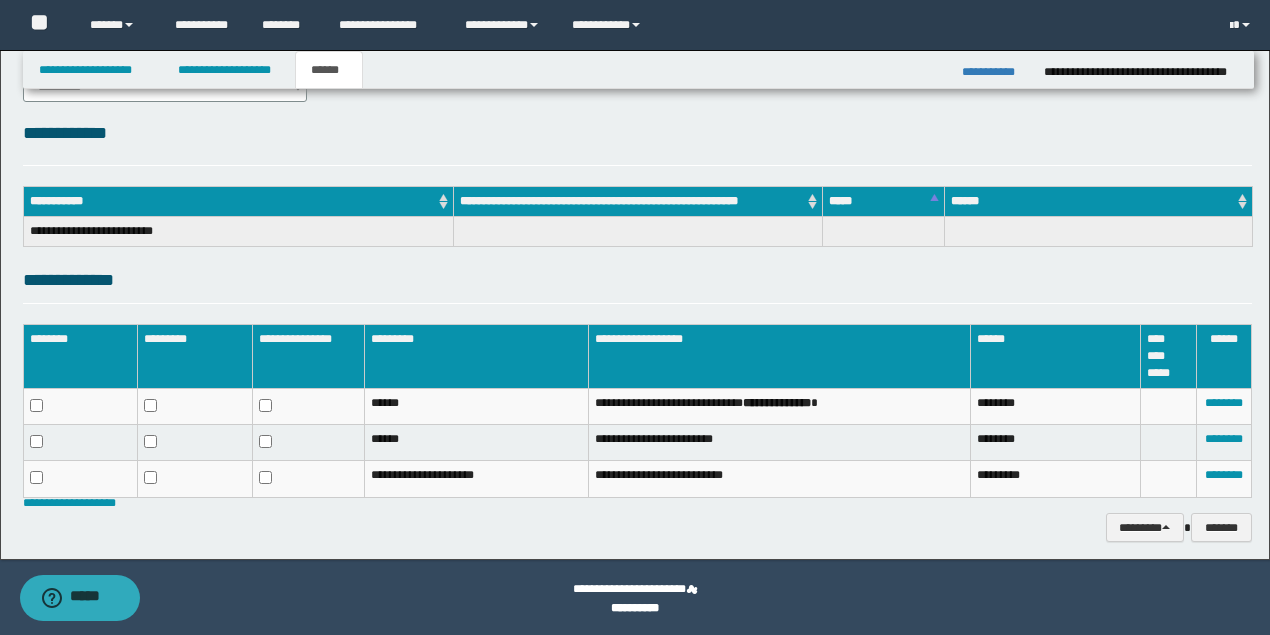 scroll, scrollTop: 226, scrollLeft: 0, axis: vertical 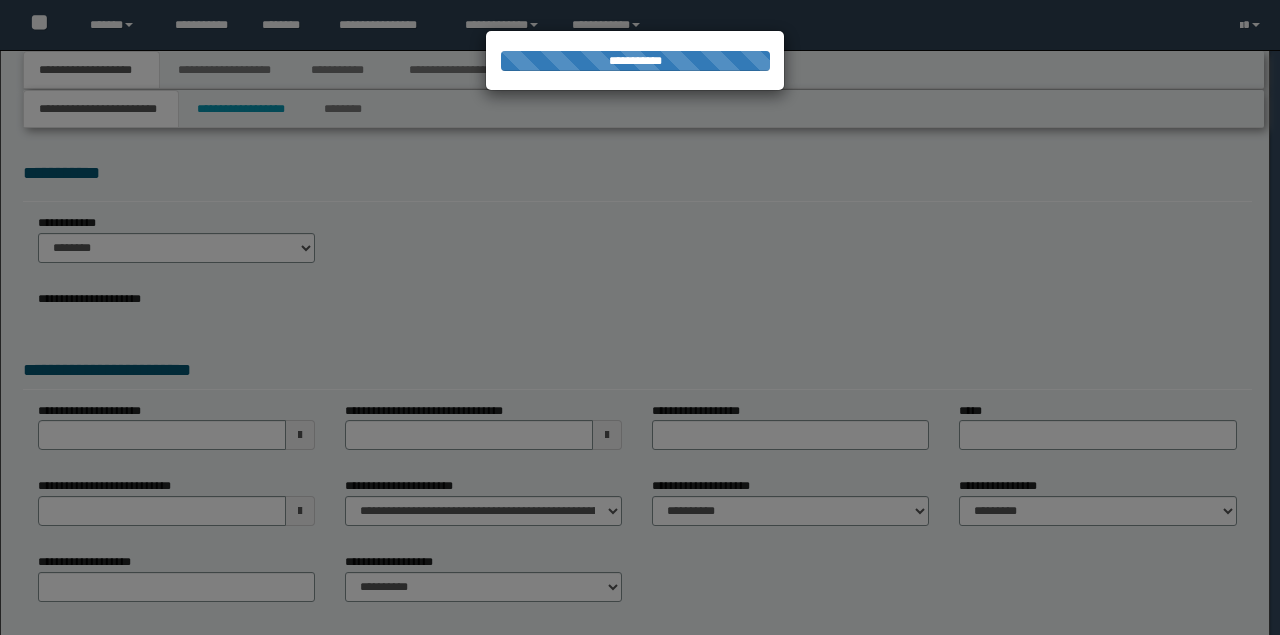 type on "**********" 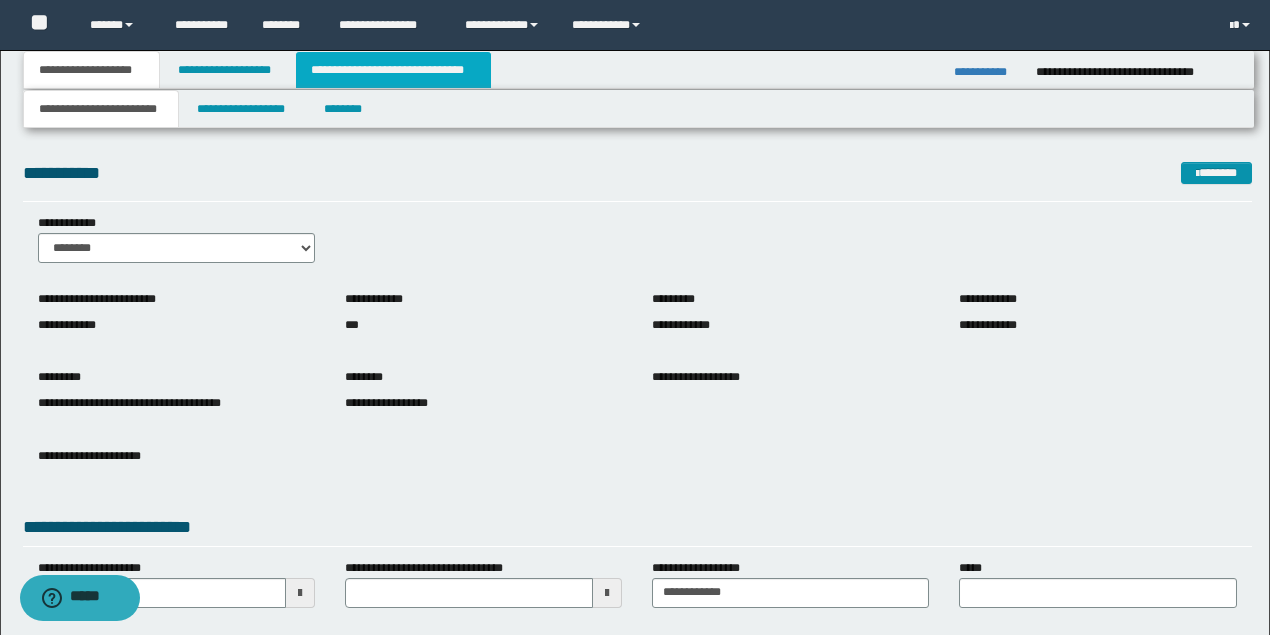 click on "**********" at bounding box center [393, 70] 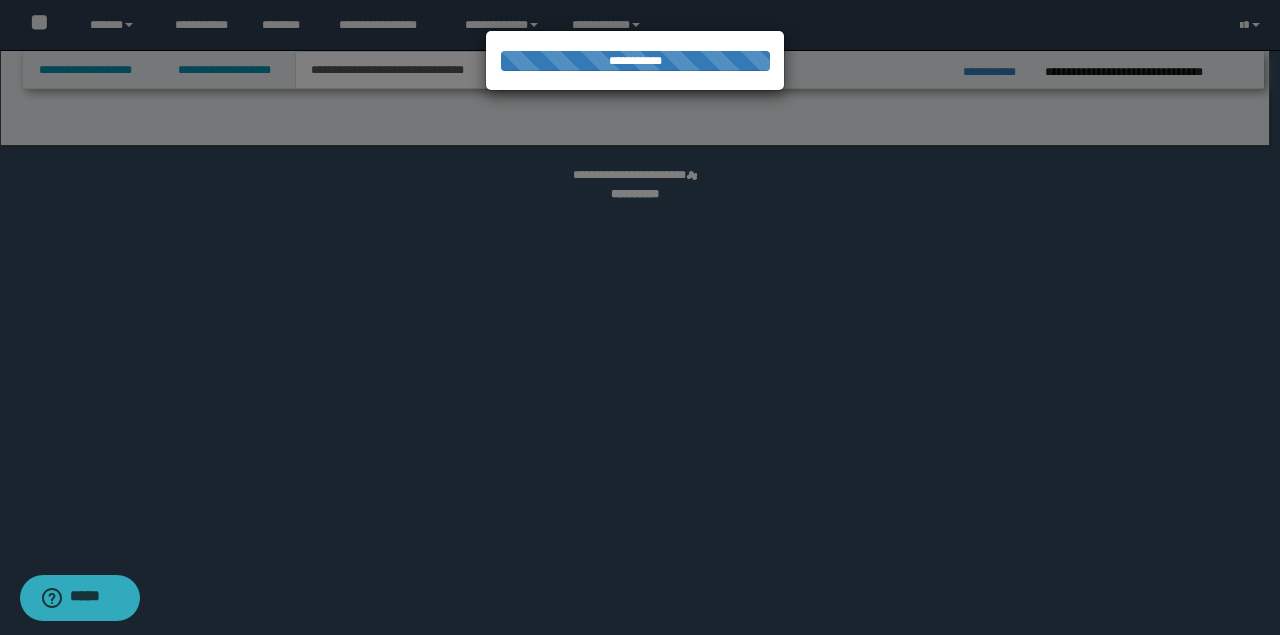 select on "*" 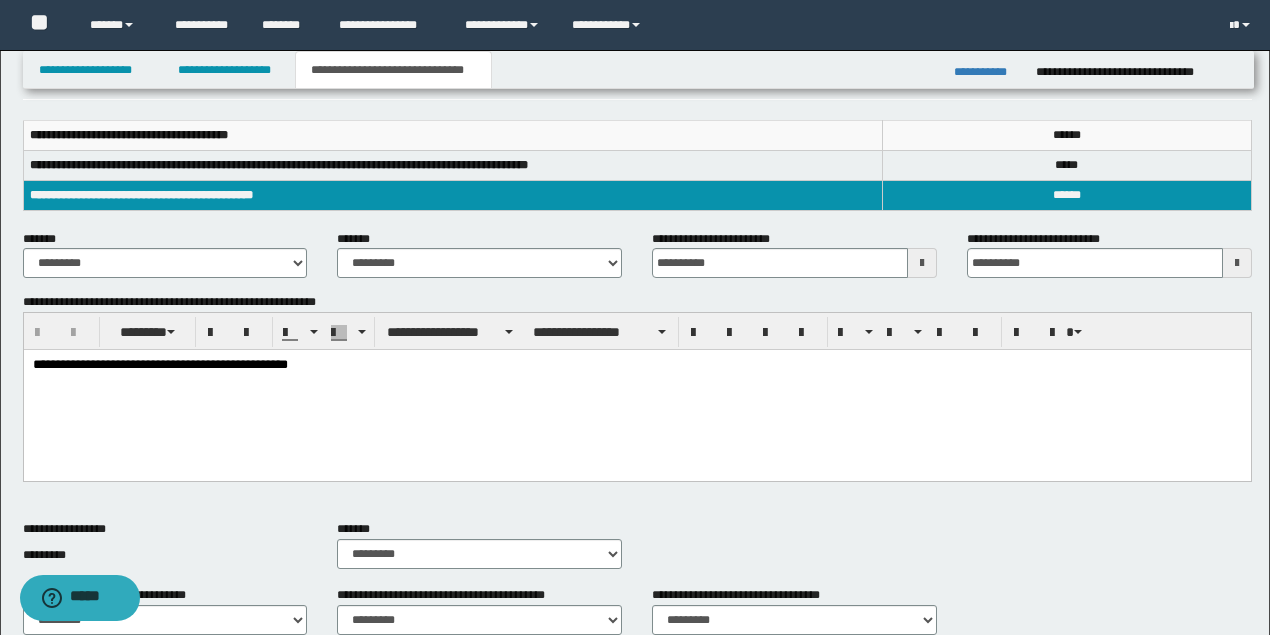 scroll, scrollTop: 466, scrollLeft: 0, axis: vertical 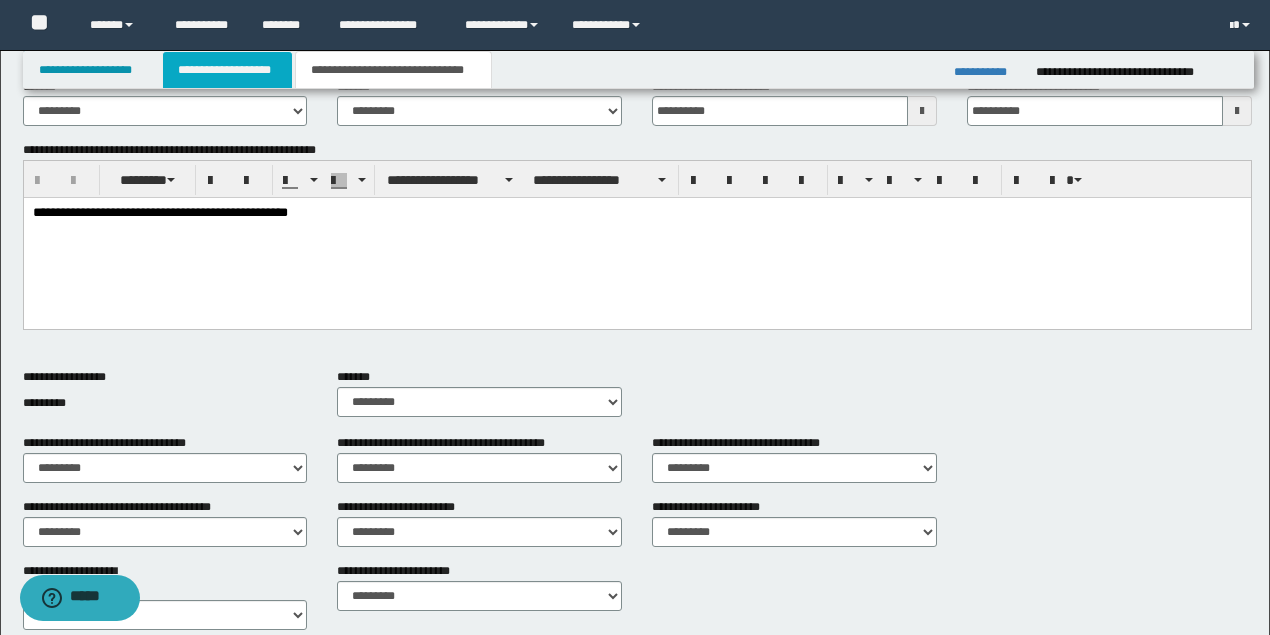 click on "**********" at bounding box center [227, 70] 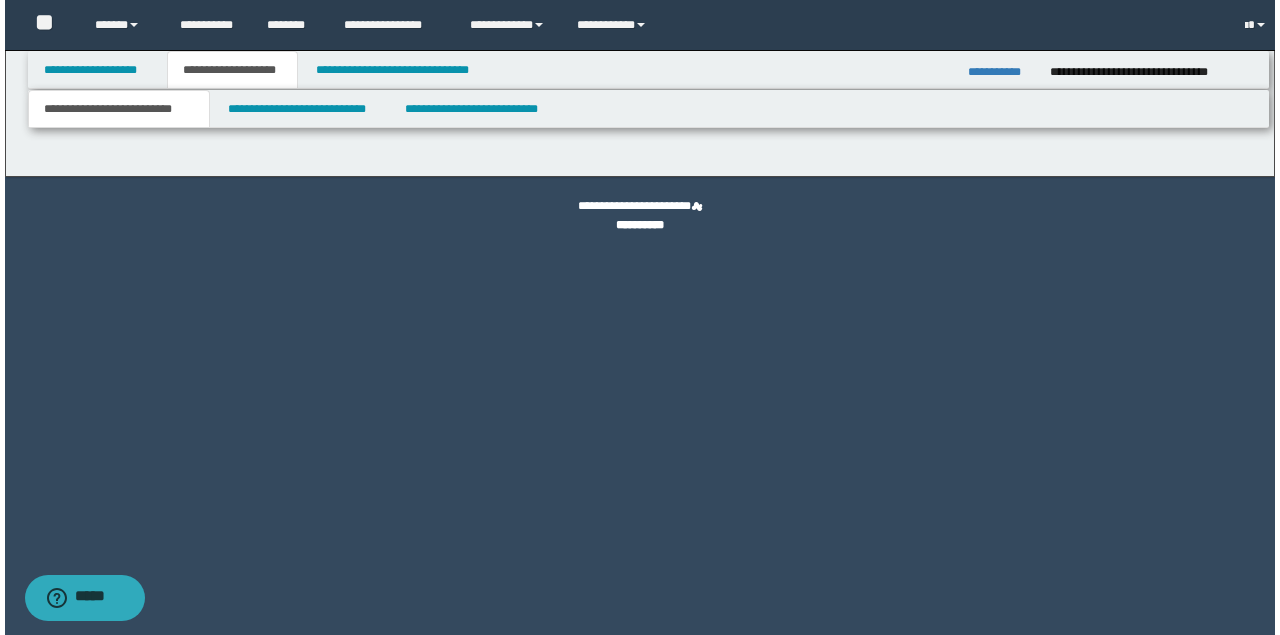 scroll, scrollTop: 0, scrollLeft: 0, axis: both 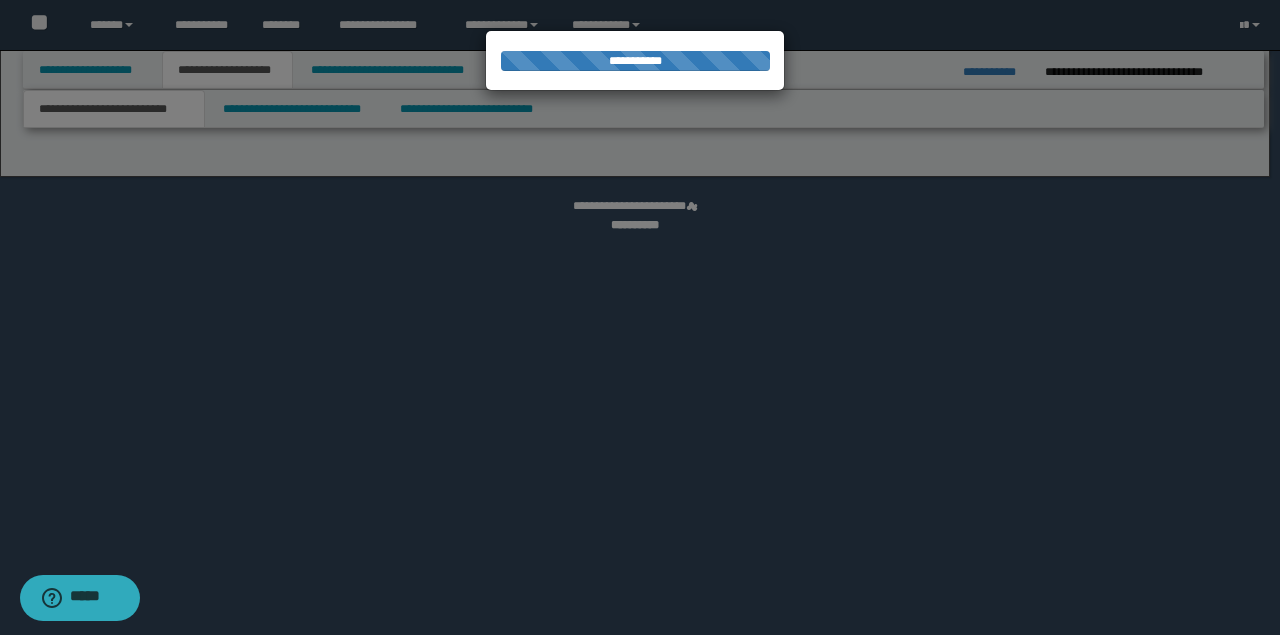 click at bounding box center [640, 317] 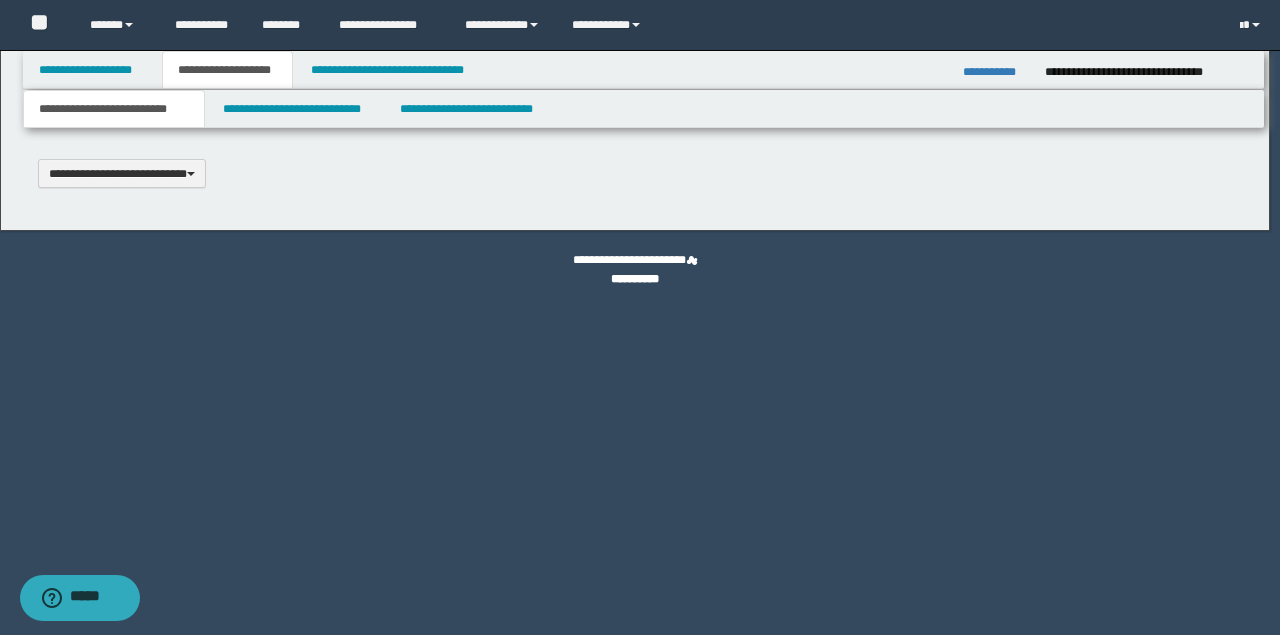 type 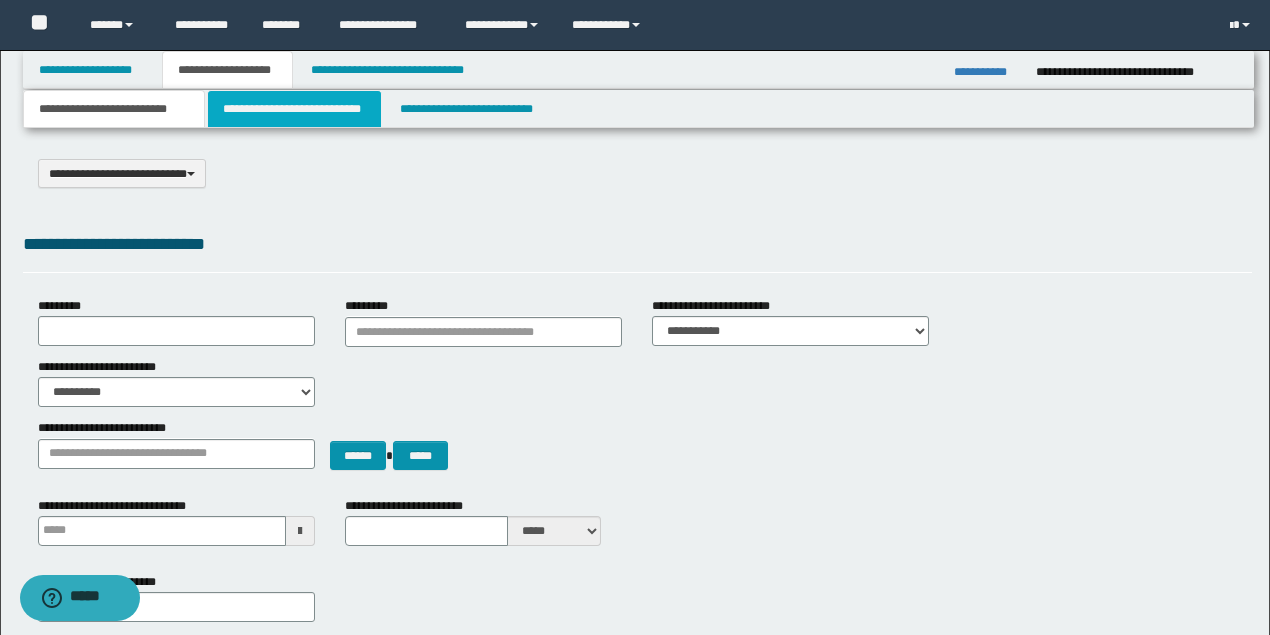 click on "**********" at bounding box center [294, 109] 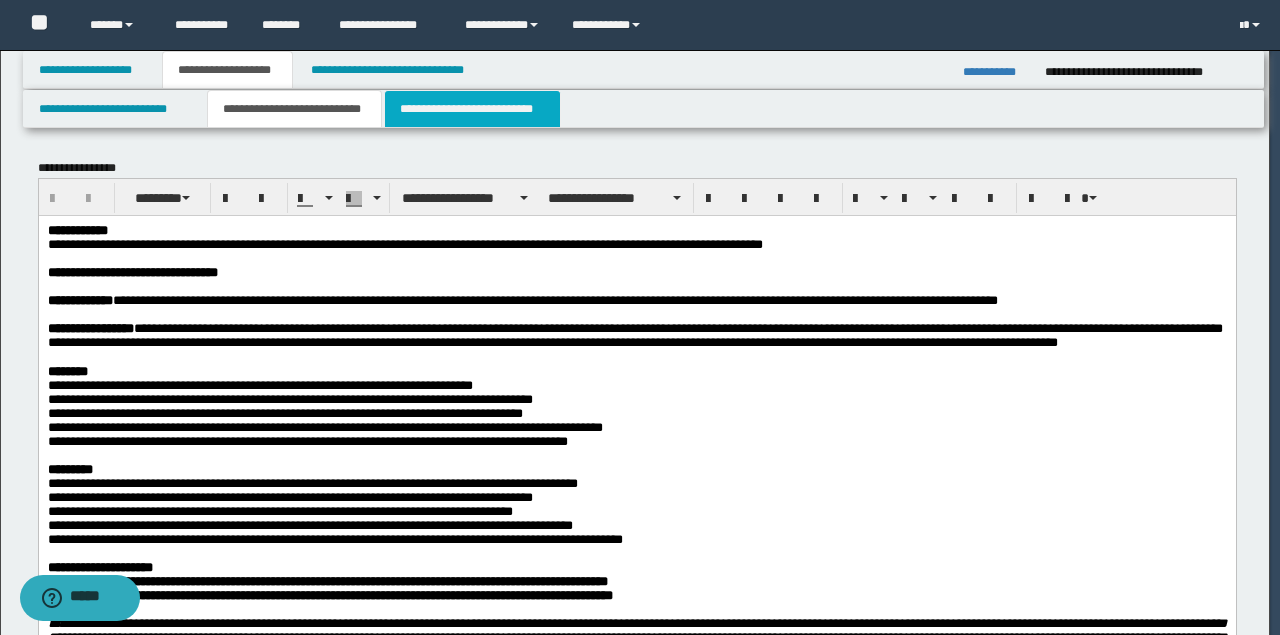 scroll, scrollTop: 0, scrollLeft: 0, axis: both 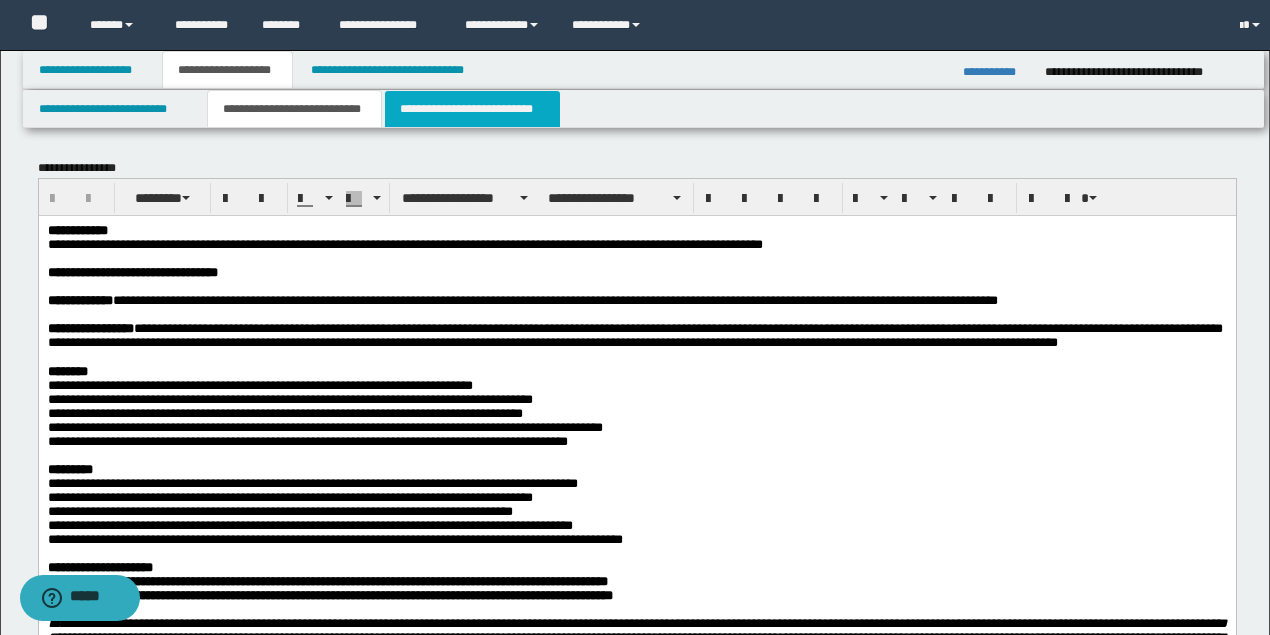 click on "**********" at bounding box center (472, 109) 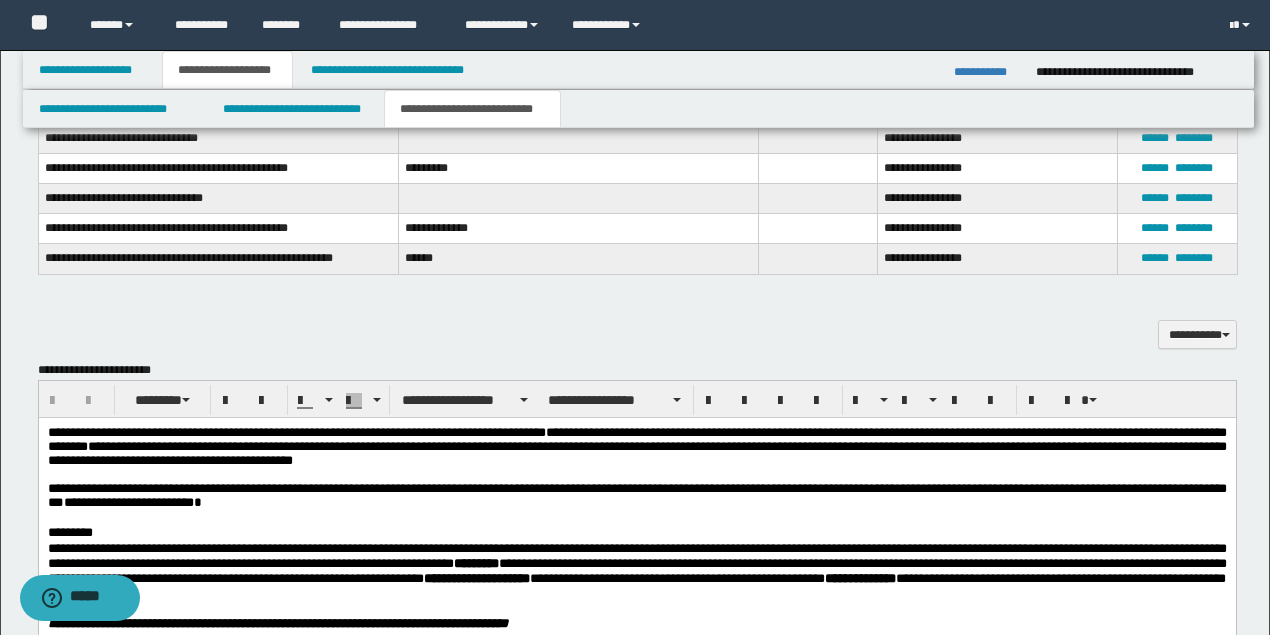 scroll, scrollTop: 1533, scrollLeft: 0, axis: vertical 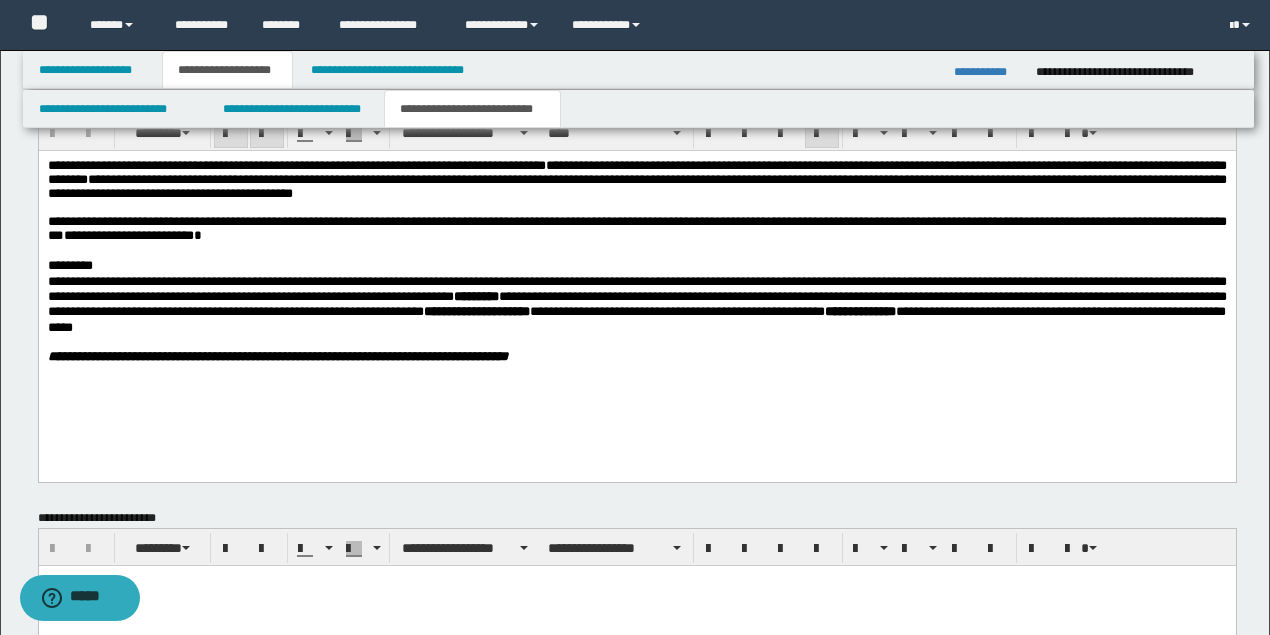 click on "**********" at bounding box center [636, 286] 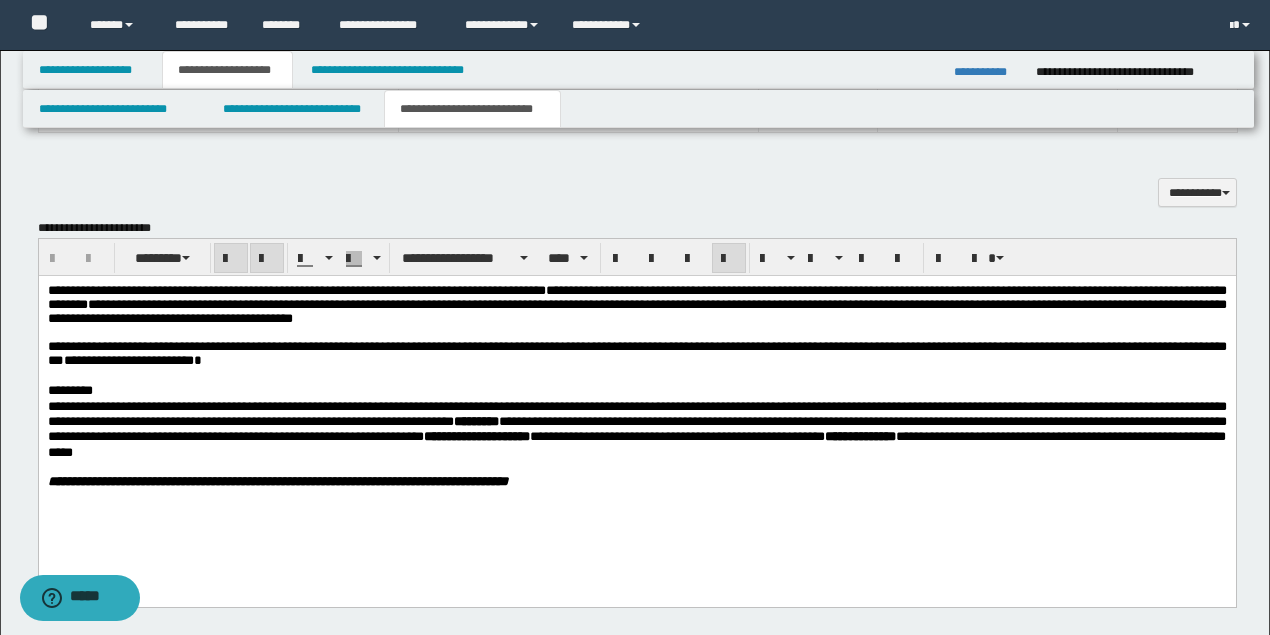 scroll, scrollTop: 1333, scrollLeft: 0, axis: vertical 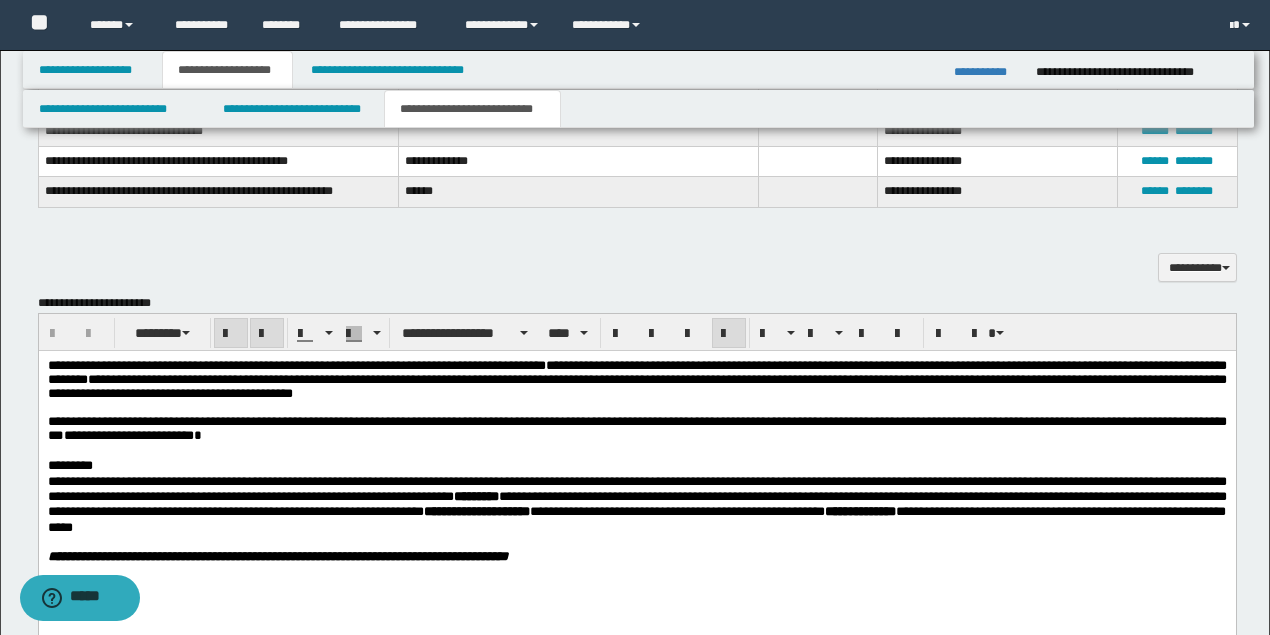 click on "**********" at bounding box center [636, 556] 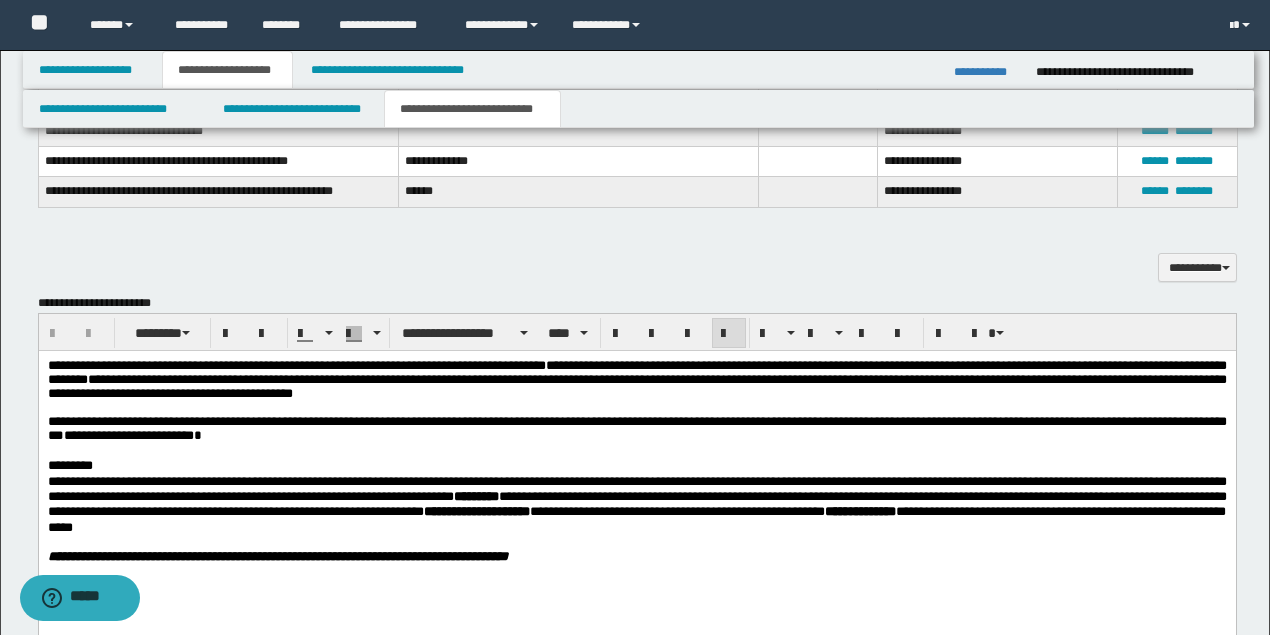 click on "**********" at bounding box center [476, 511] 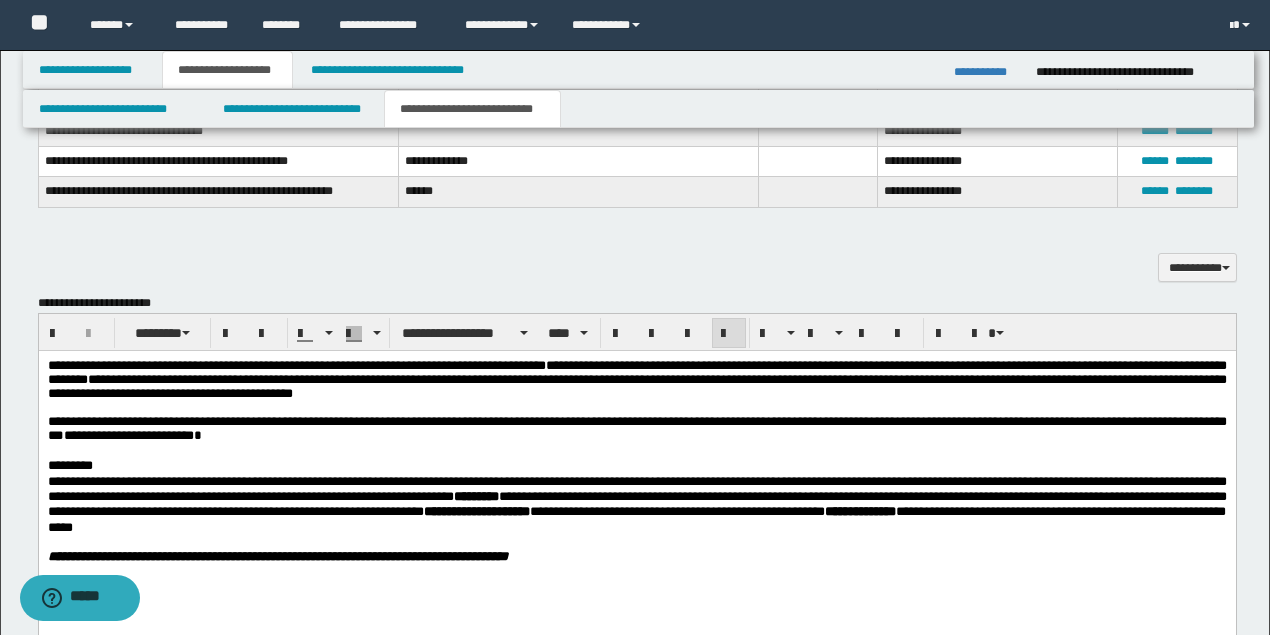 click on "**********" at bounding box center [636, 380] 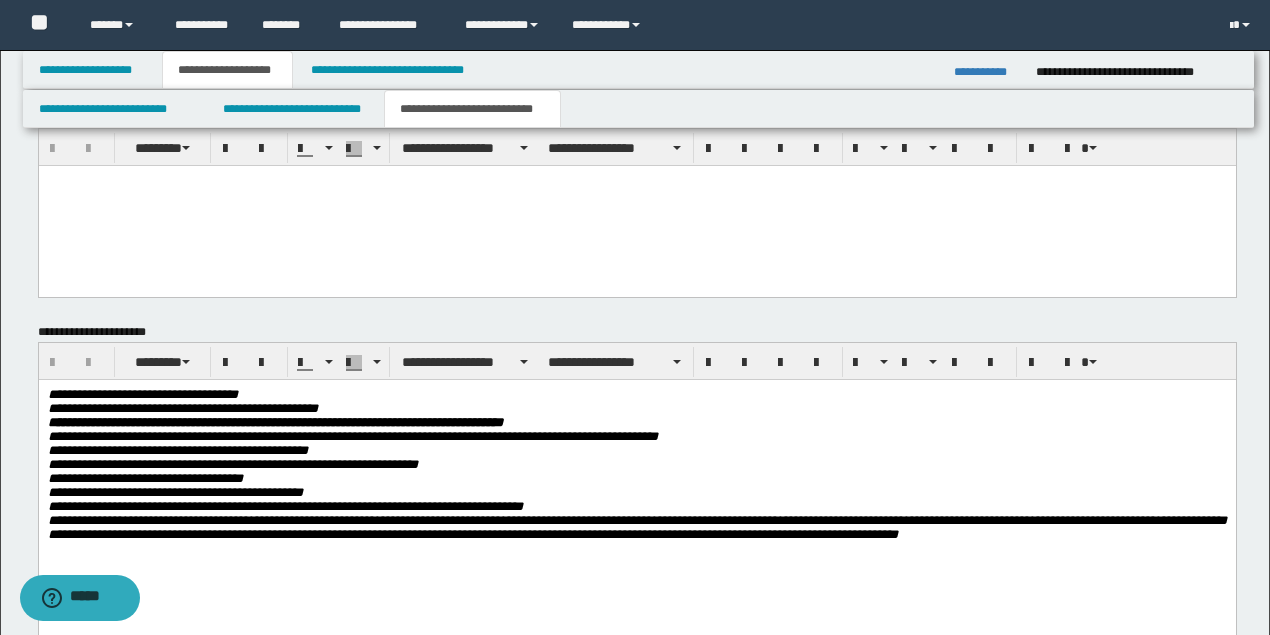 scroll, scrollTop: 2082, scrollLeft: 0, axis: vertical 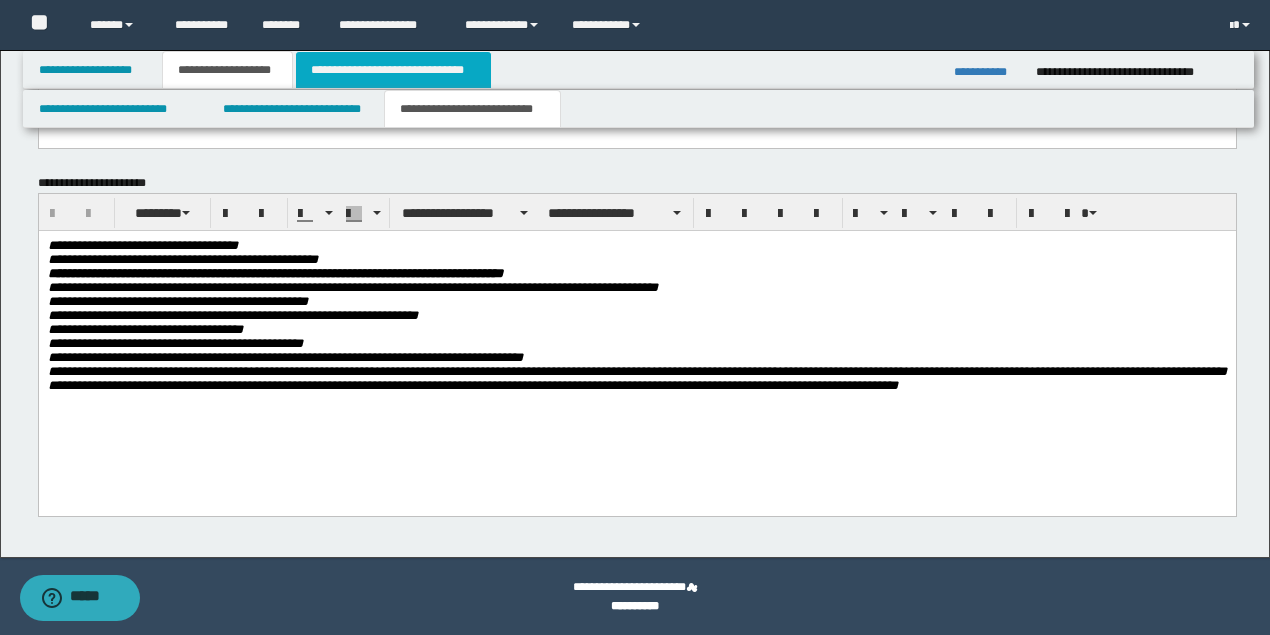 click on "**********" at bounding box center (393, 70) 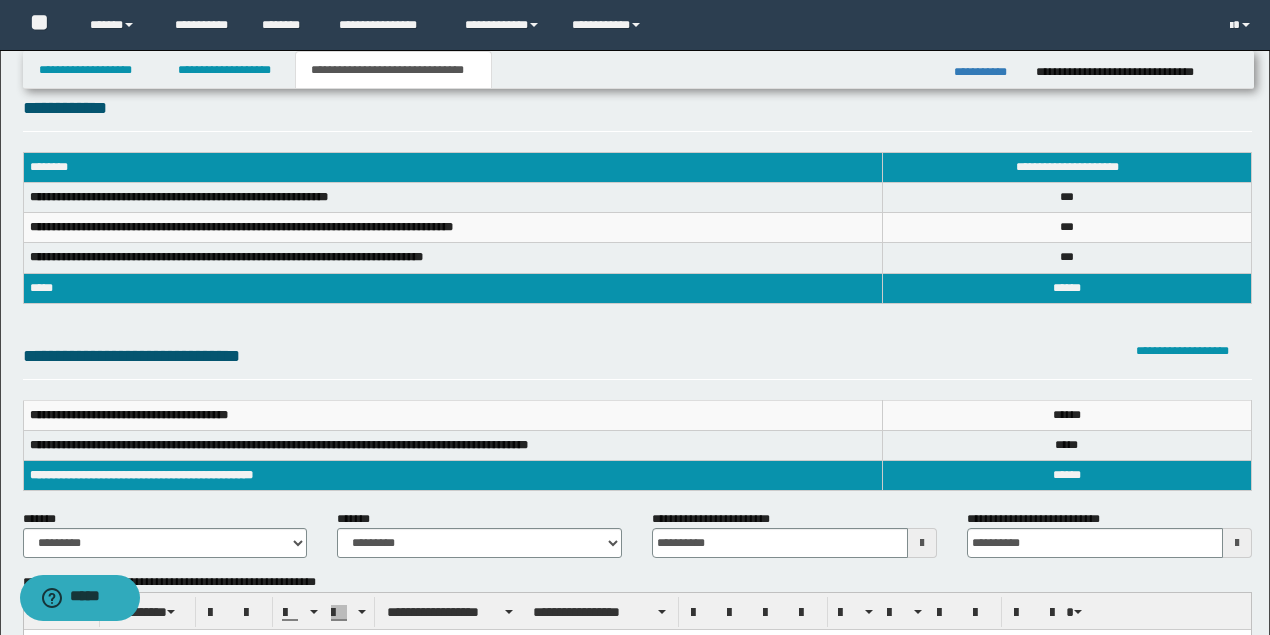 scroll, scrollTop: 0, scrollLeft: 0, axis: both 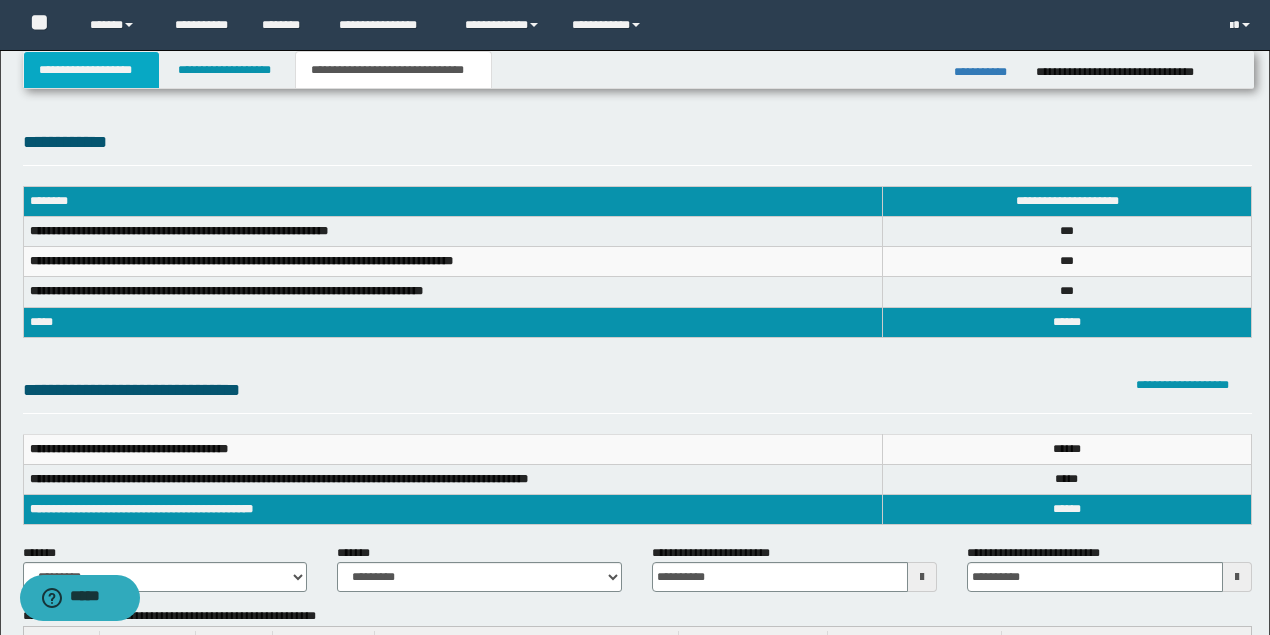 click on "**********" at bounding box center [92, 70] 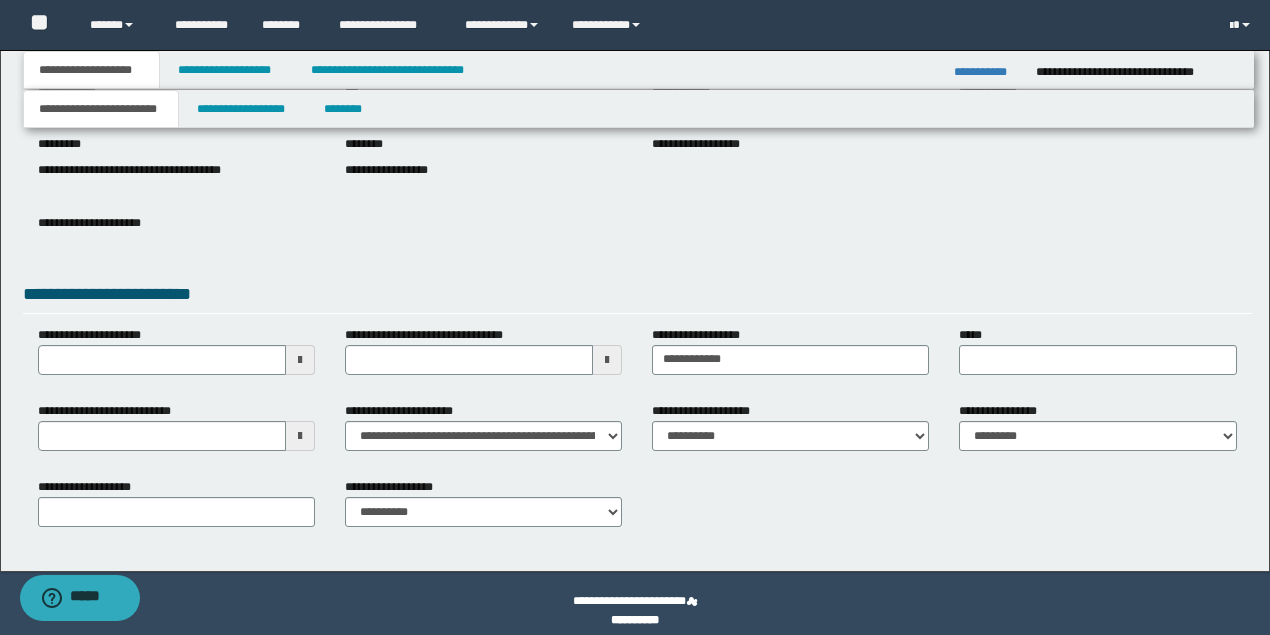 scroll, scrollTop: 247, scrollLeft: 0, axis: vertical 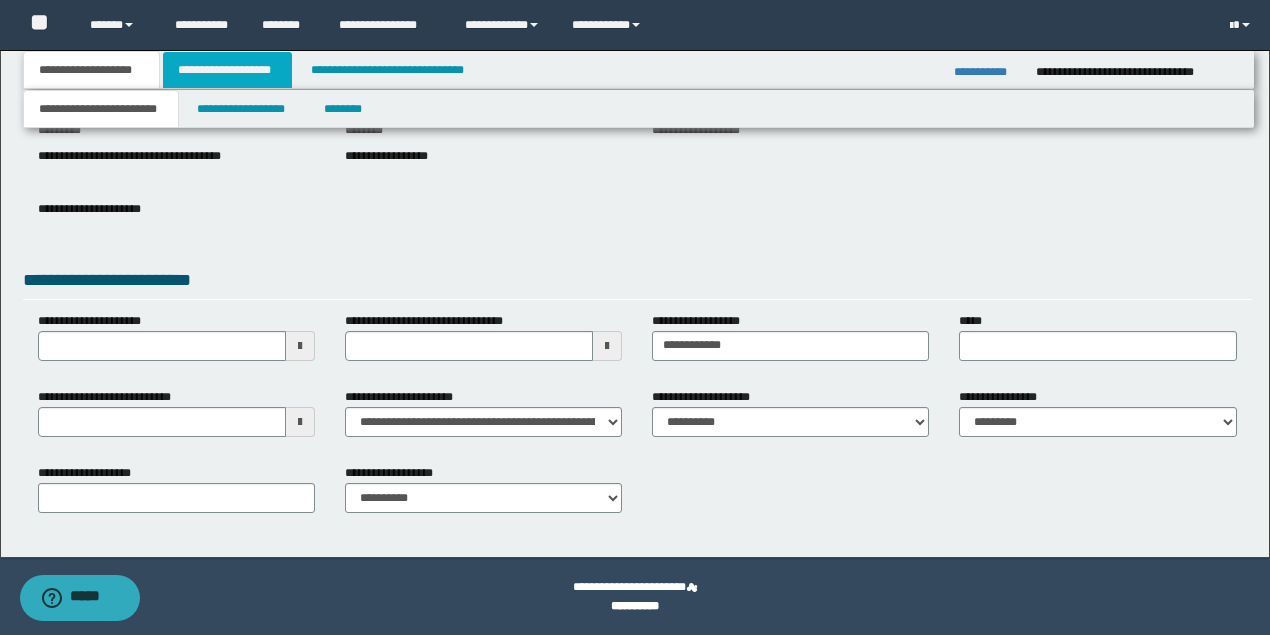 click on "**********" at bounding box center [227, 70] 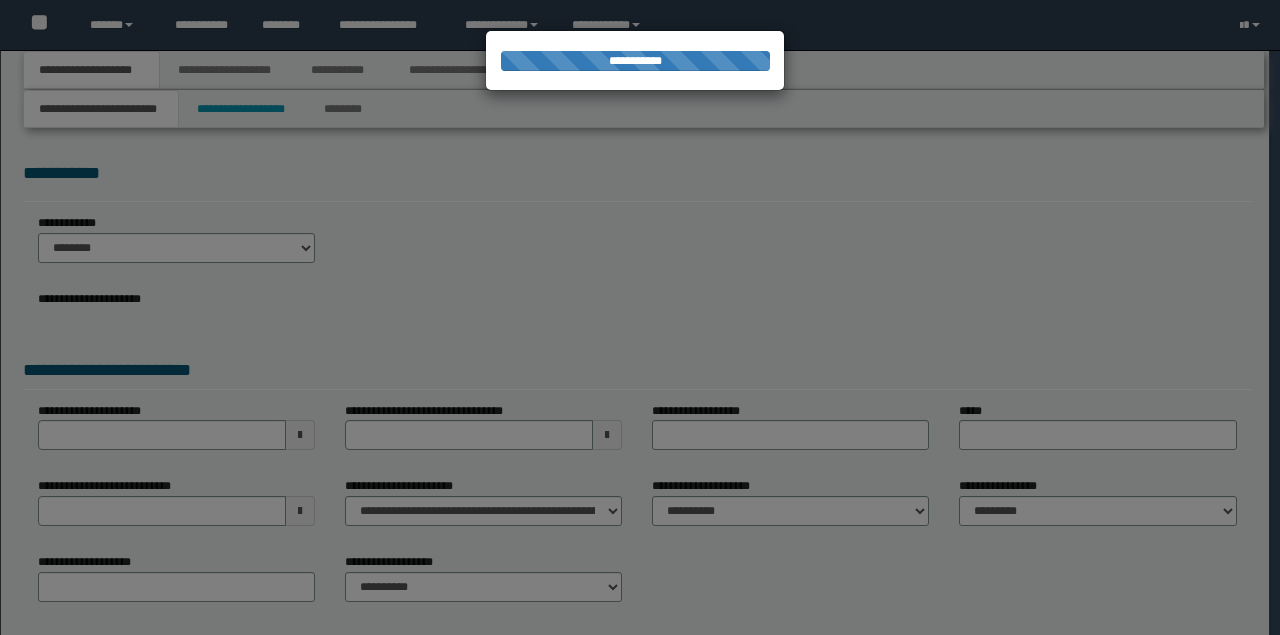scroll, scrollTop: 0, scrollLeft: 0, axis: both 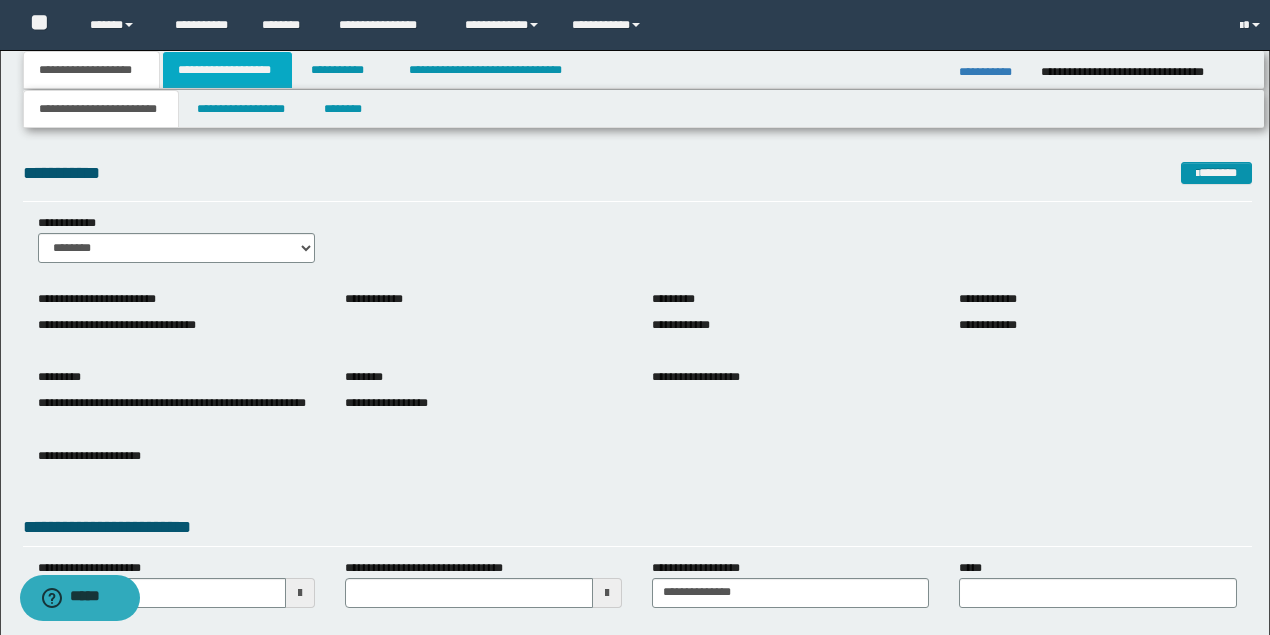 click on "**********" at bounding box center (227, 70) 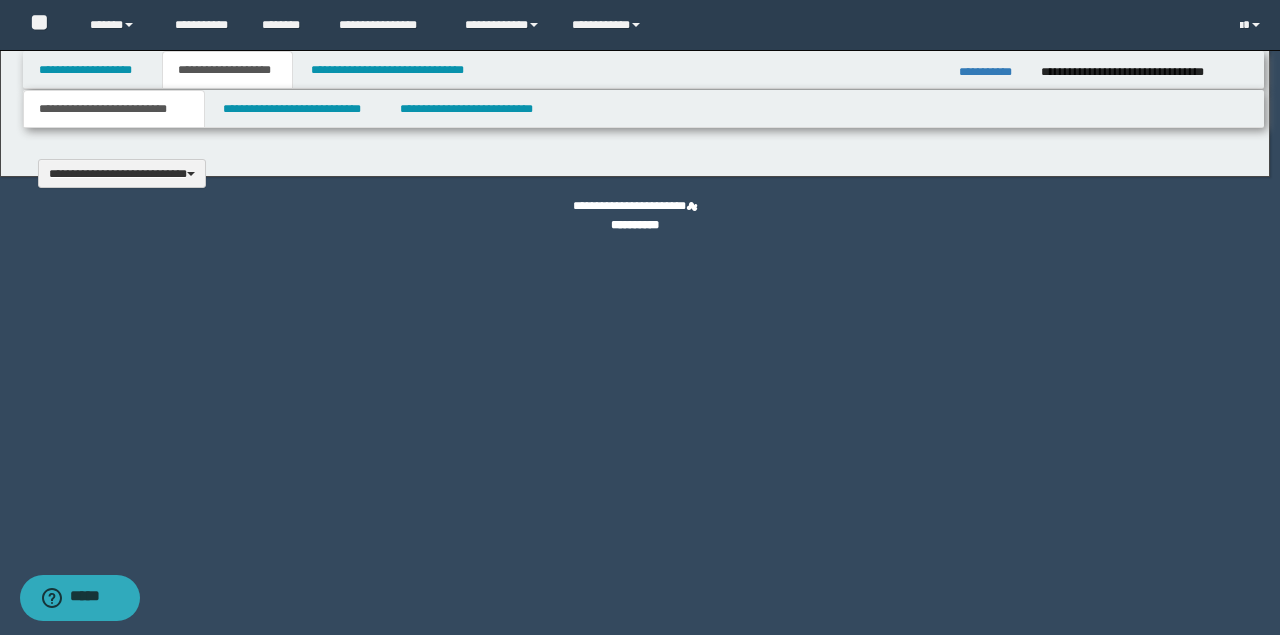 type 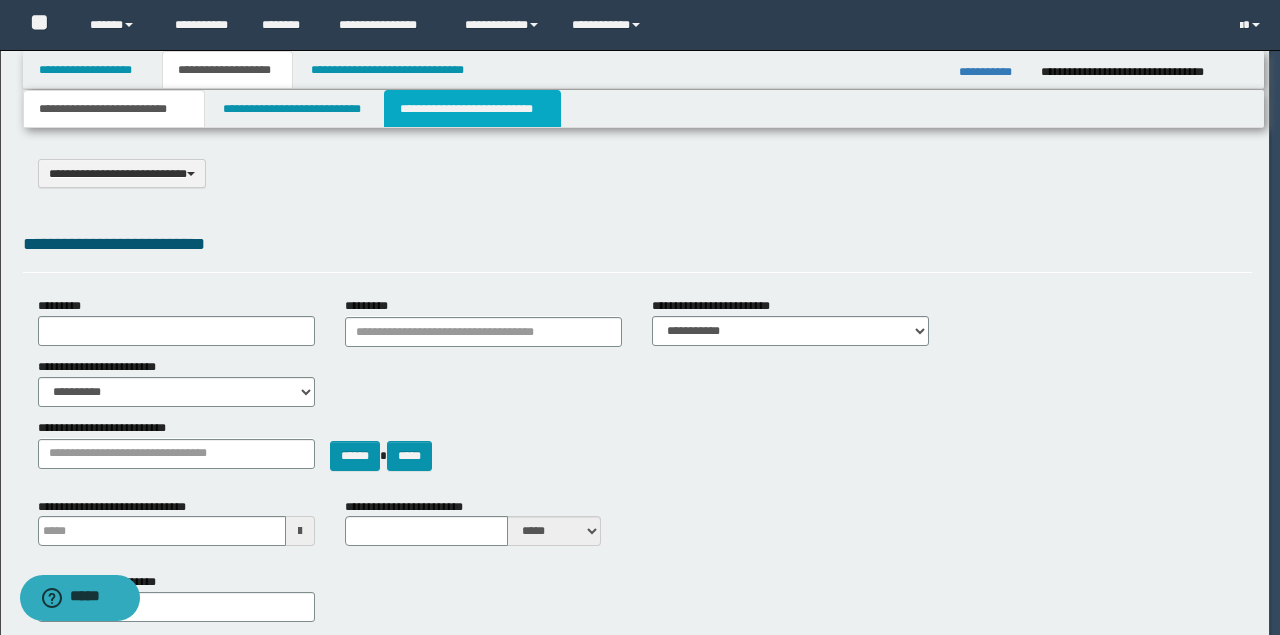 scroll, scrollTop: 0, scrollLeft: 0, axis: both 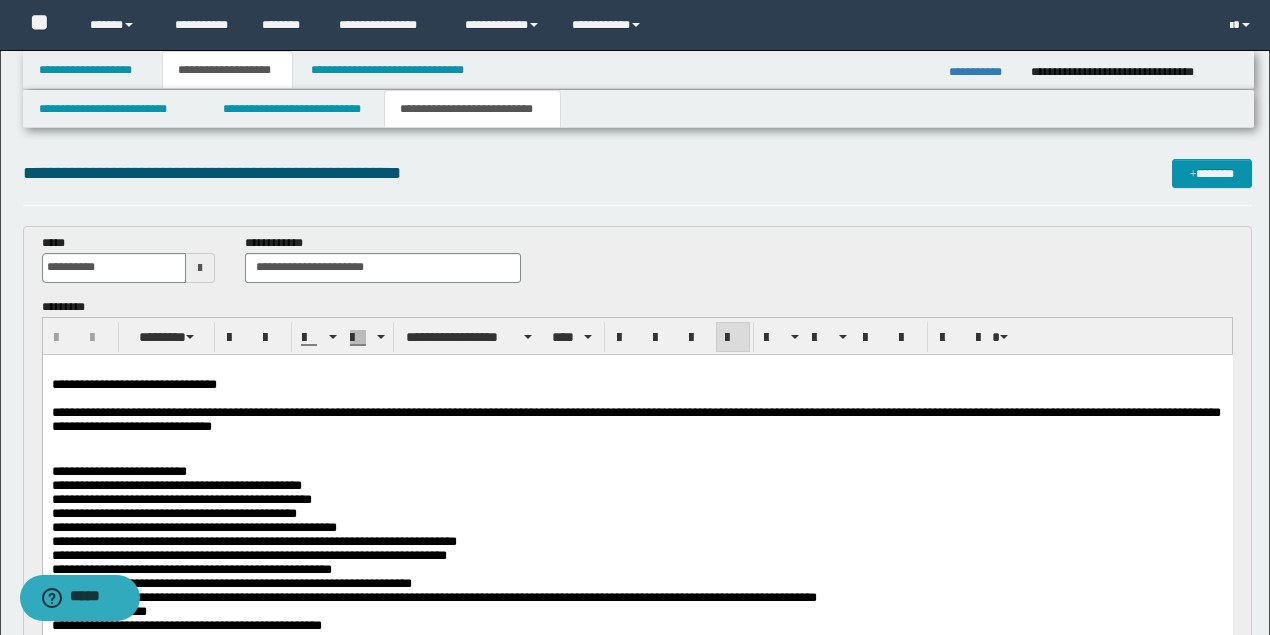 click at bounding box center [635, 398] 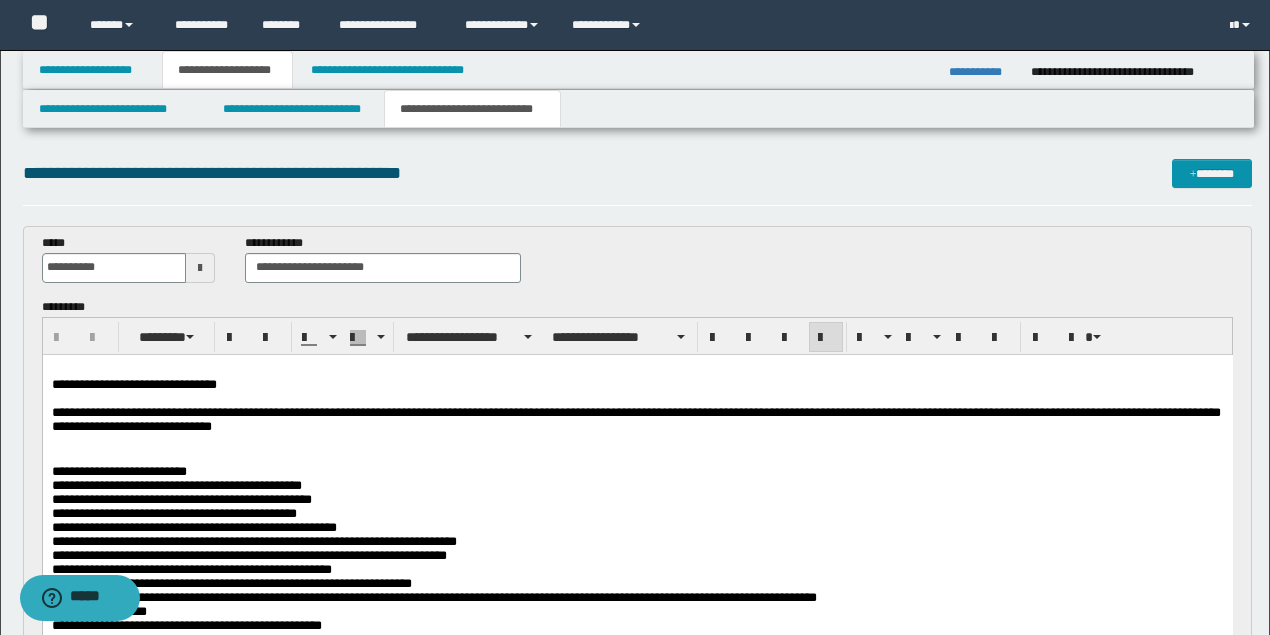 click at bounding box center (635, 456) 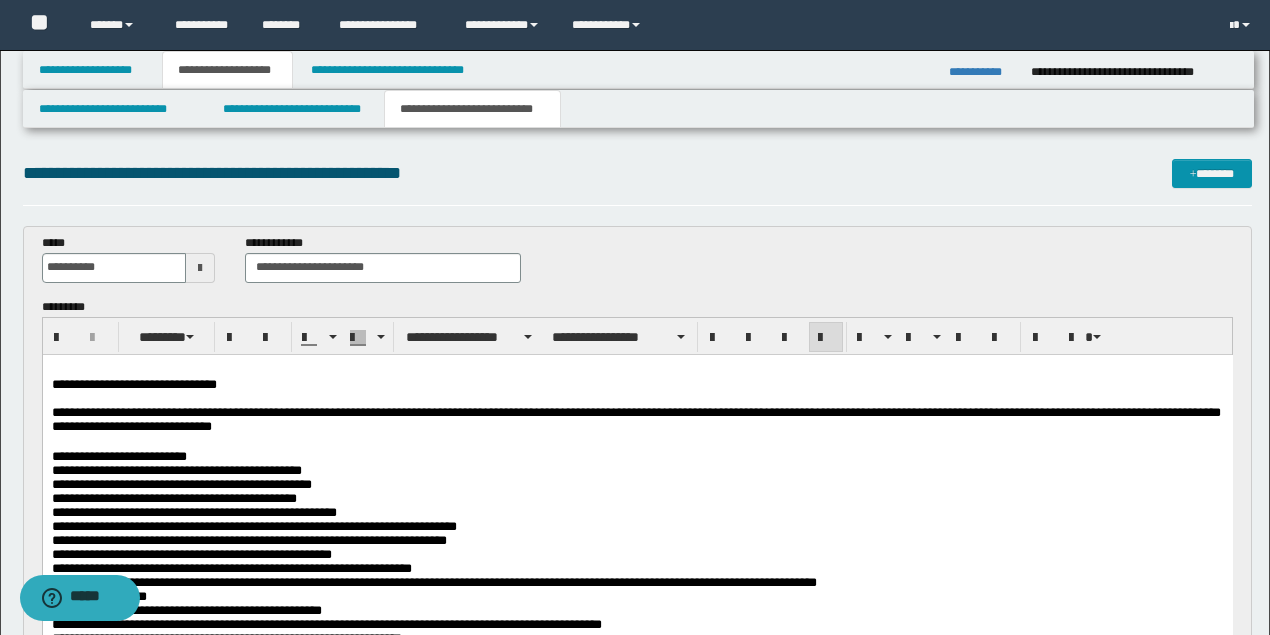type 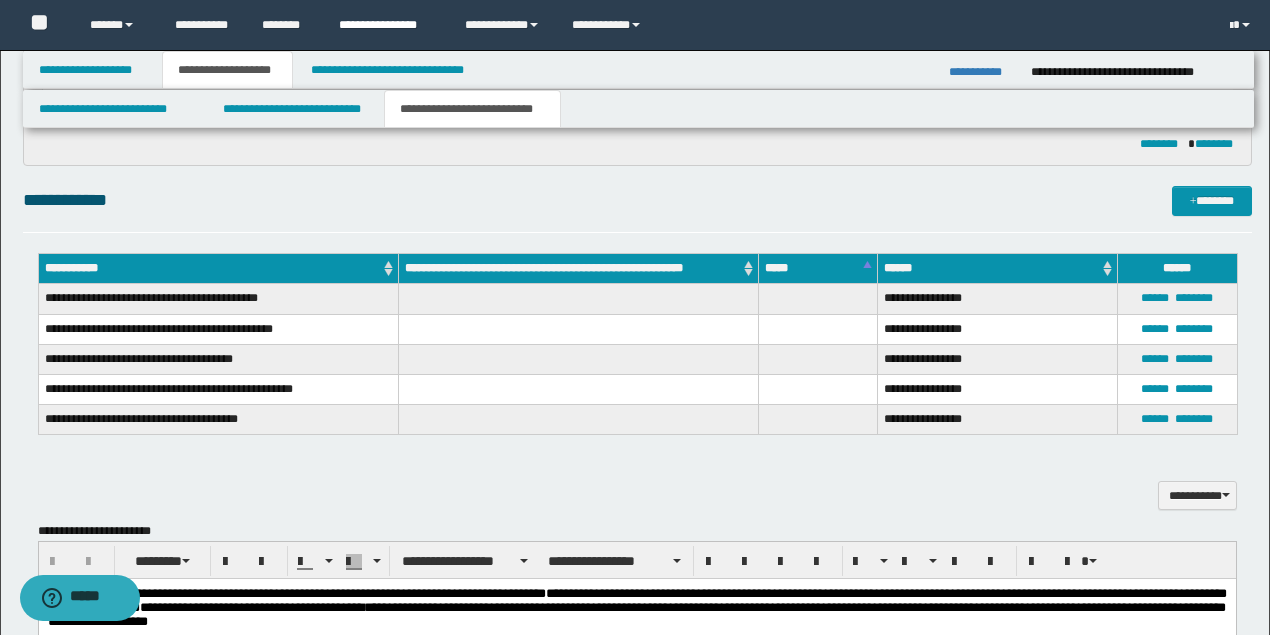scroll, scrollTop: 733, scrollLeft: 0, axis: vertical 